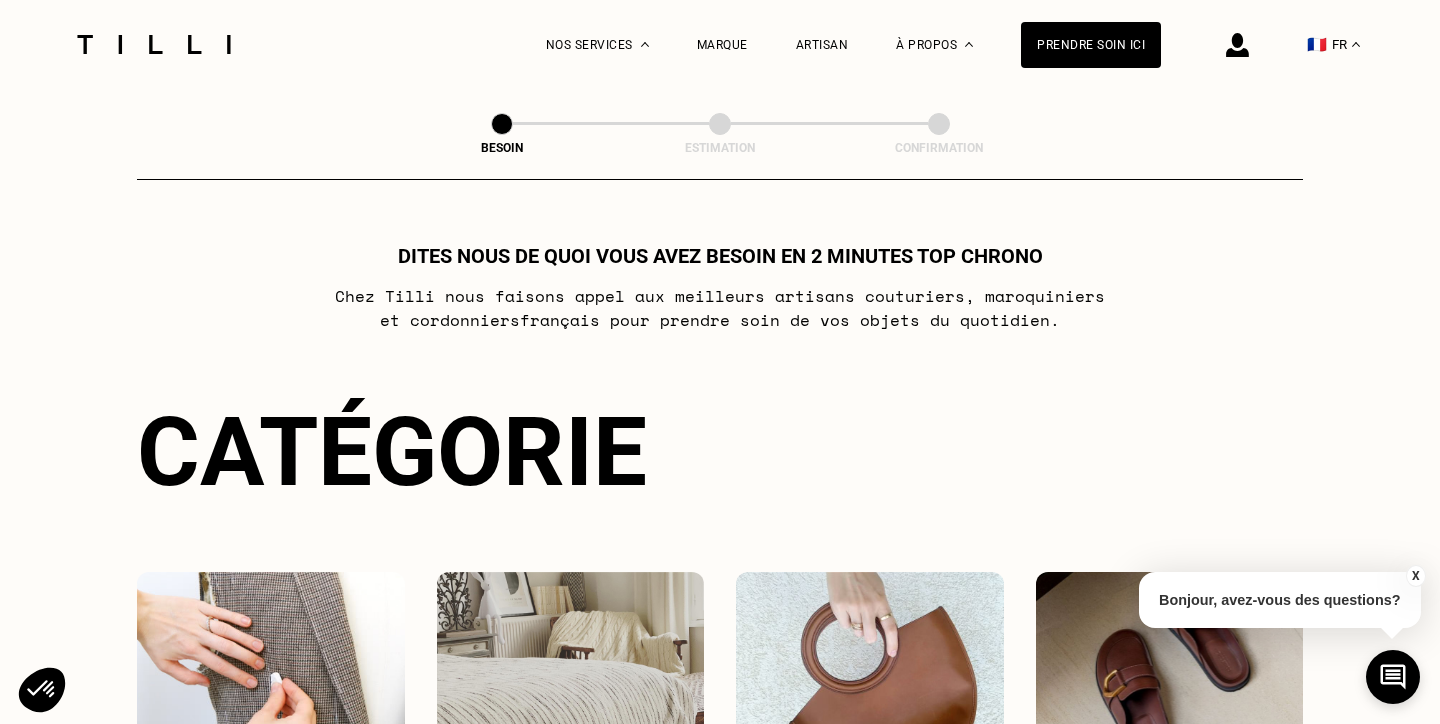 scroll, scrollTop: 161, scrollLeft: 0, axis: vertical 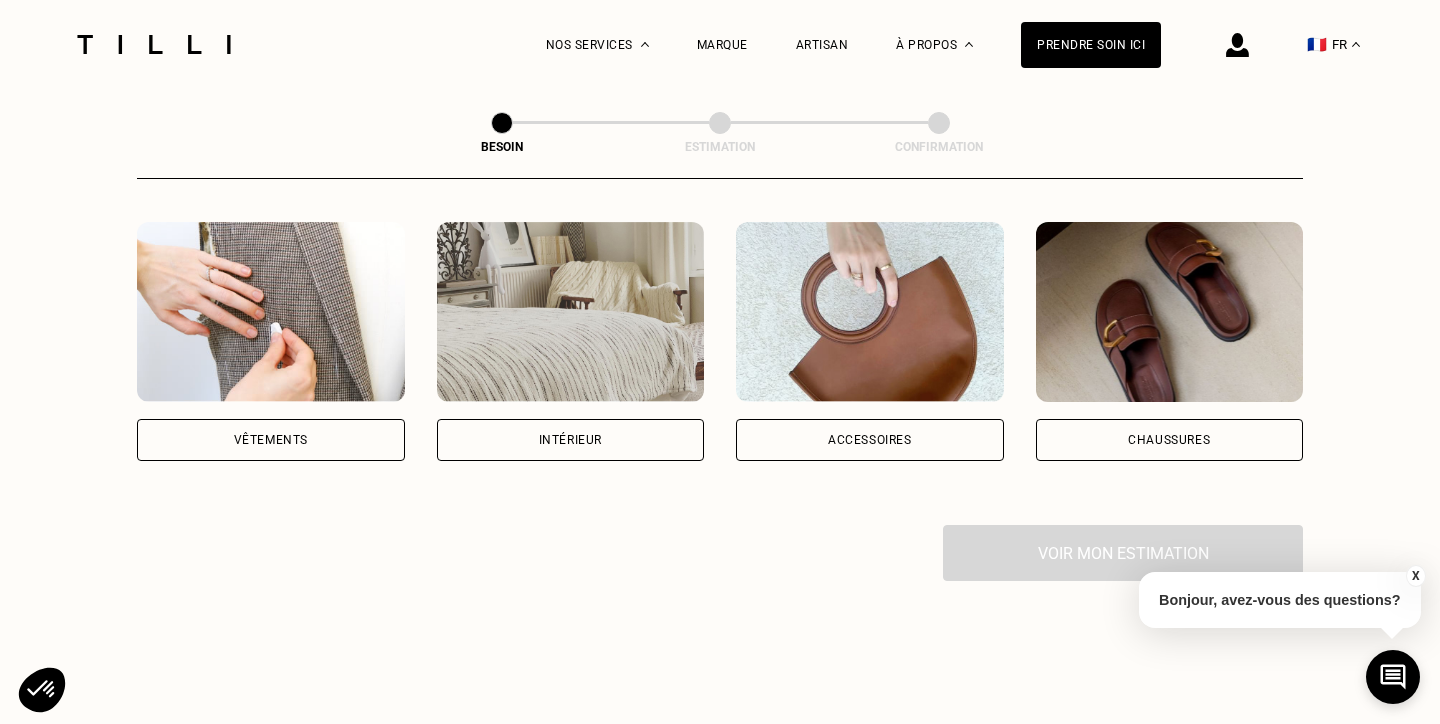 click at bounding box center [271, 312] 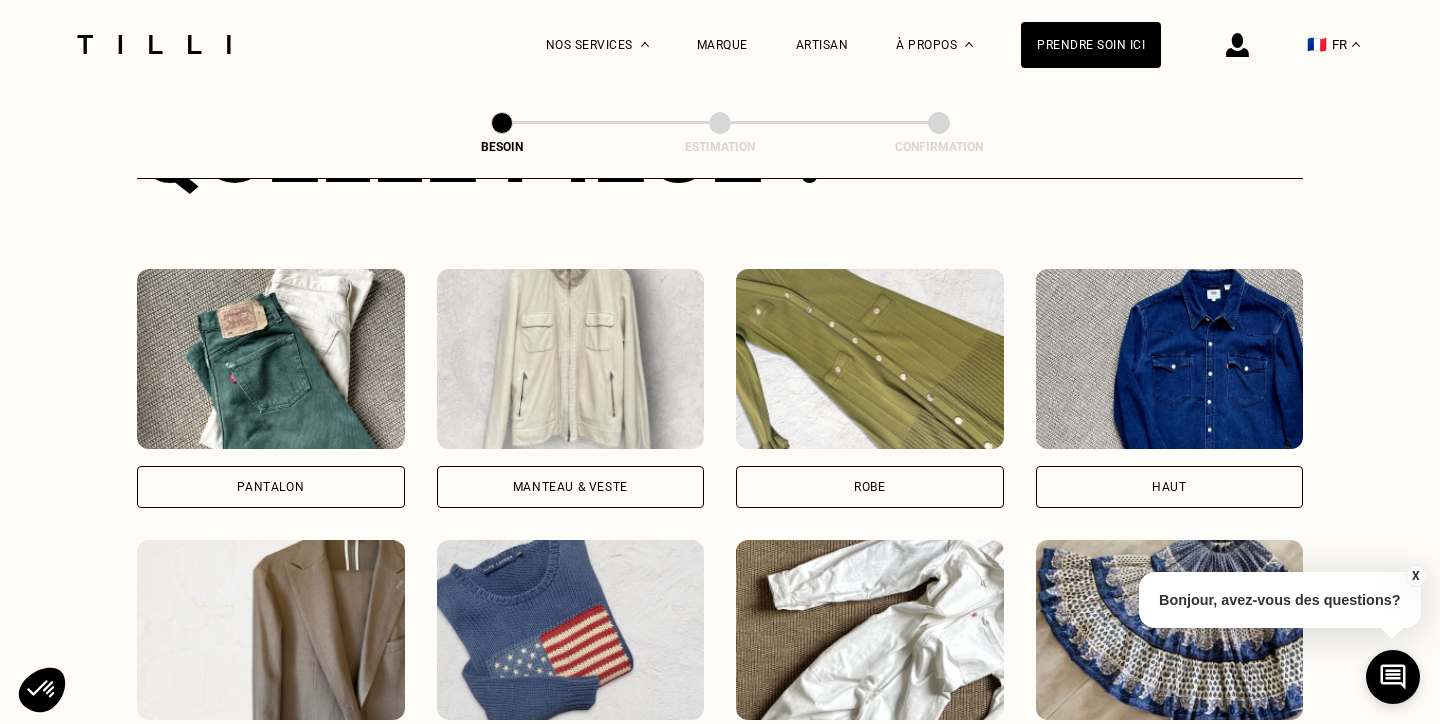 scroll, scrollTop: 853, scrollLeft: 0, axis: vertical 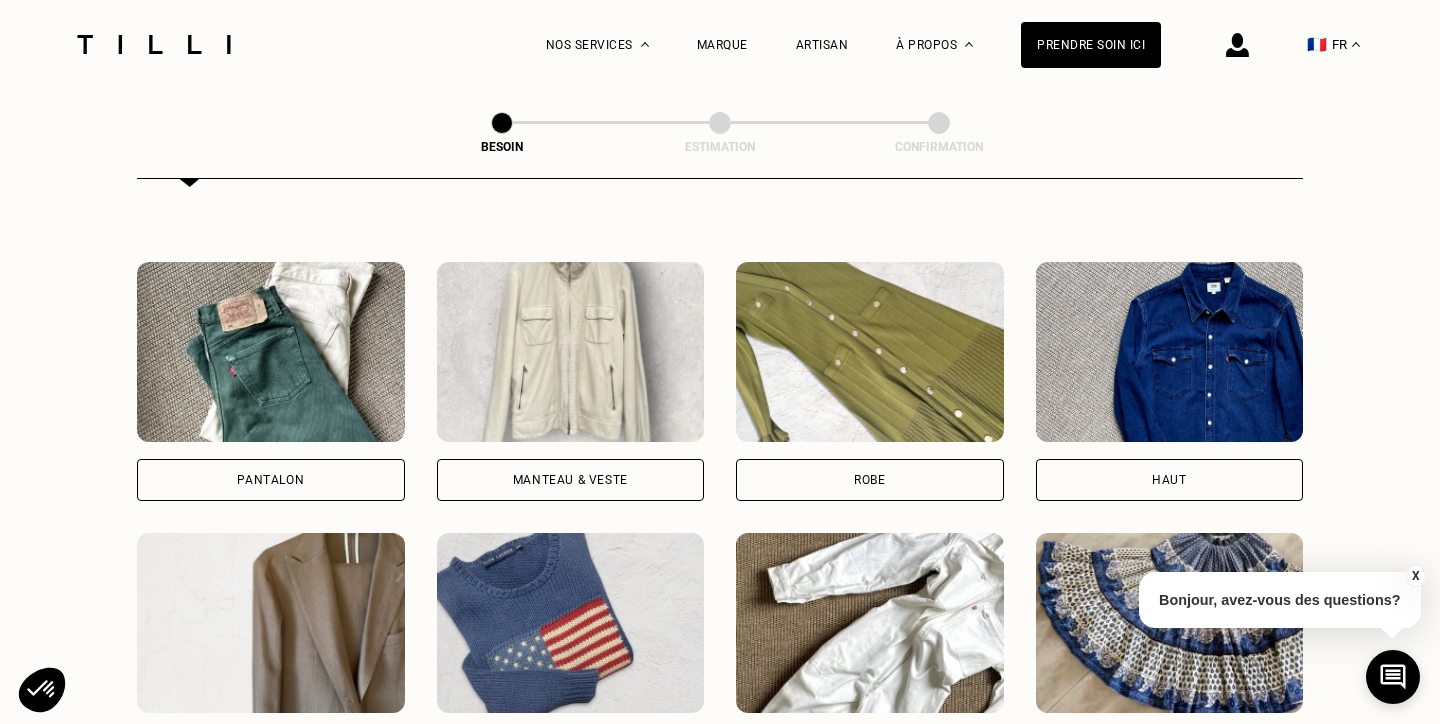 click on "Pantalon" at bounding box center [270, 480] 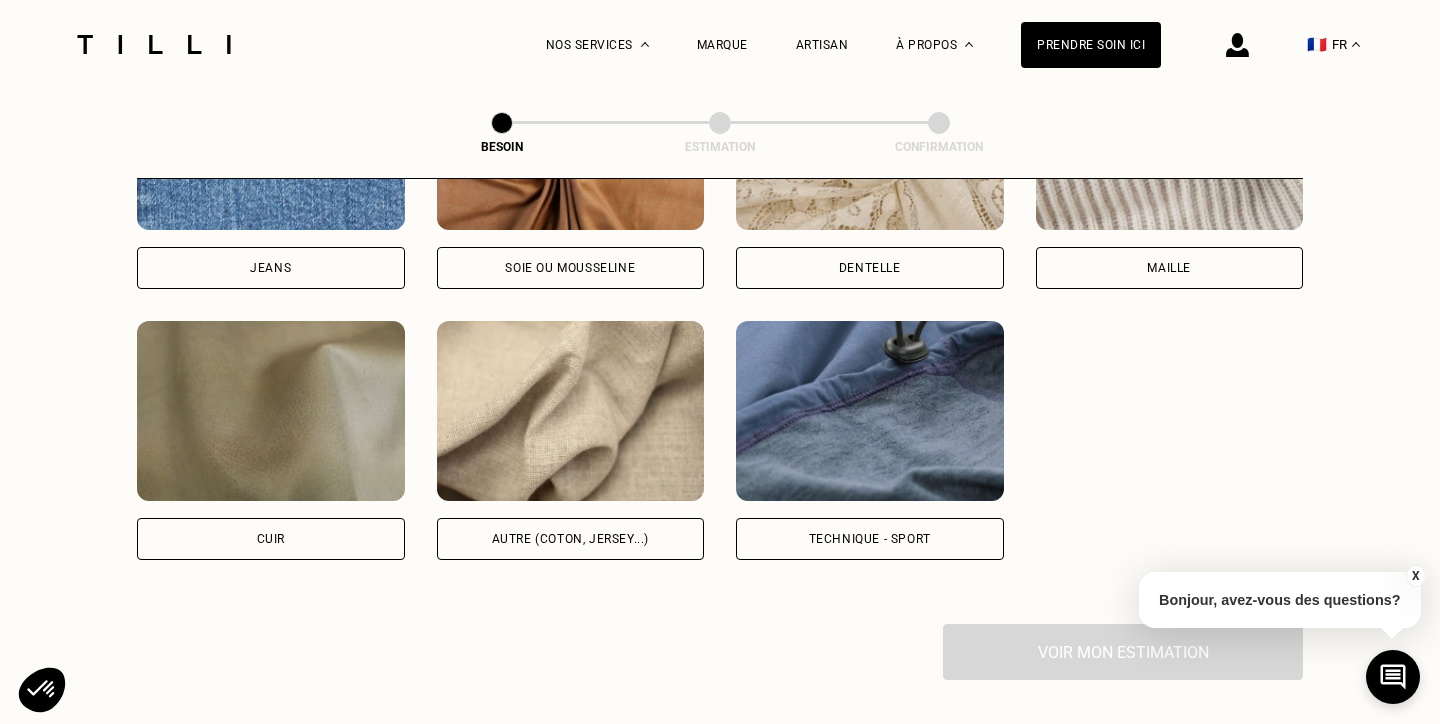 scroll, scrollTop: 2279, scrollLeft: 0, axis: vertical 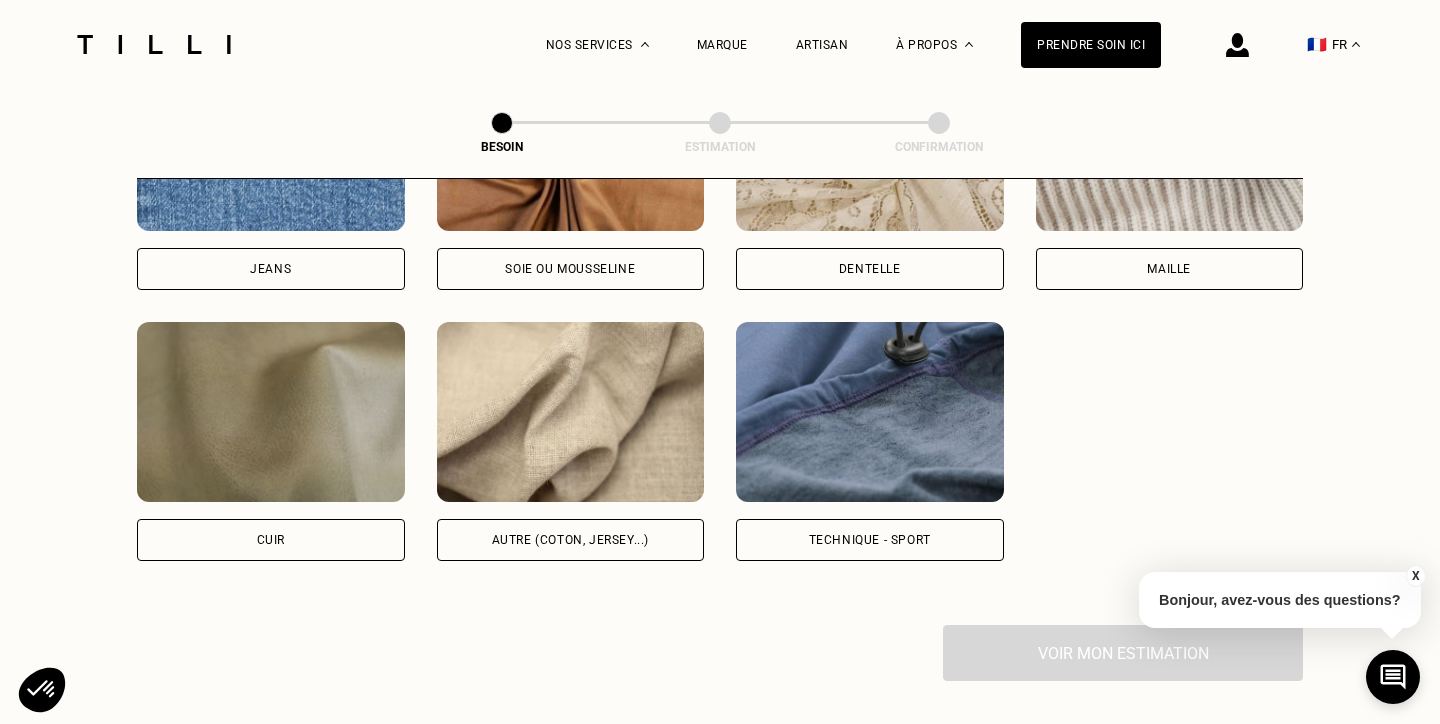click on "Autre (coton, jersey...)" at bounding box center (571, 540) 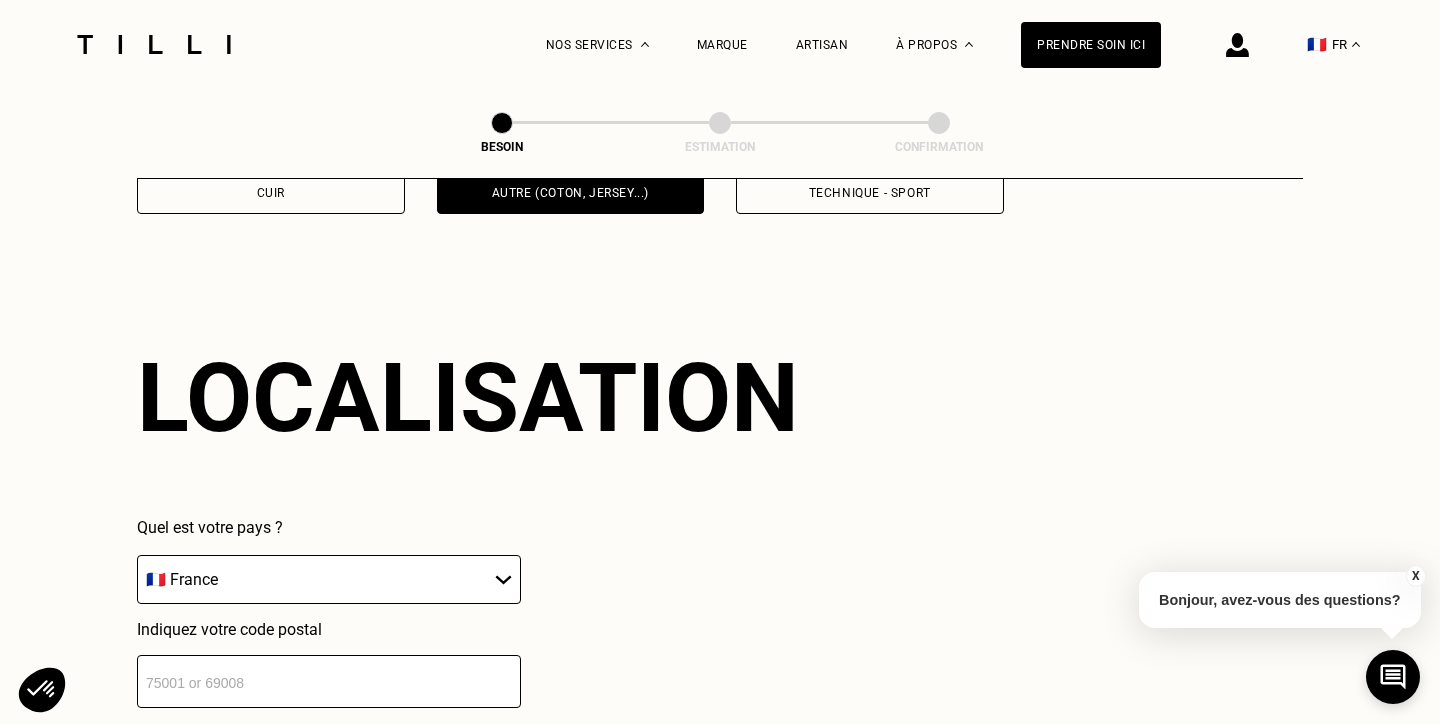 scroll, scrollTop: 2682, scrollLeft: 0, axis: vertical 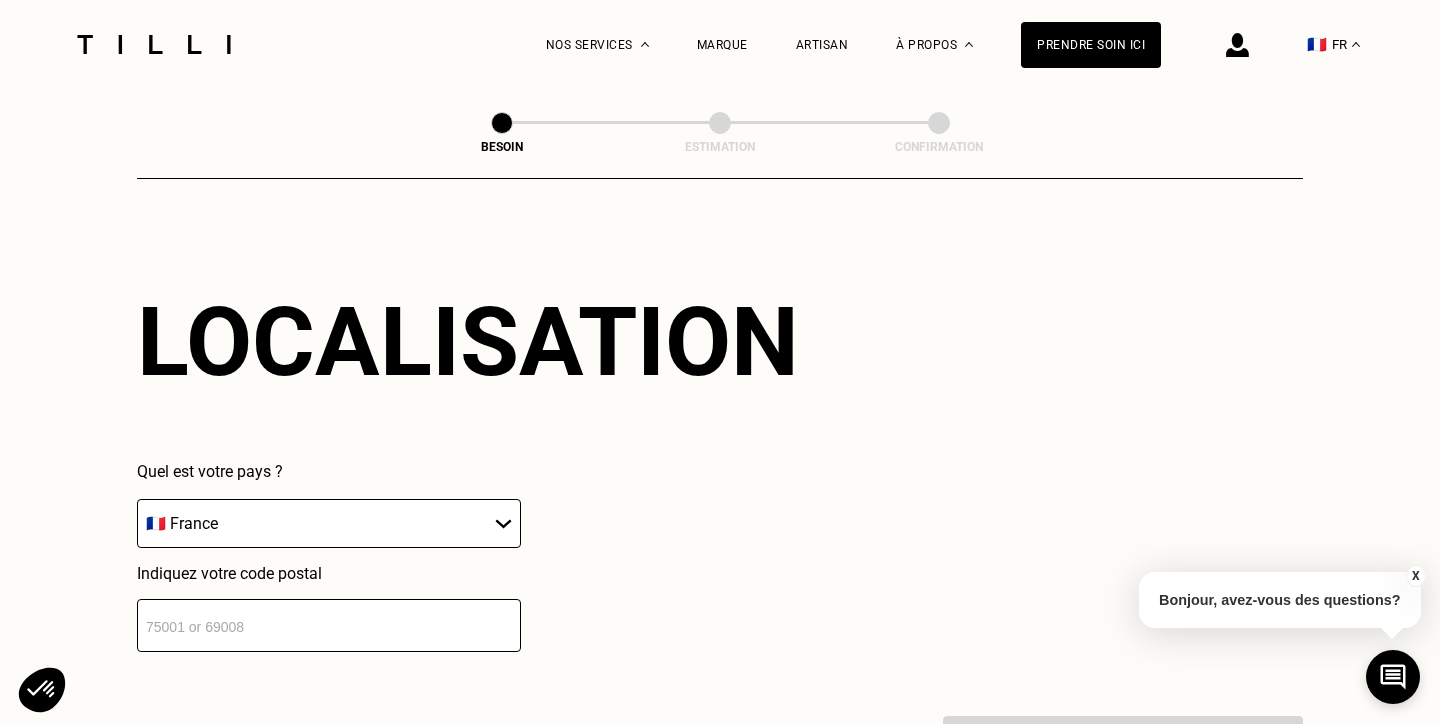 click at bounding box center [329, 625] 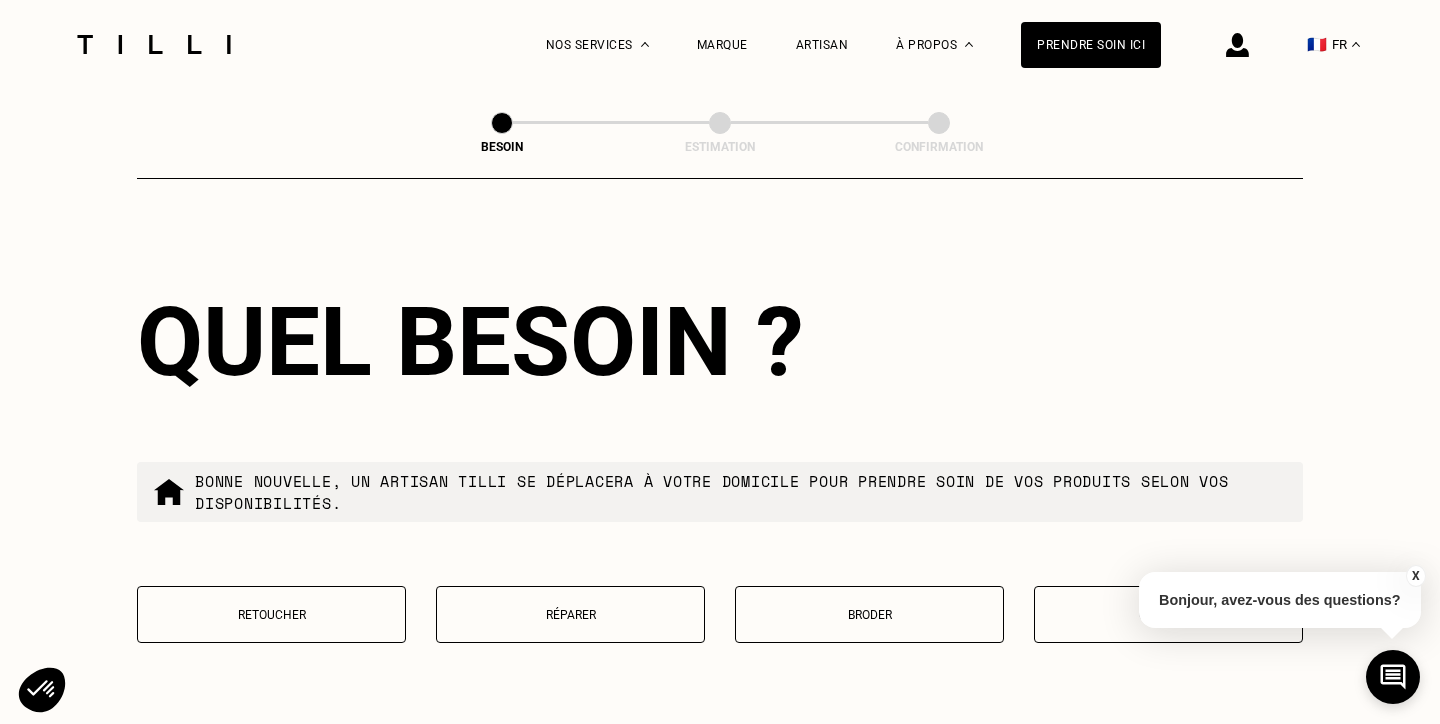 scroll, scrollTop: 3458, scrollLeft: 0, axis: vertical 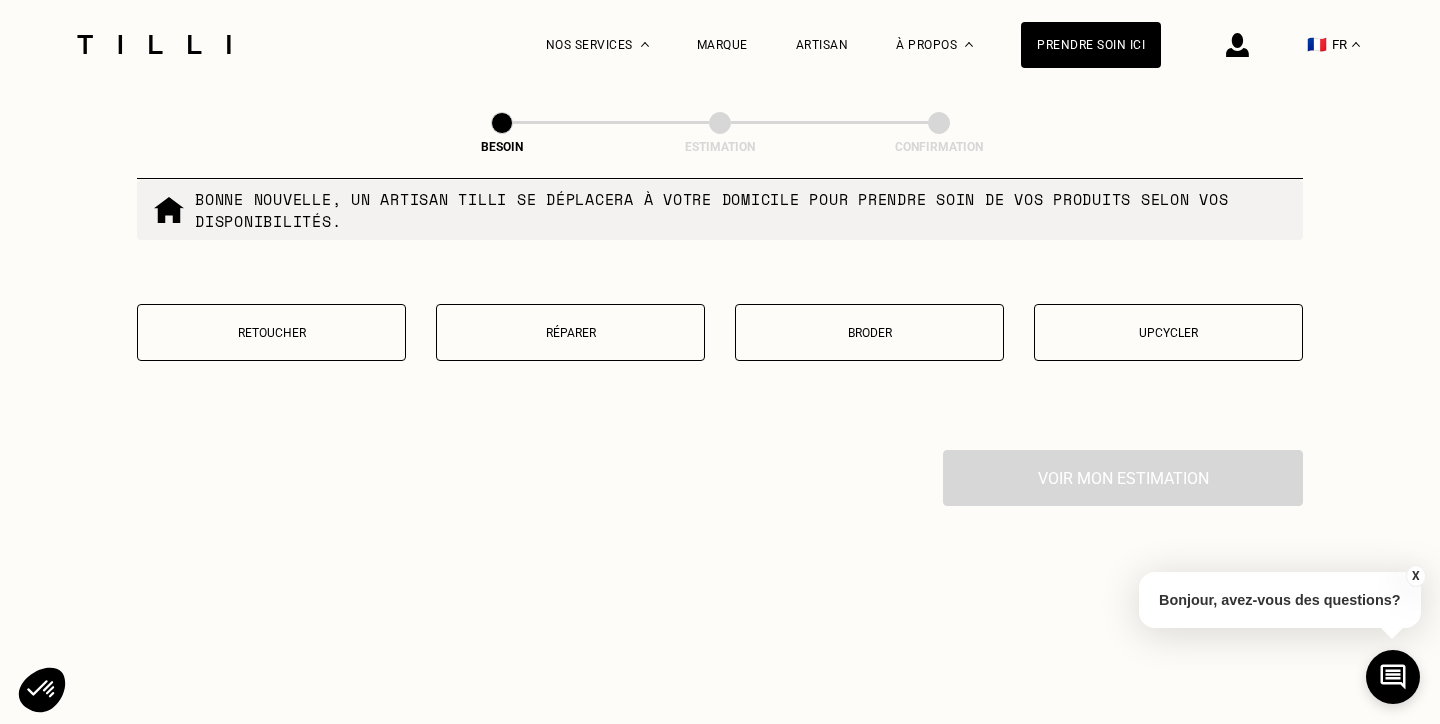 click on "Réparer" at bounding box center (570, 333) 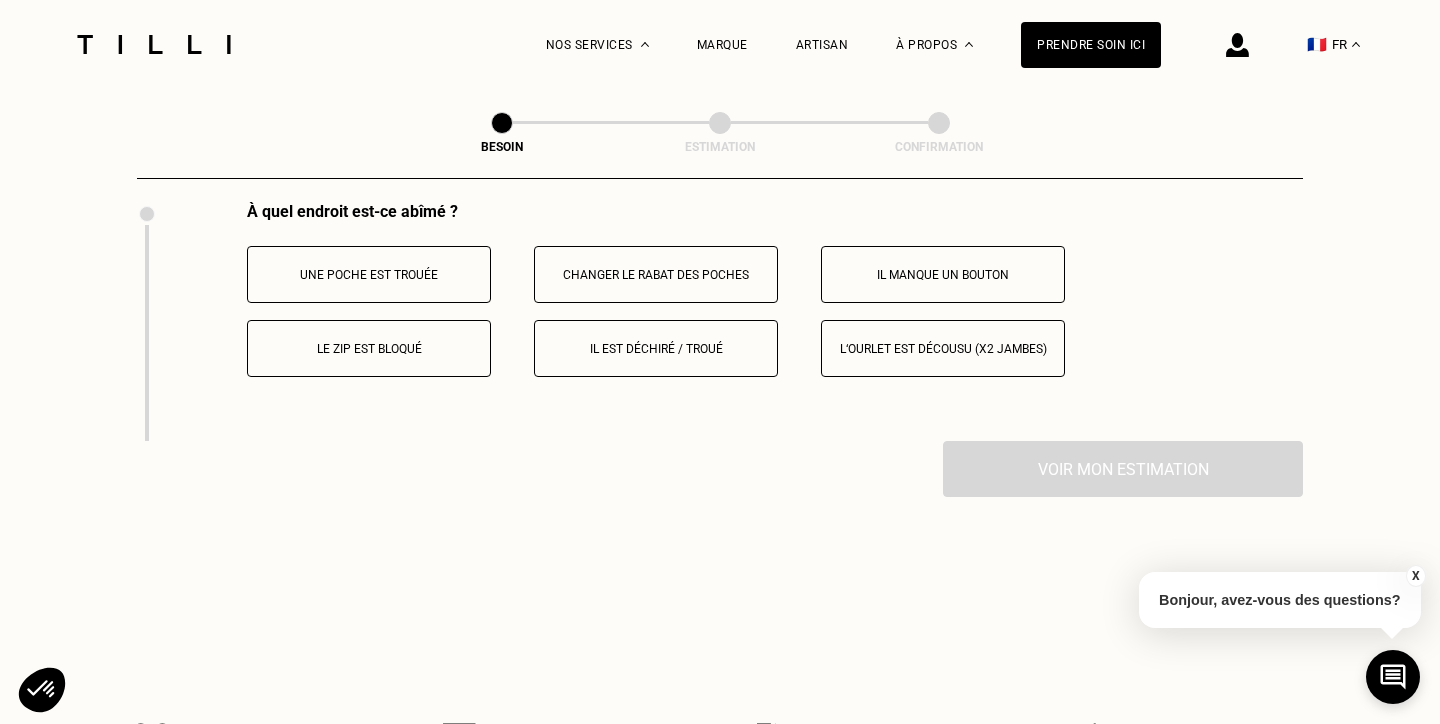 scroll, scrollTop: 3707, scrollLeft: 0, axis: vertical 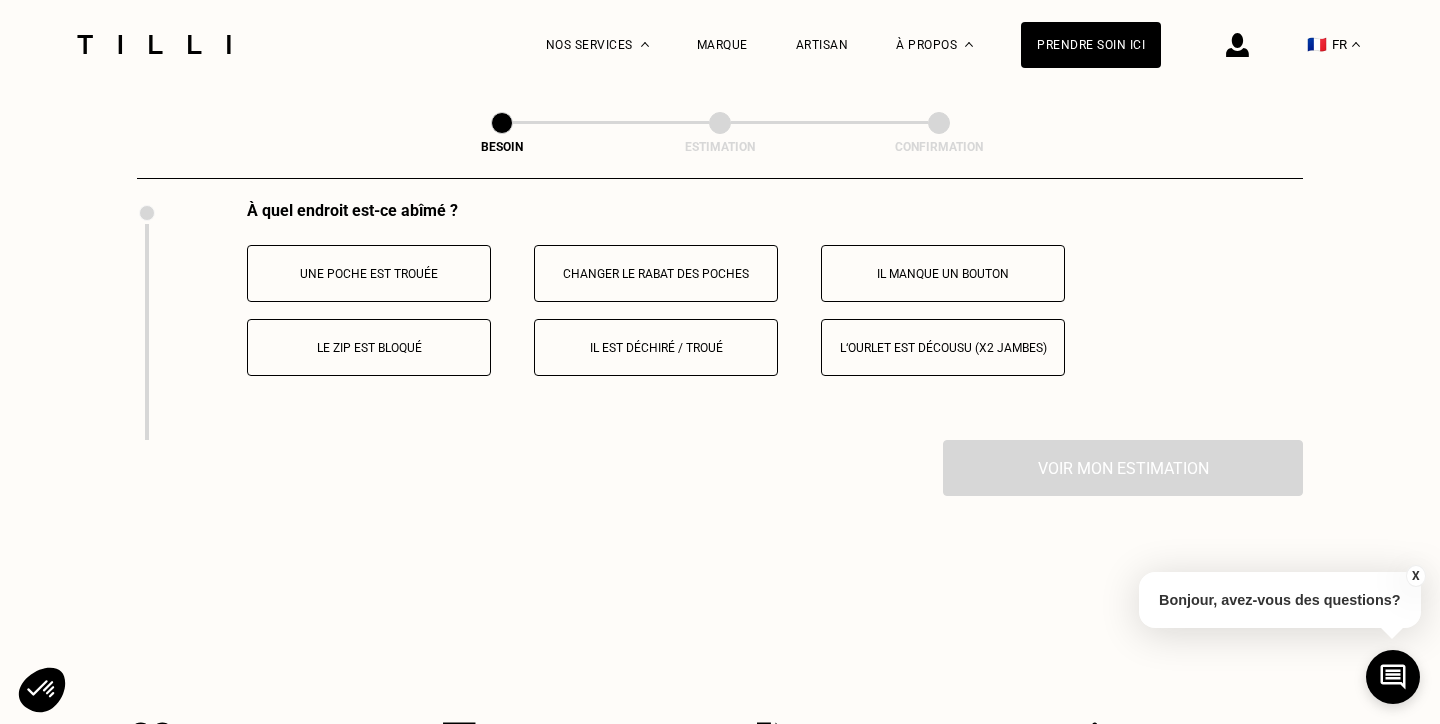 click on "Il manque un bouton" at bounding box center [943, 274] 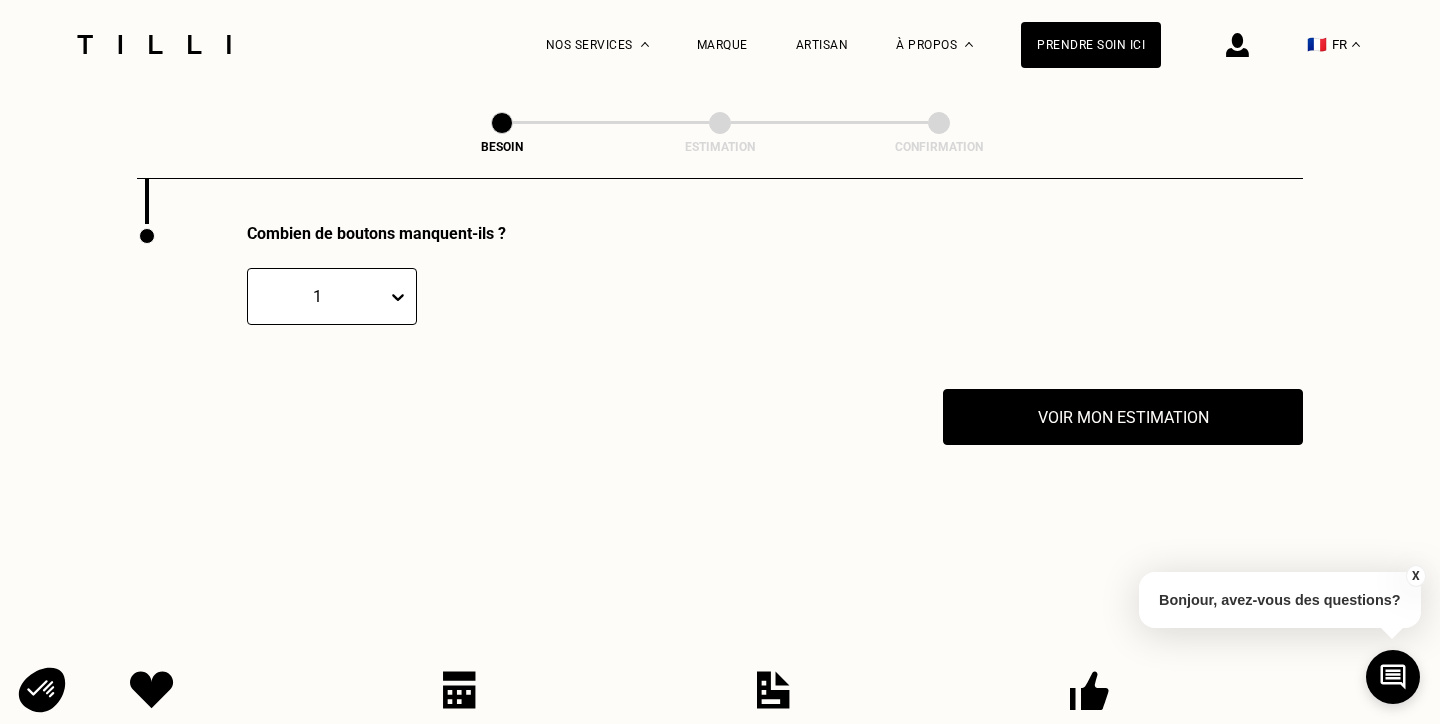 scroll, scrollTop: 3927, scrollLeft: 0, axis: vertical 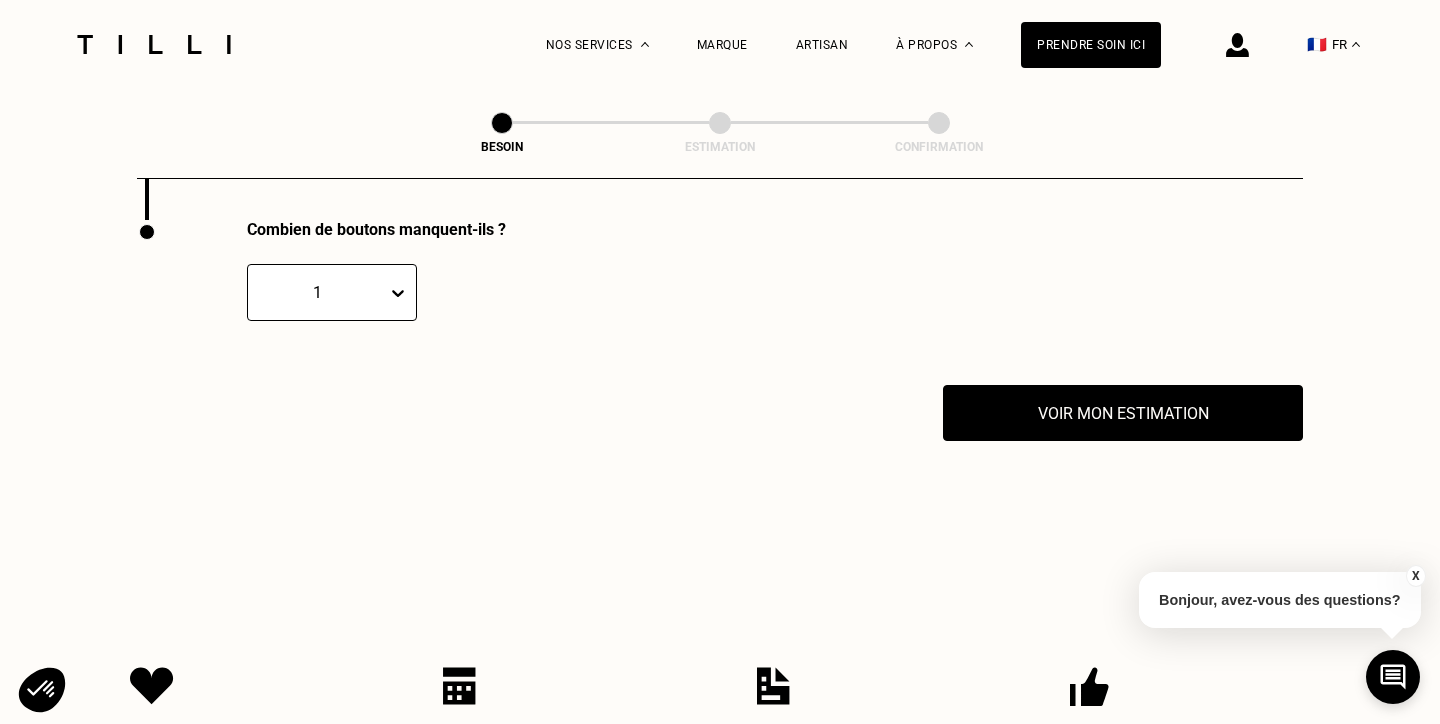 click 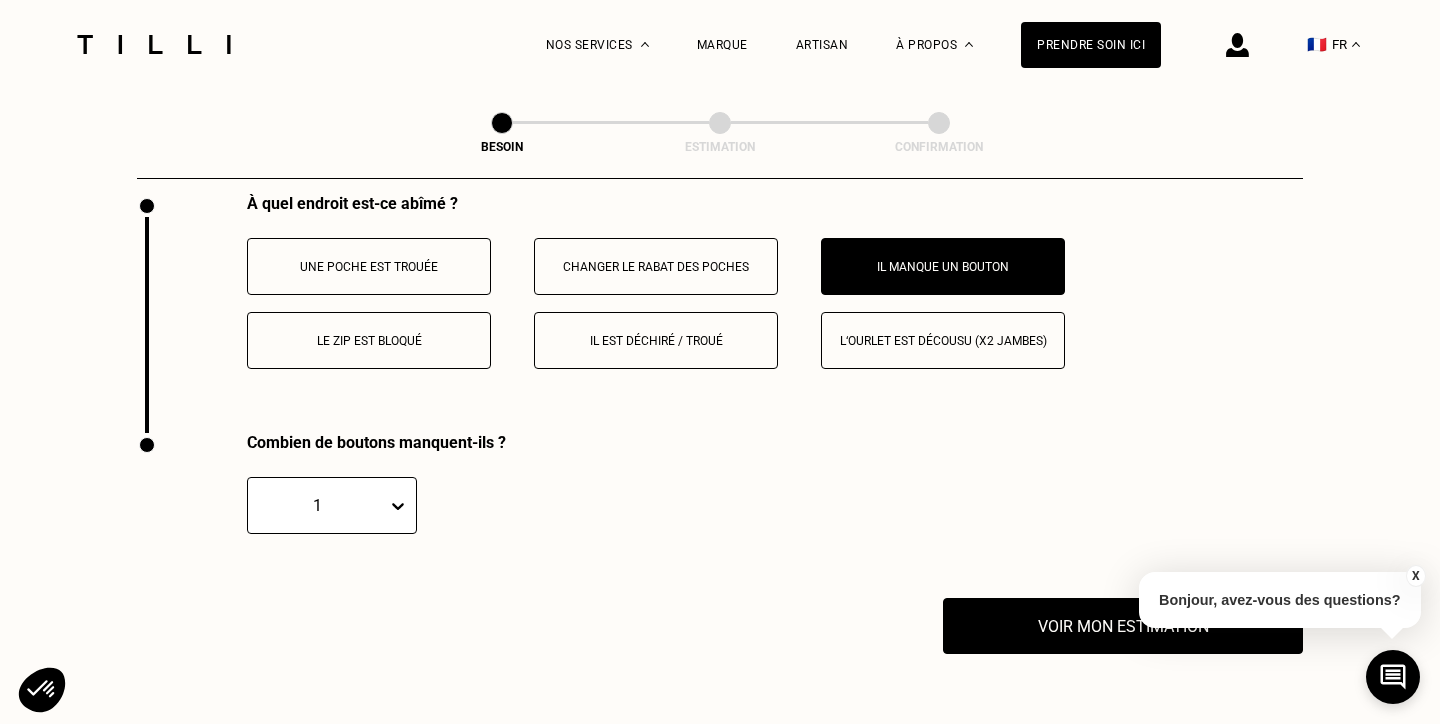 scroll, scrollTop: 3647, scrollLeft: 0, axis: vertical 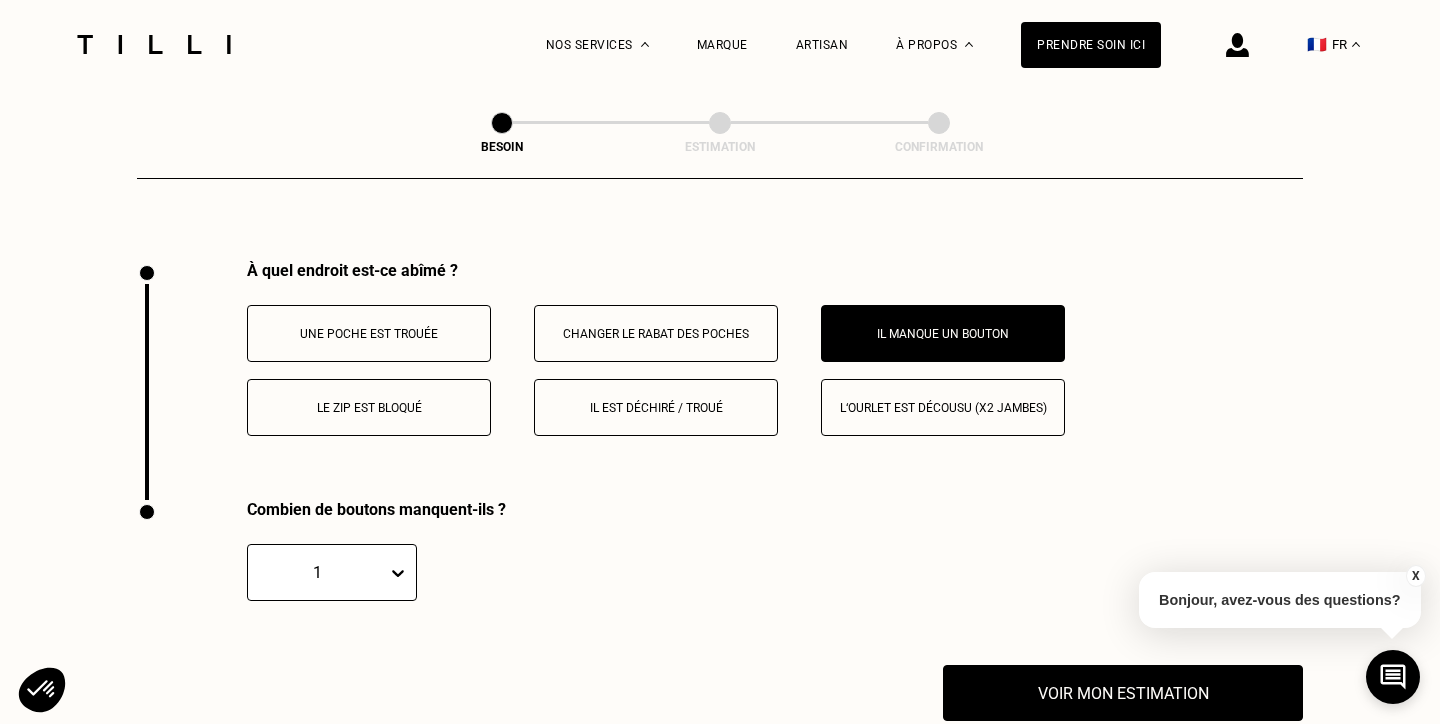 click on "Le zip est bloqué" at bounding box center [369, 407] 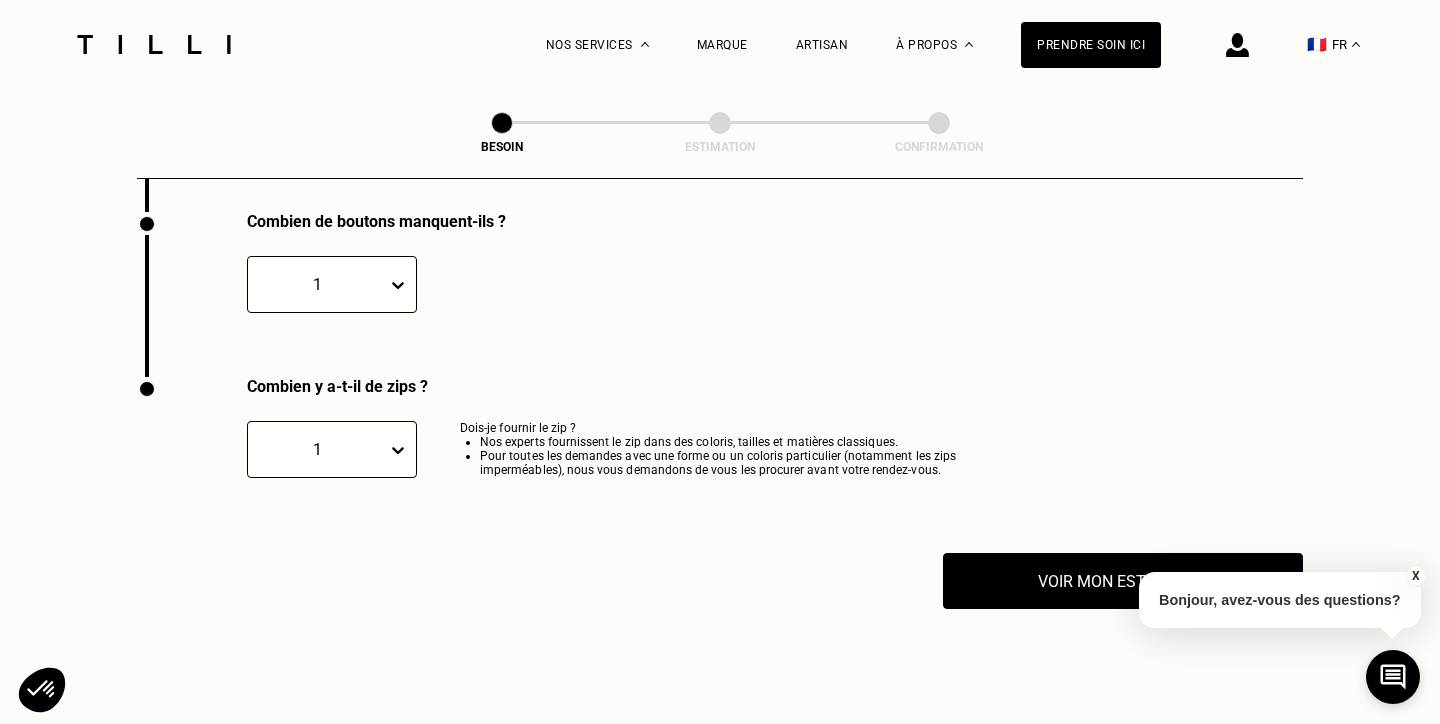 scroll, scrollTop: 3936, scrollLeft: 0, axis: vertical 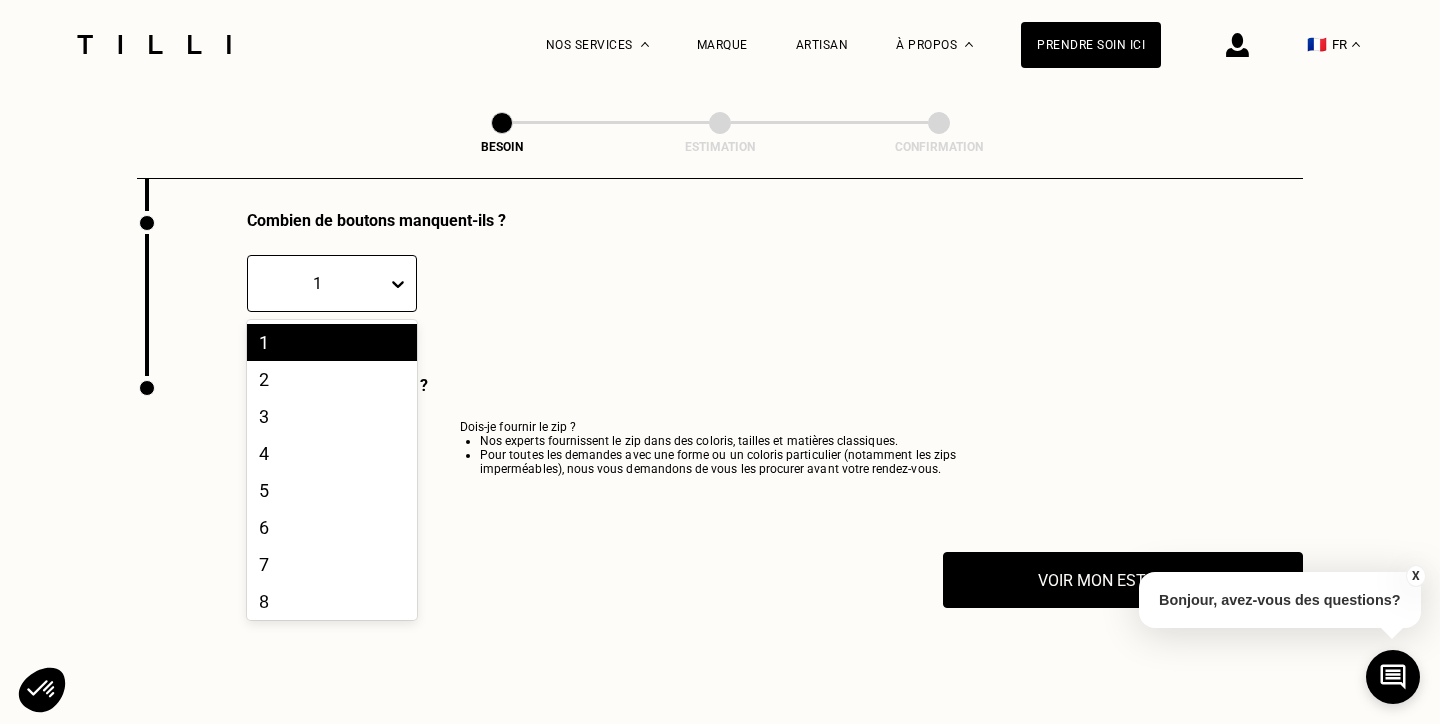 click at bounding box center (401, 283) 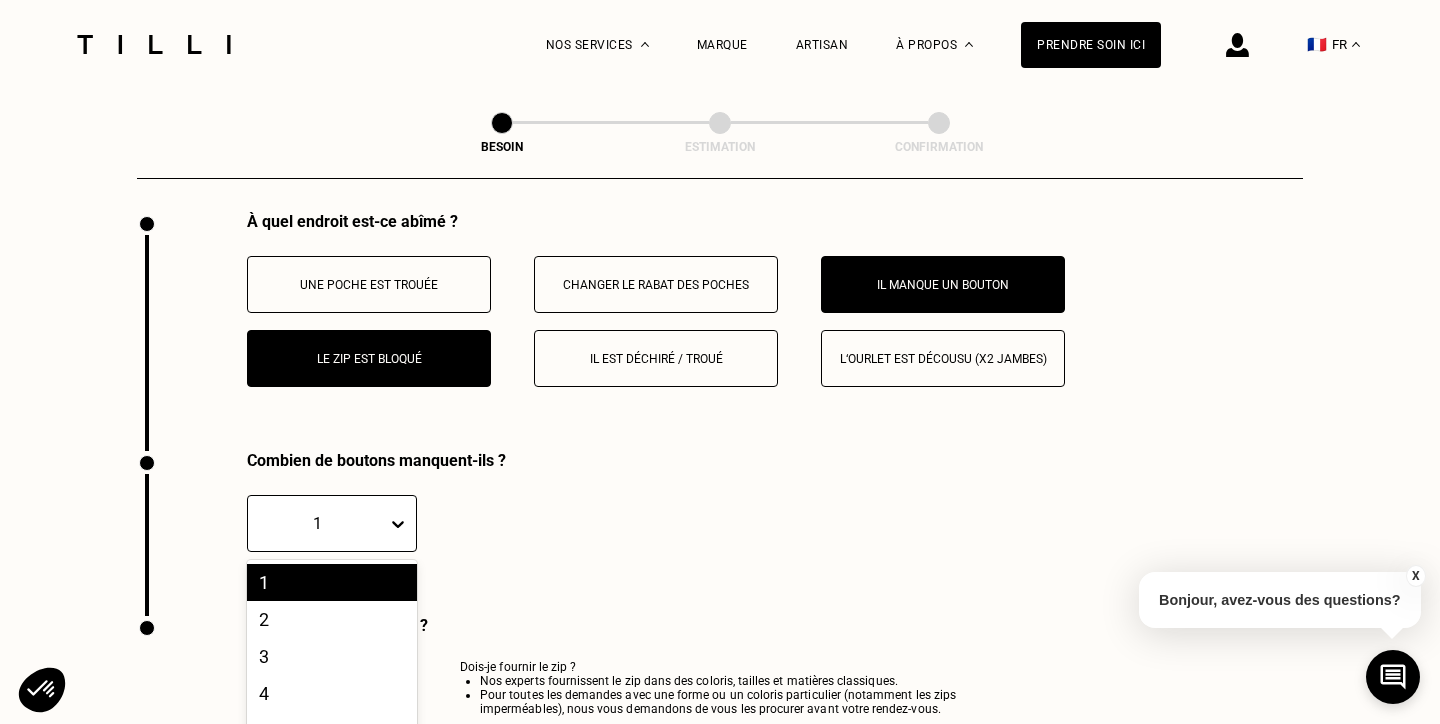 click on "Il manque un bouton" at bounding box center [943, 284] 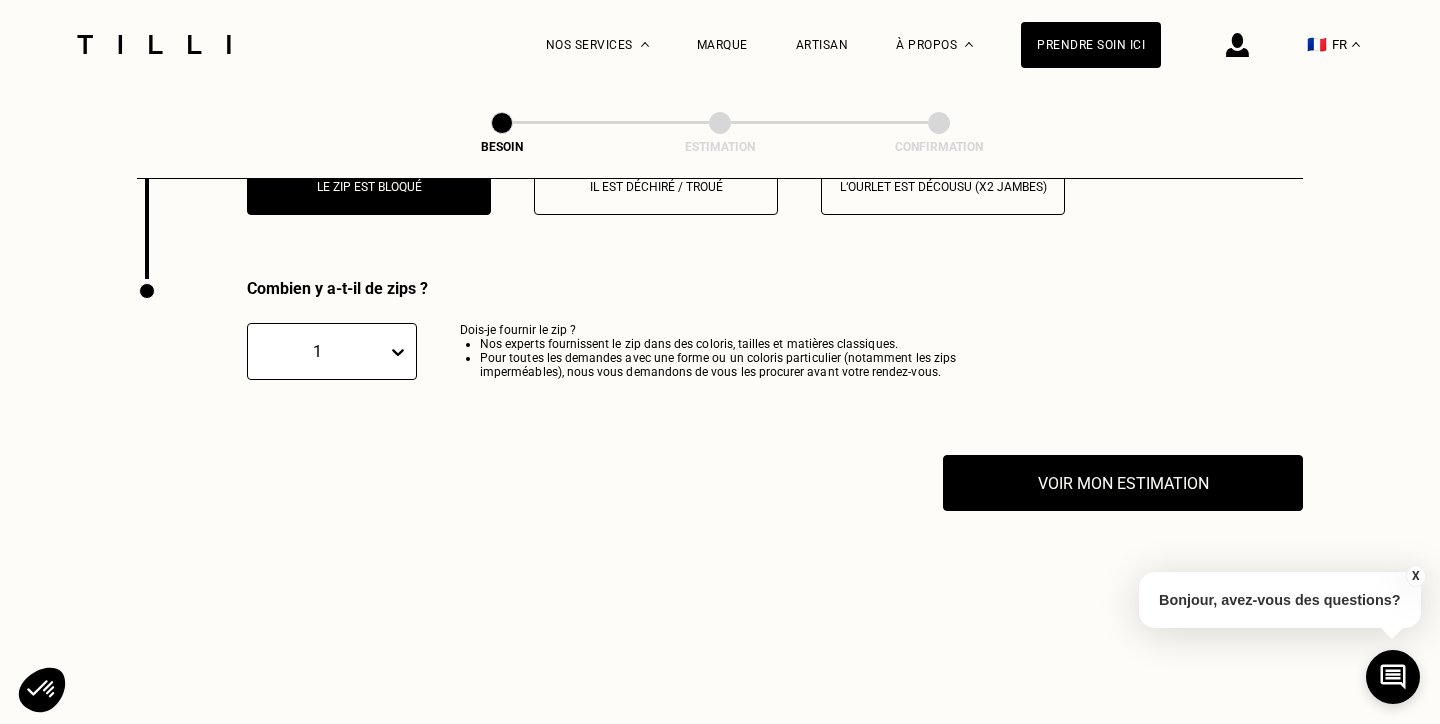 scroll, scrollTop: 3927, scrollLeft: 0, axis: vertical 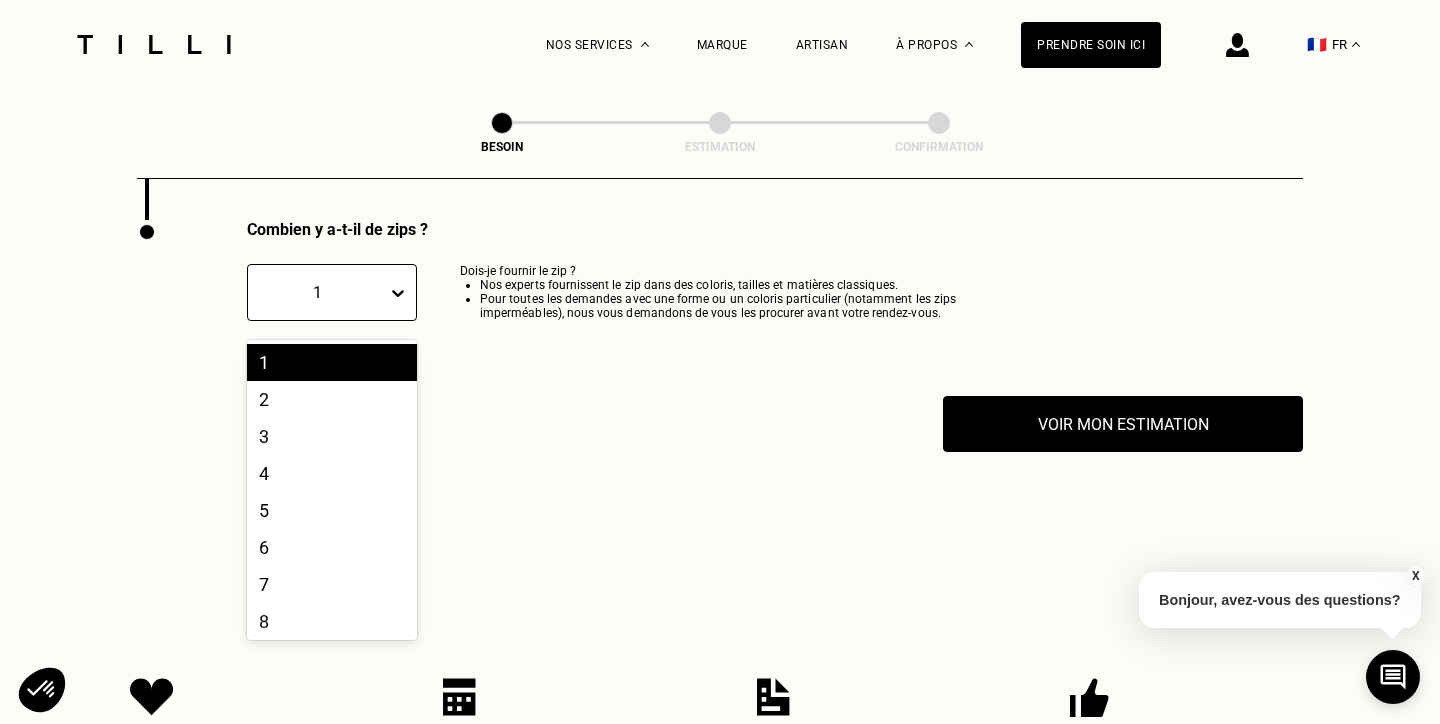click on "1" at bounding box center (317, 292) 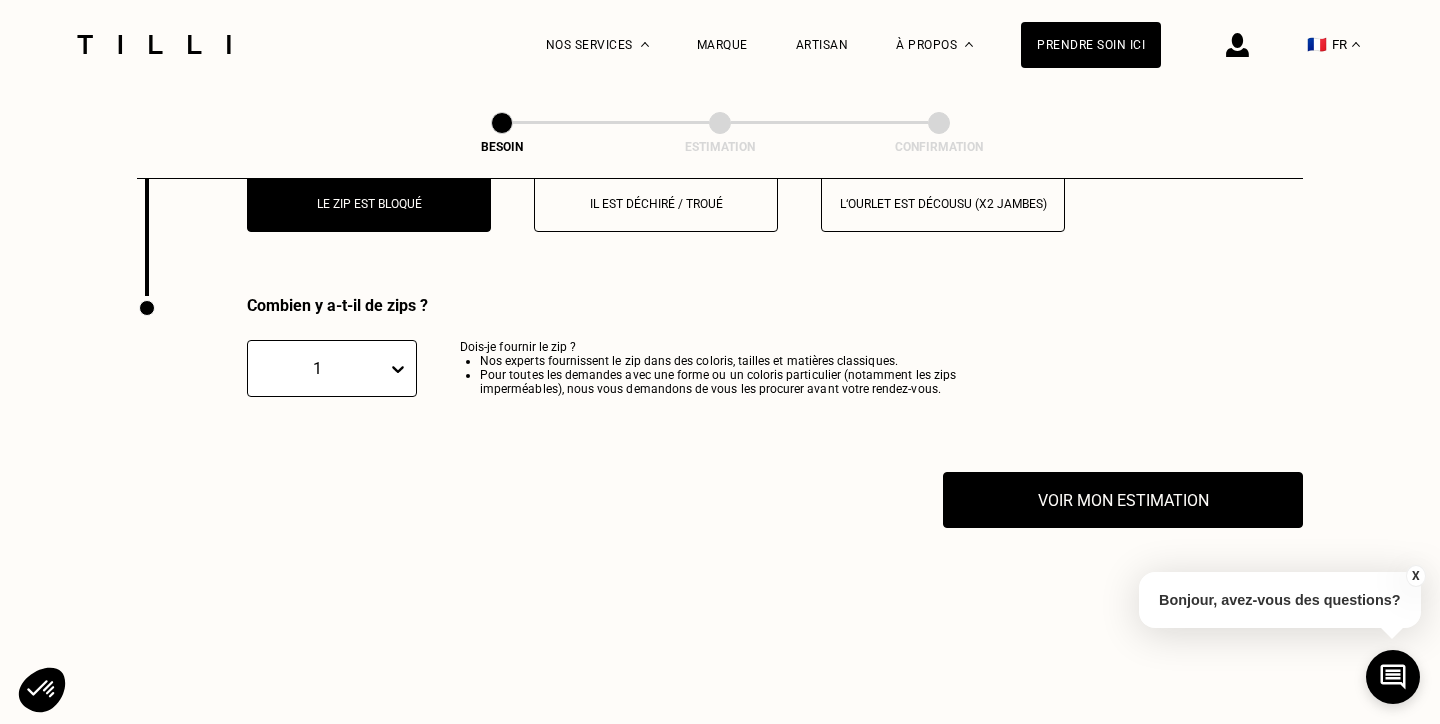 scroll, scrollTop: 3861, scrollLeft: 0, axis: vertical 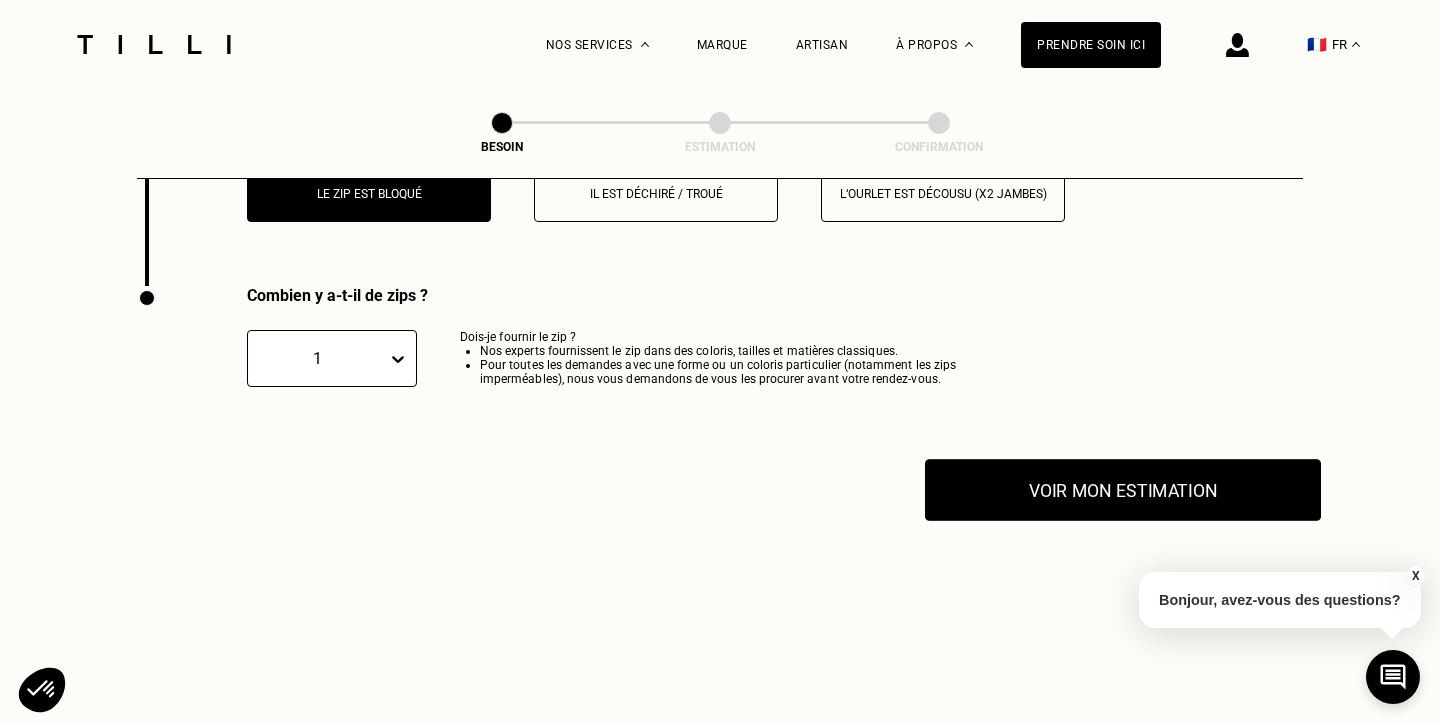 click on "Voir mon estimation" at bounding box center [1123, 490] 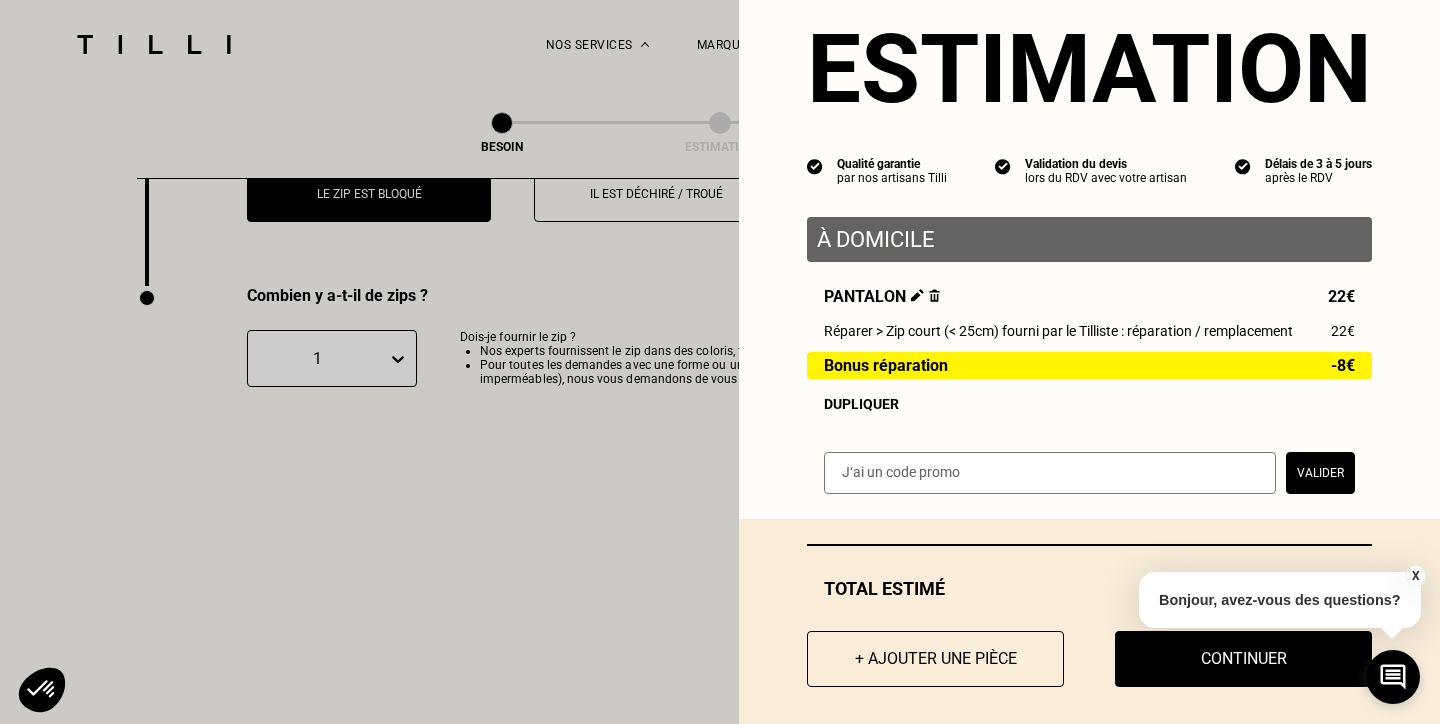 scroll, scrollTop: 65, scrollLeft: 0, axis: vertical 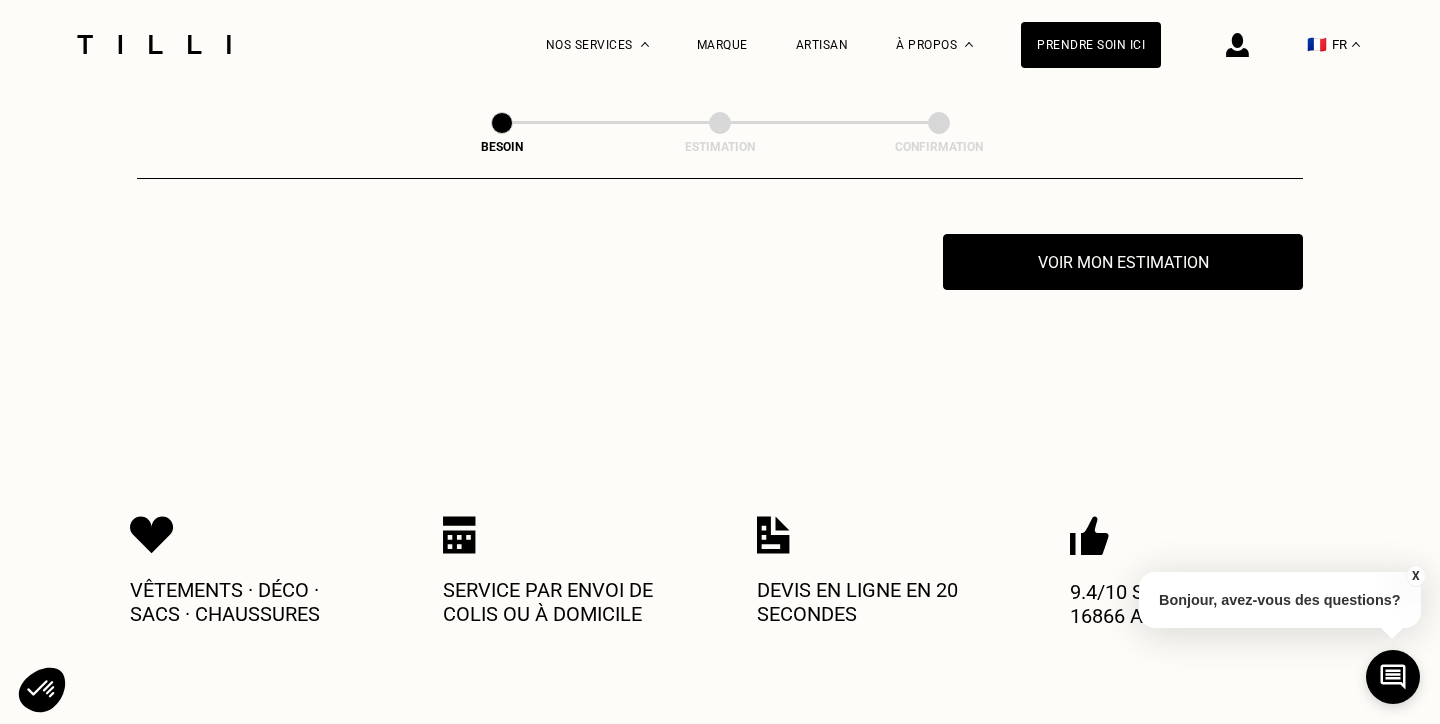 click on "X" at bounding box center (1415, 576) 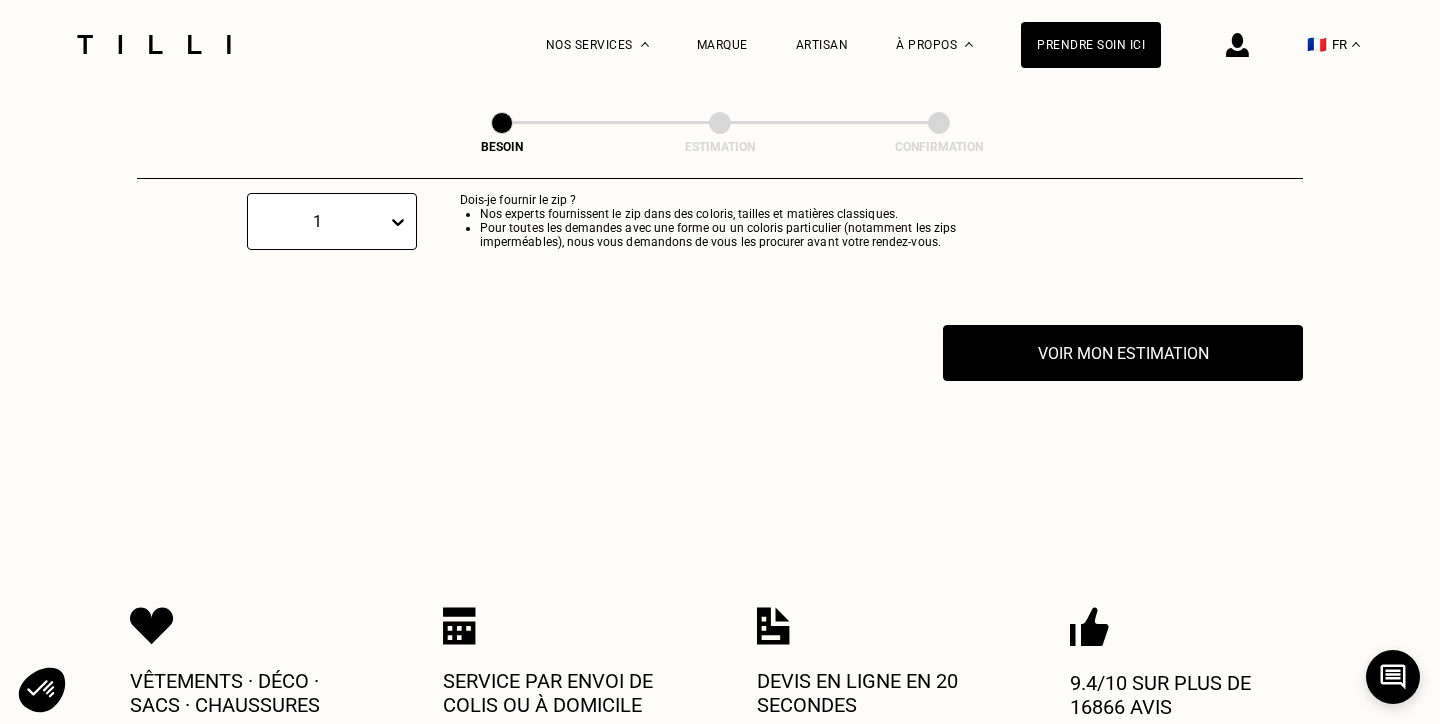 scroll, scrollTop: 3924, scrollLeft: 0, axis: vertical 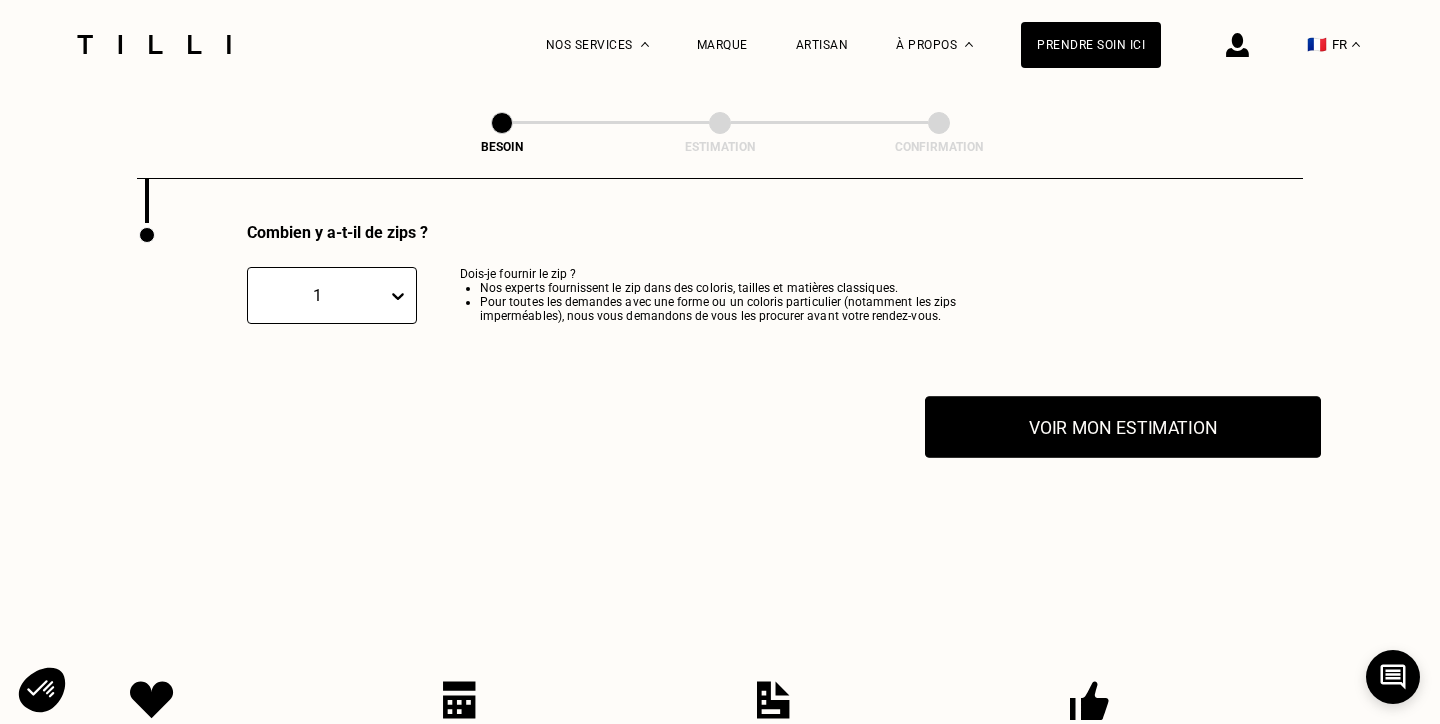 click on "Voir mon estimation" at bounding box center [1123, 427] 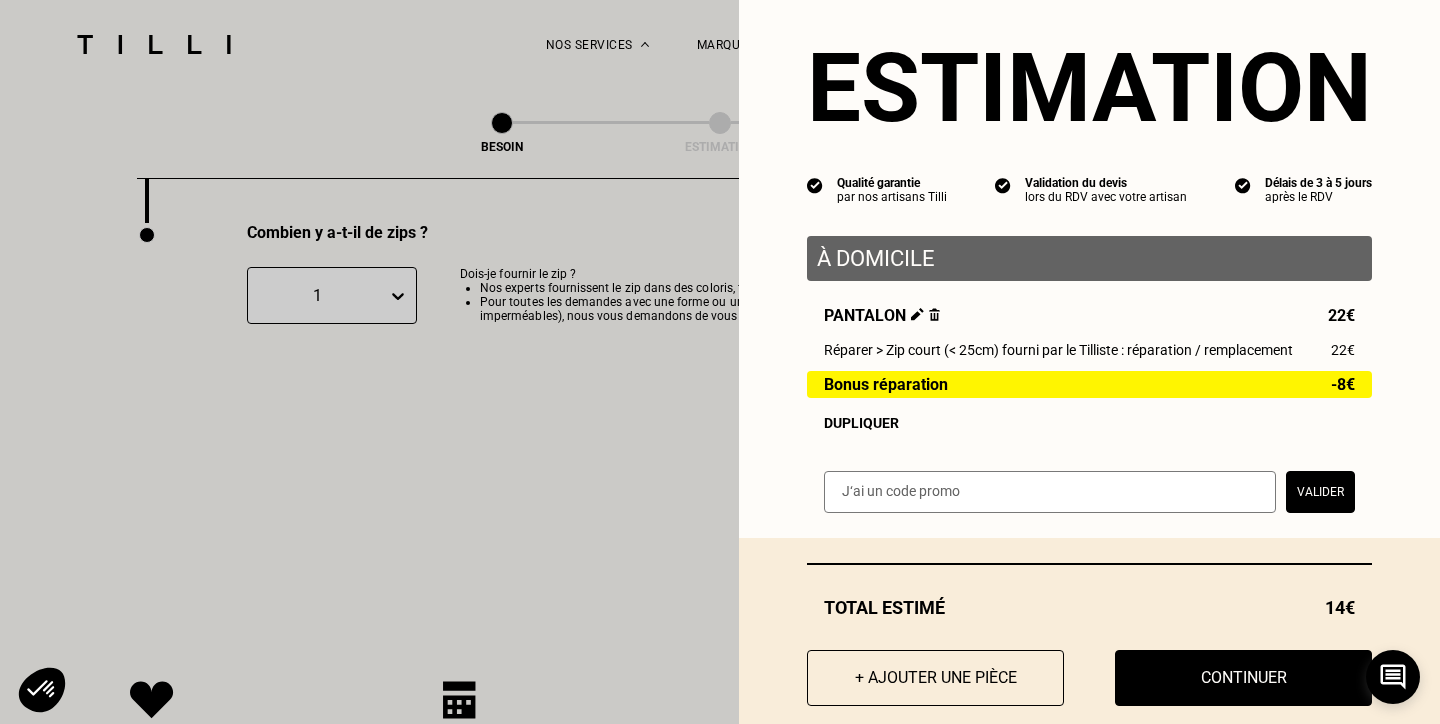 scroll, scrollTop: 39, scrollLeft: 0, axis: vertical 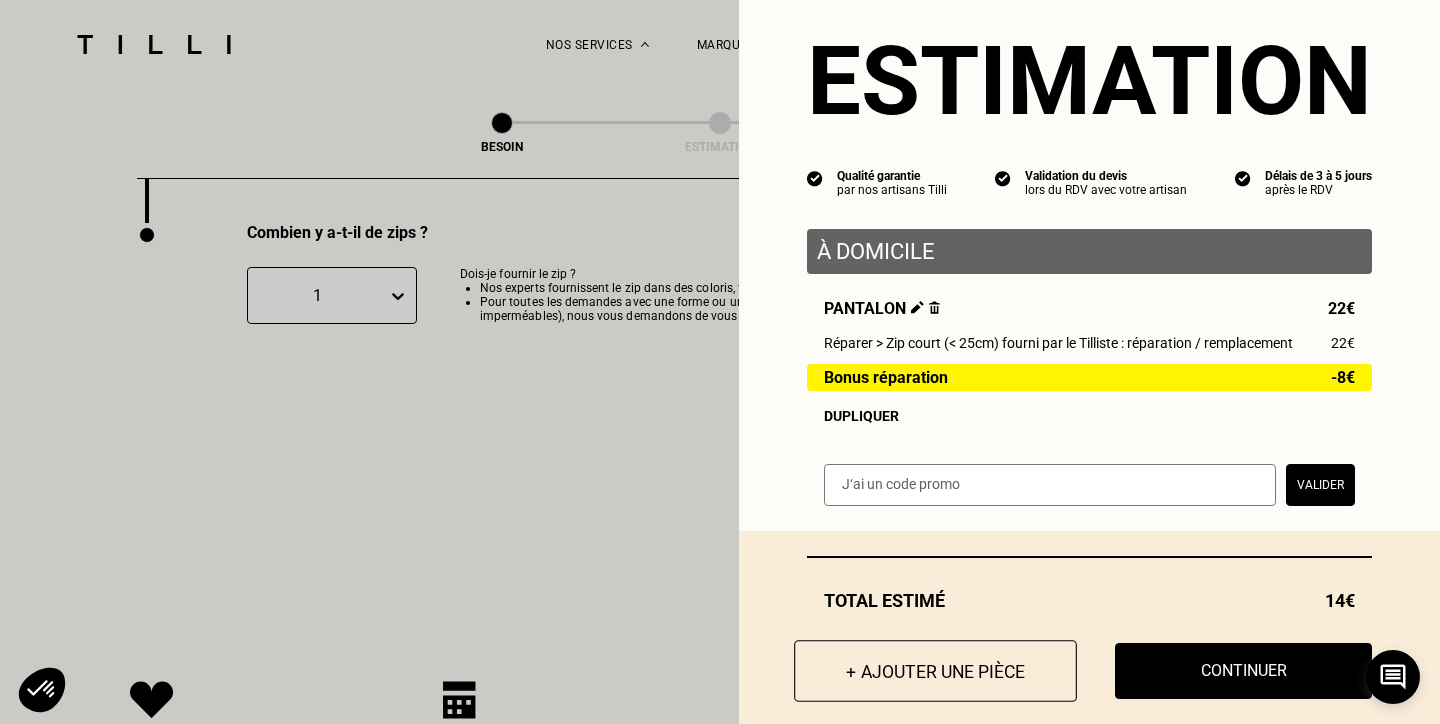 click on "+ Ajouter une pièce" at bounding box center [935, 671] 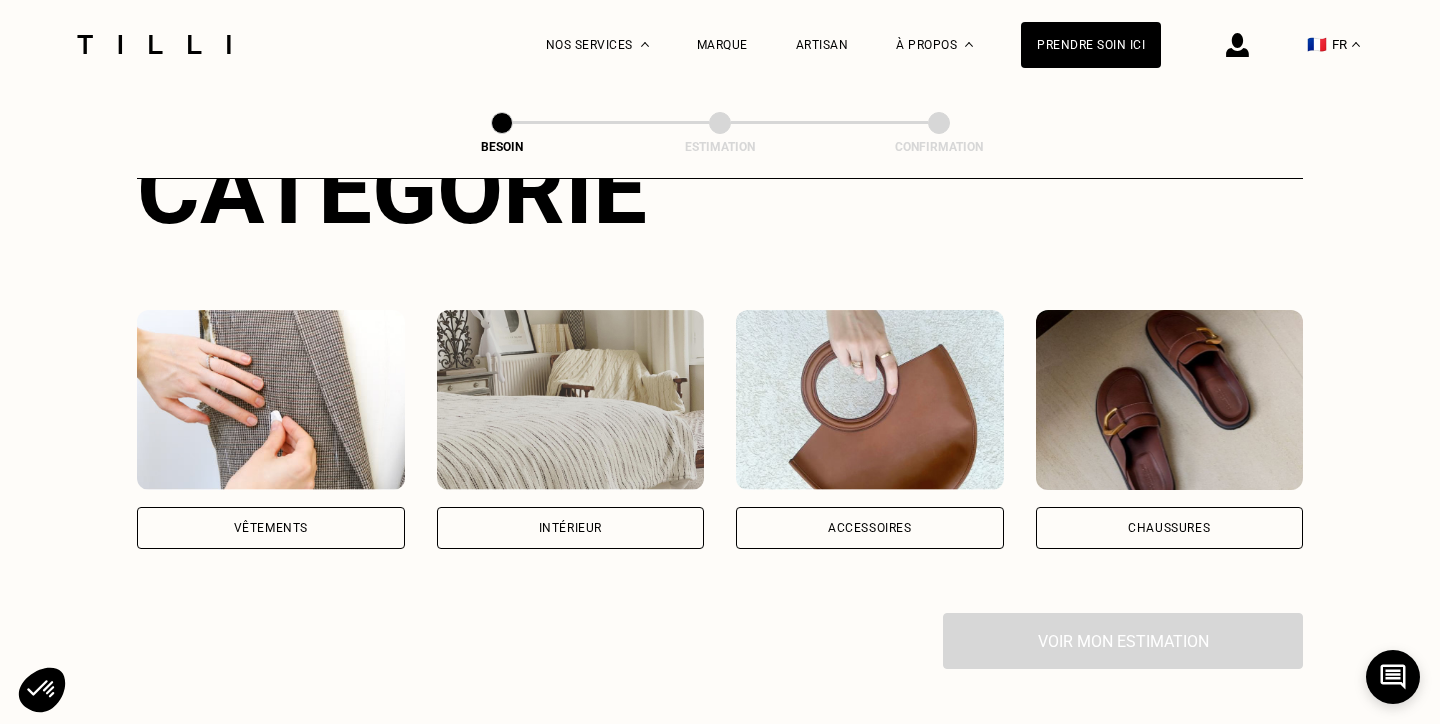 scroll, scrollTop: 274, scrollLeft: 0, axis: vertical 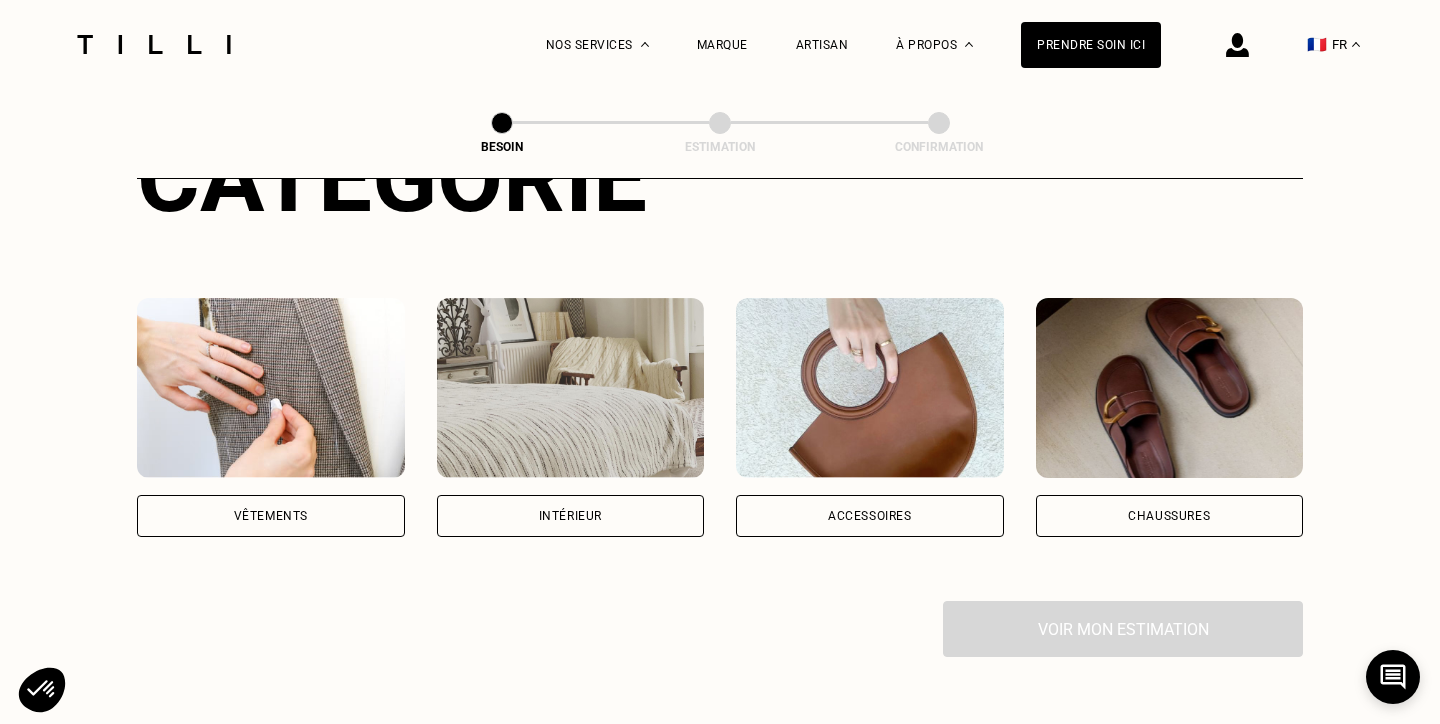 click on "Vêtements" at bounding box center [271, 516] 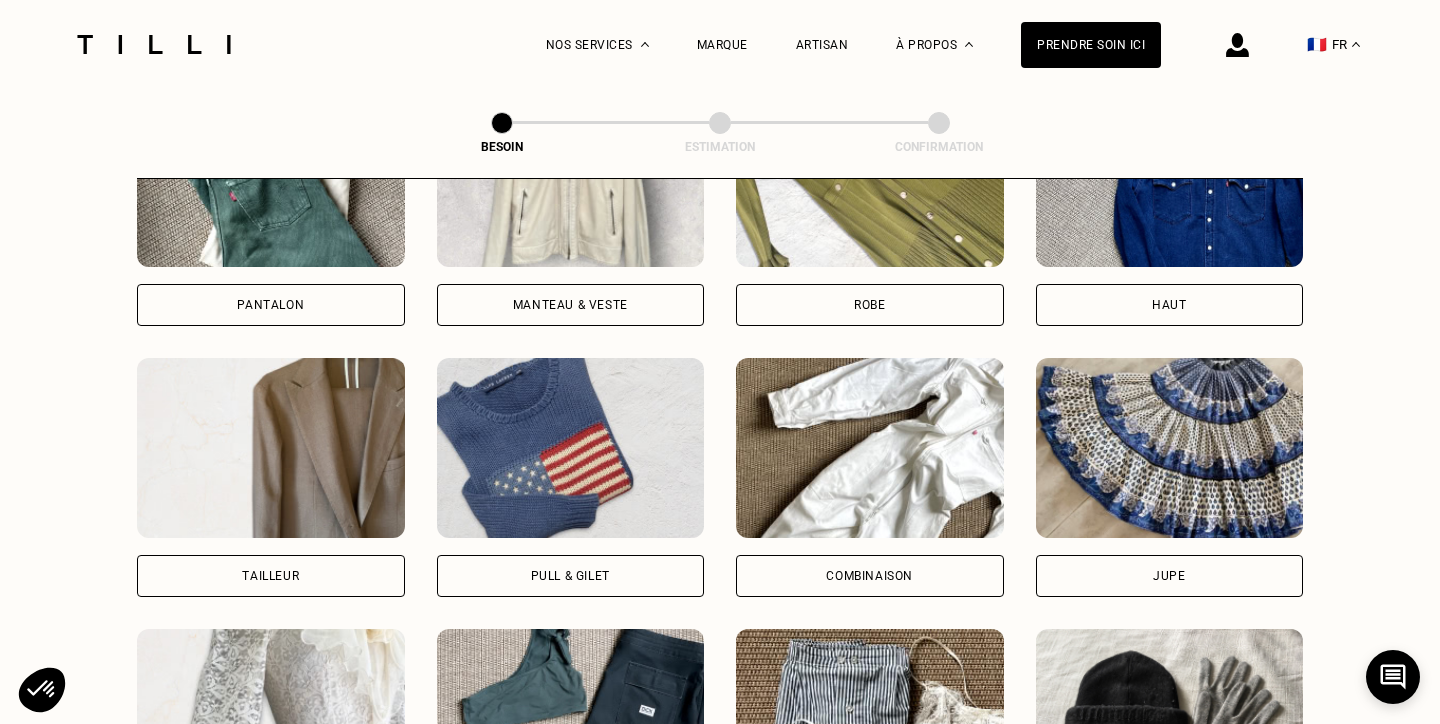 scroll, scrollTop: 1033, scrollLeft: 0, axis: vertical 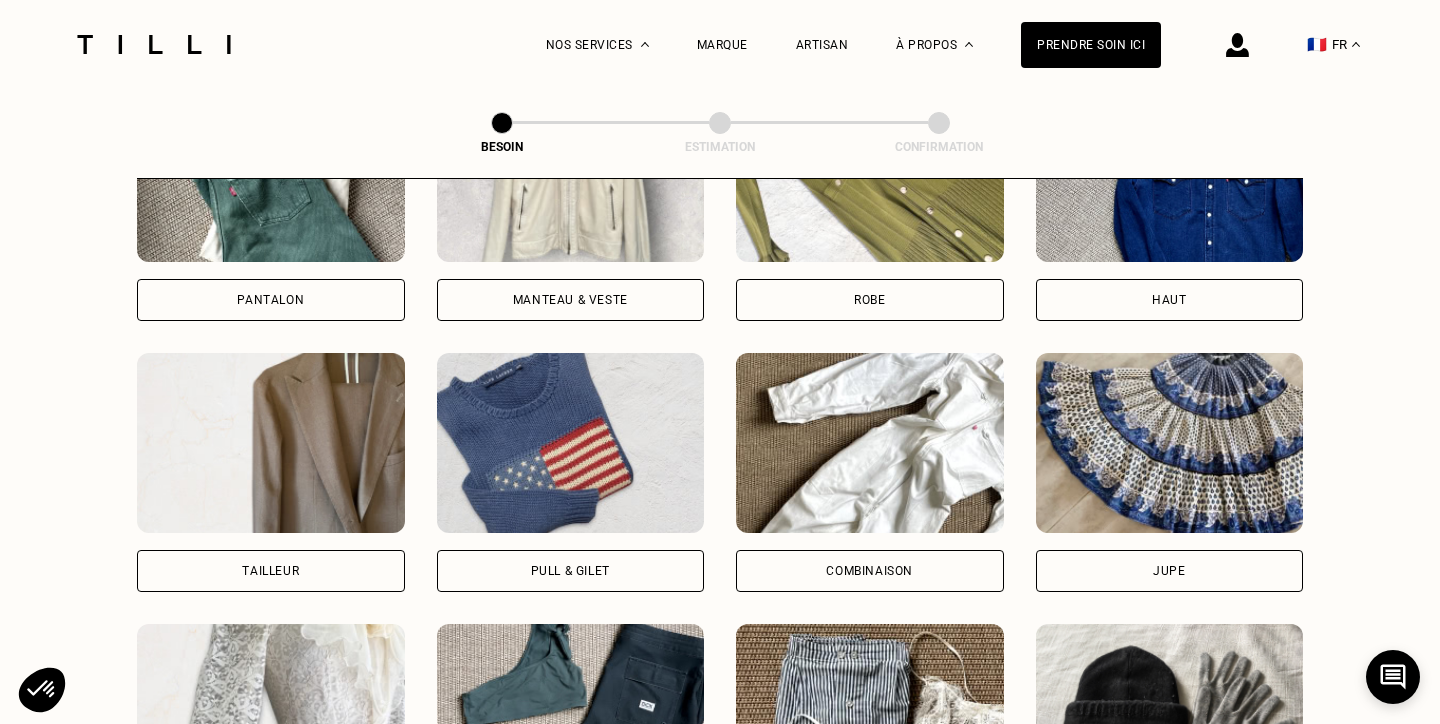 click on "Haut" at bounding box center [1170, 300] 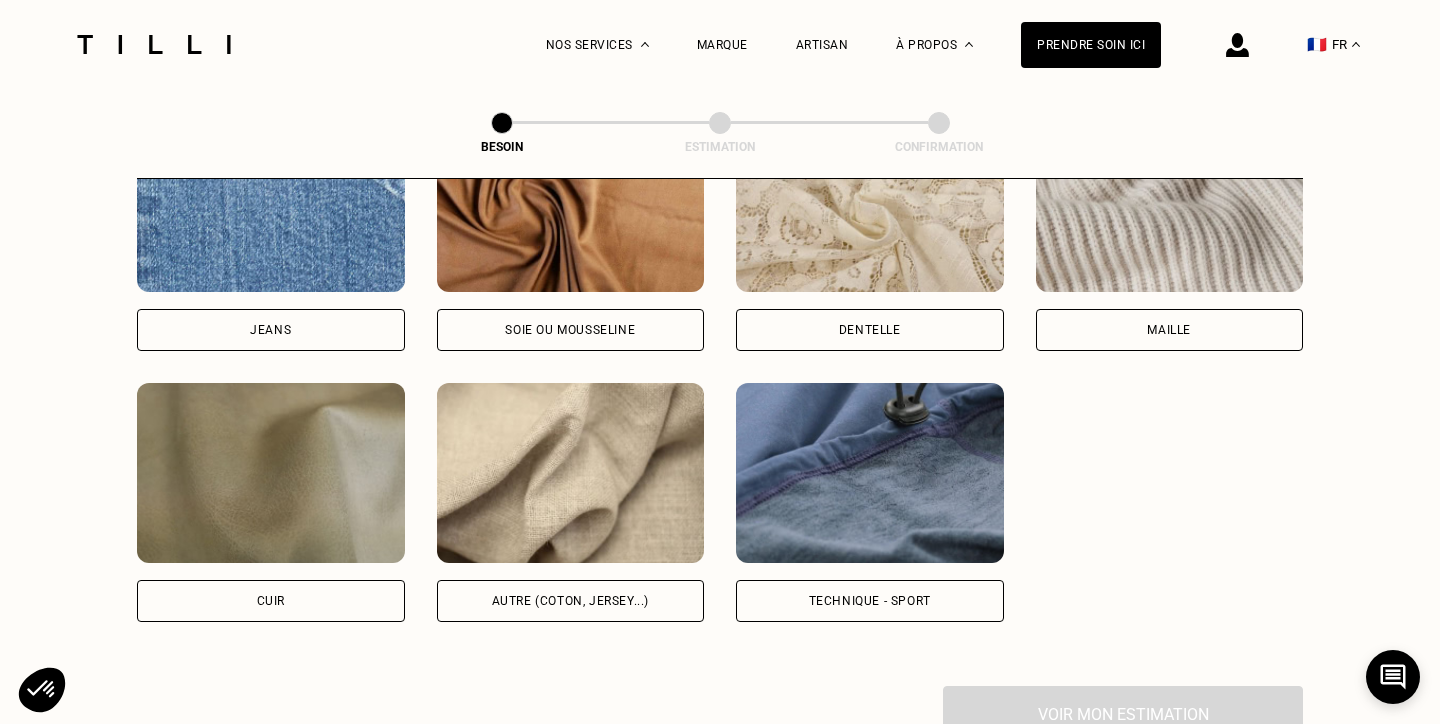scroll, scrollTop: 2224, scrollLeft: 0, axis: vertical 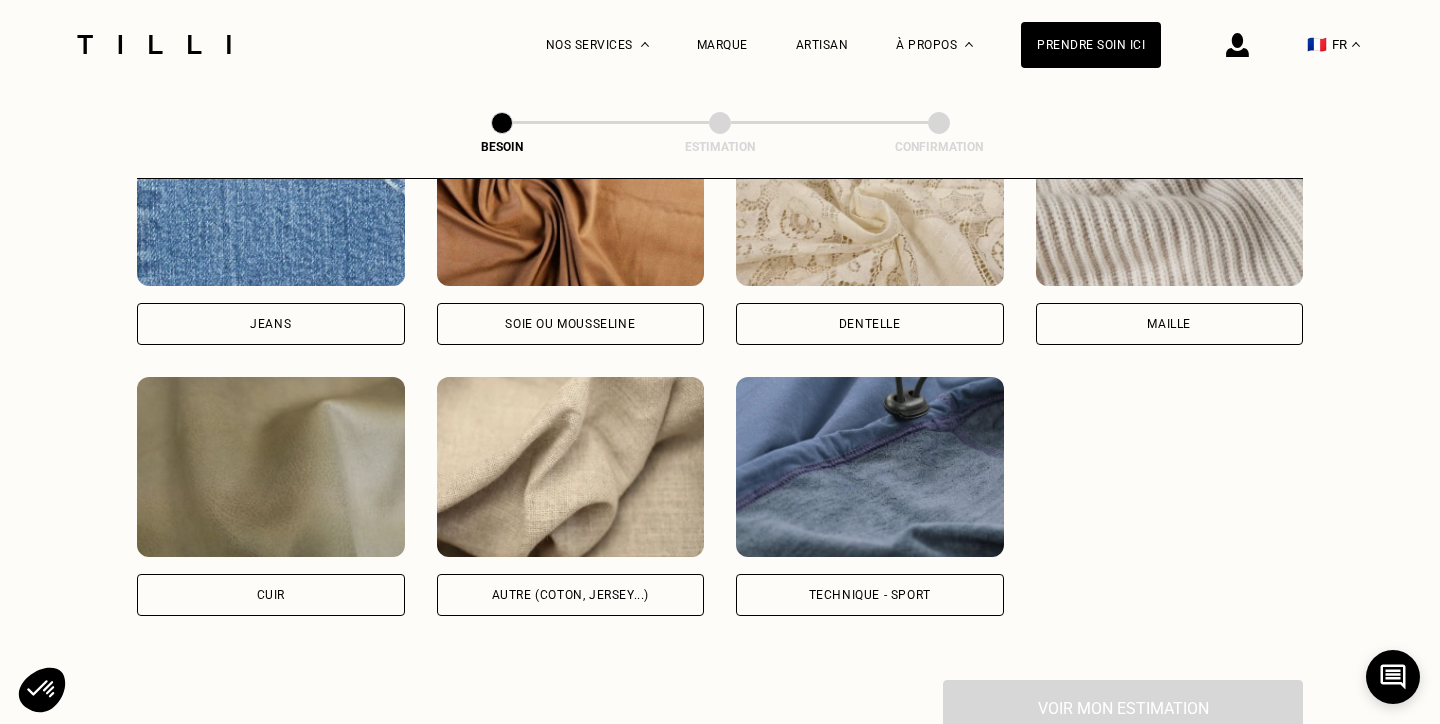 click on "Autre (coton, jersey...)" at bounding box center (570, 595) 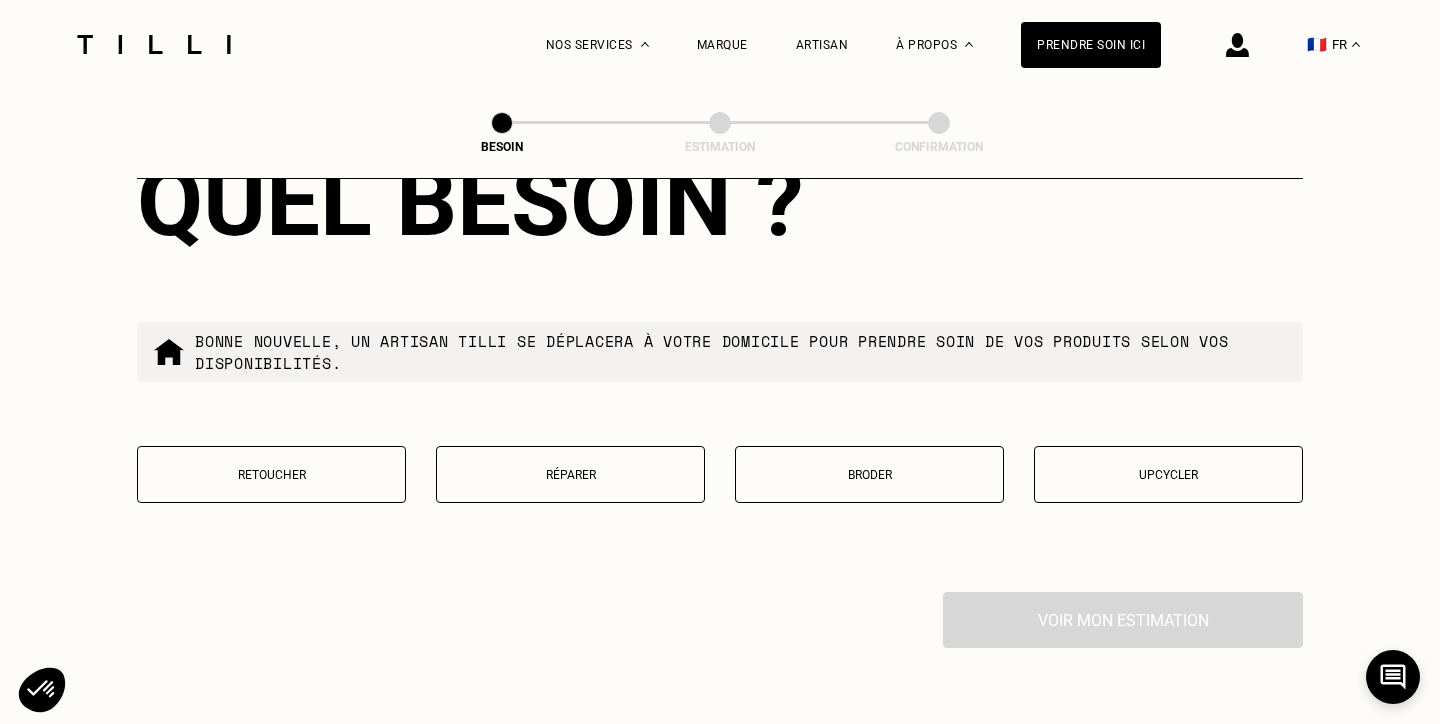 scroll, scrollTop: 3349, scrollLeft: 0, axis: vertical 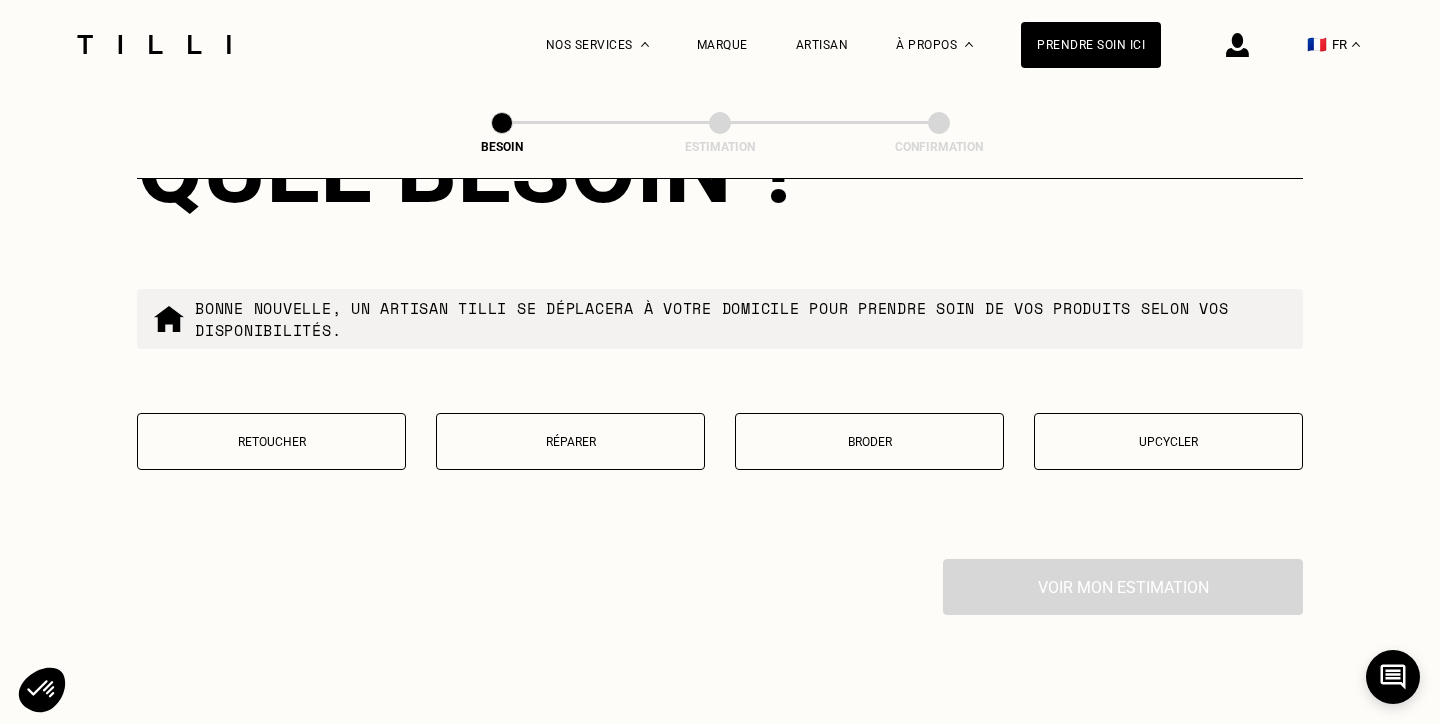 click on "Retoucher" at bounding box center (271, 442) 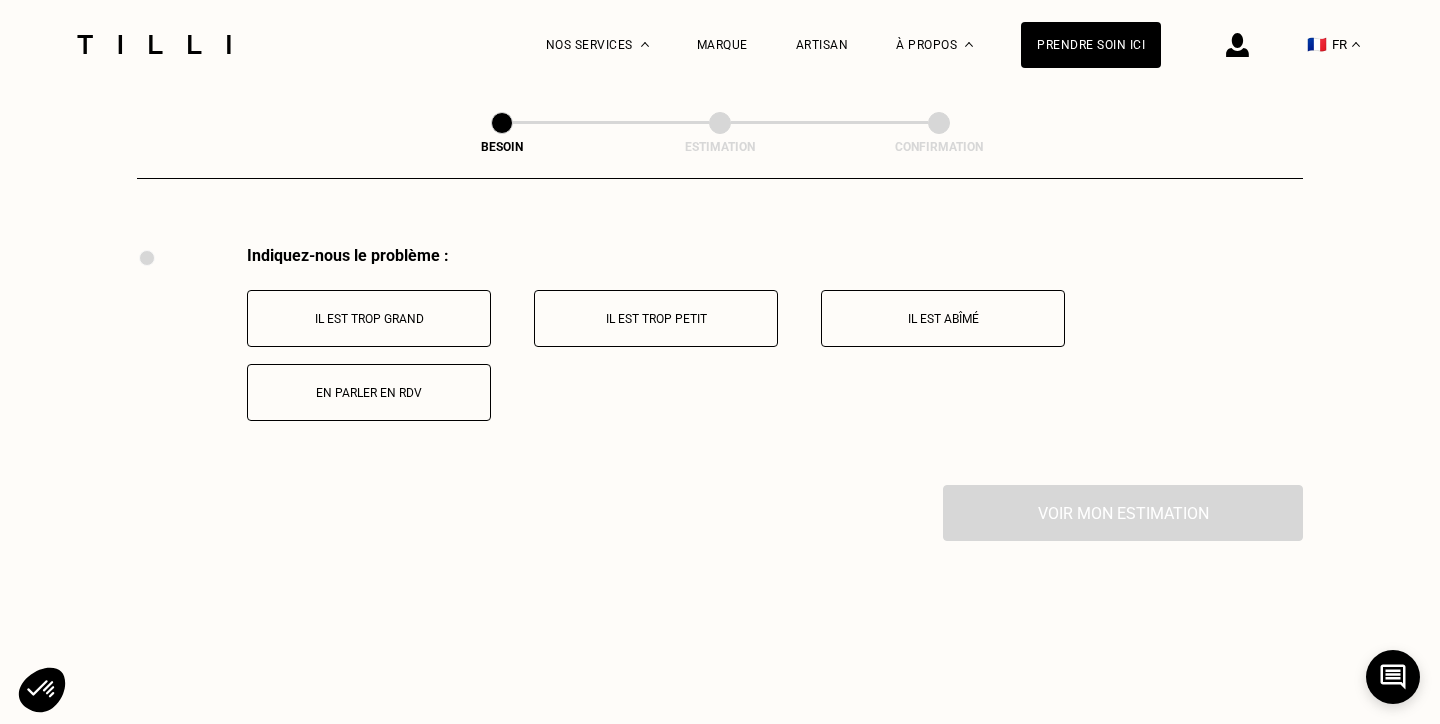 scroll, scrollTop: 3688, scrollLeft: 0, axis: vertical 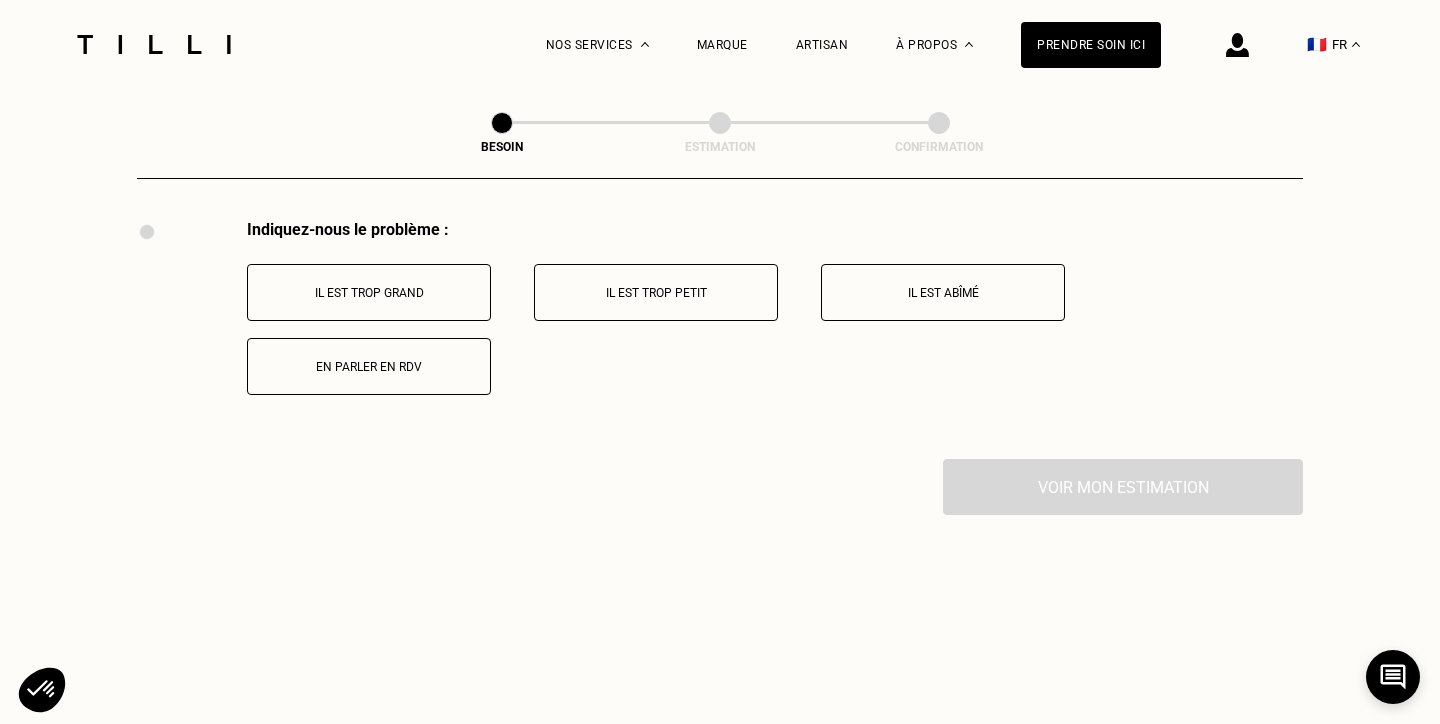 click on "Il est trop grand" at bounding box center (369, 293) 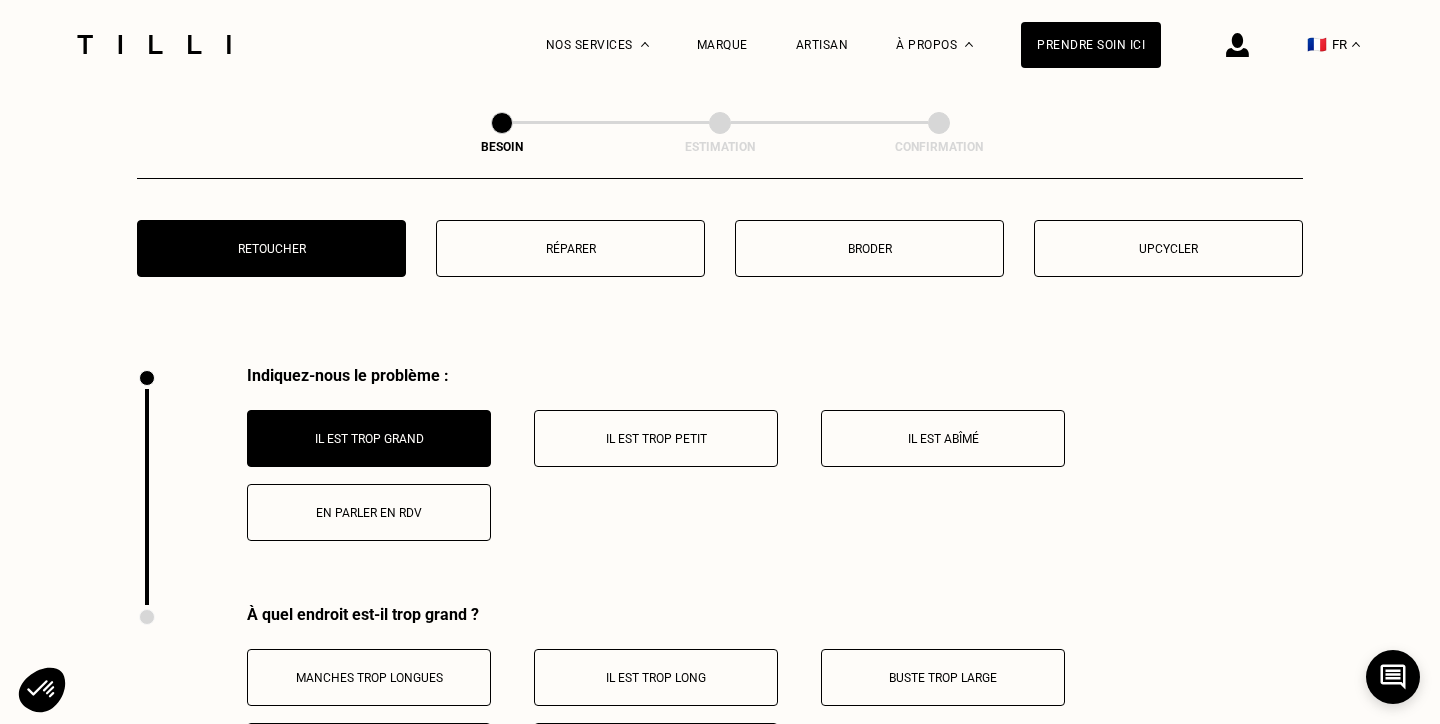 click on "Il est abîmé" at bounding box center [943, 439] 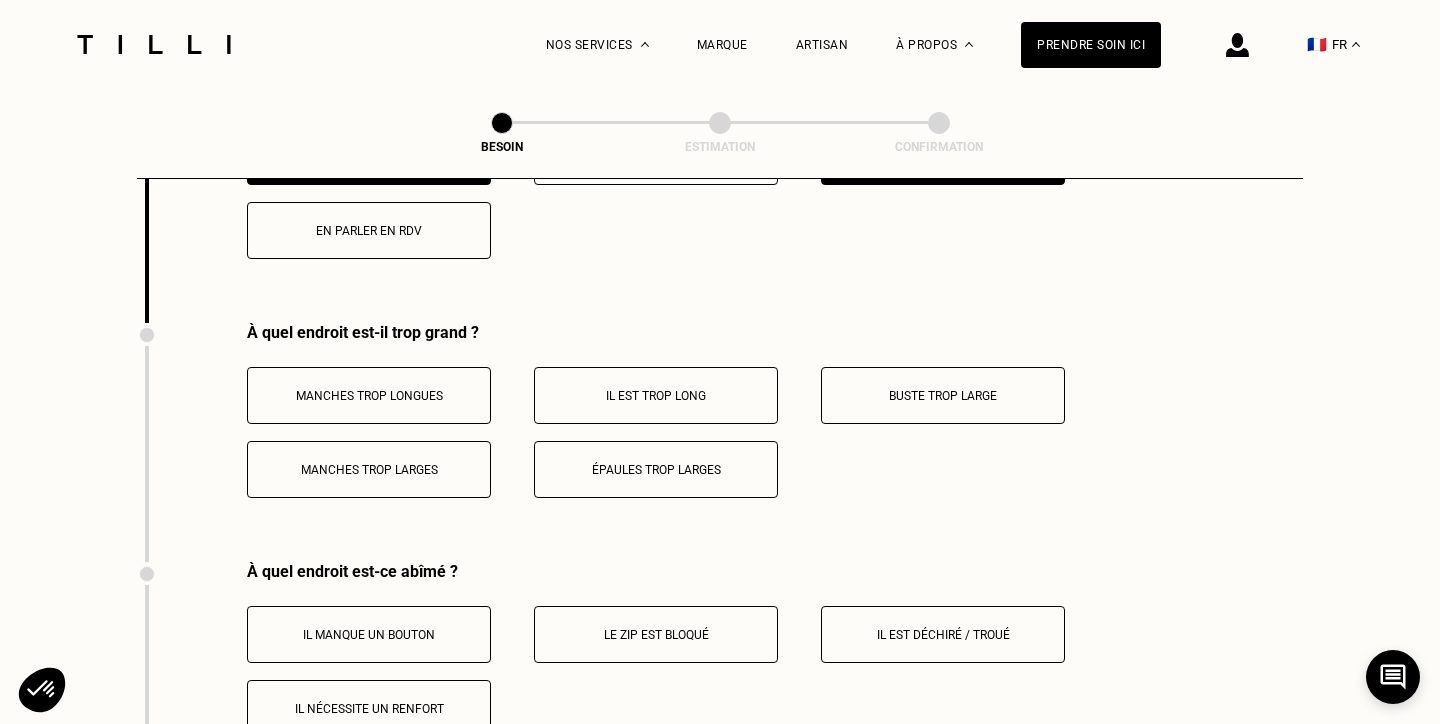 scroll, scrollTop: 3590, scrollLeft: 0, axis: vertical 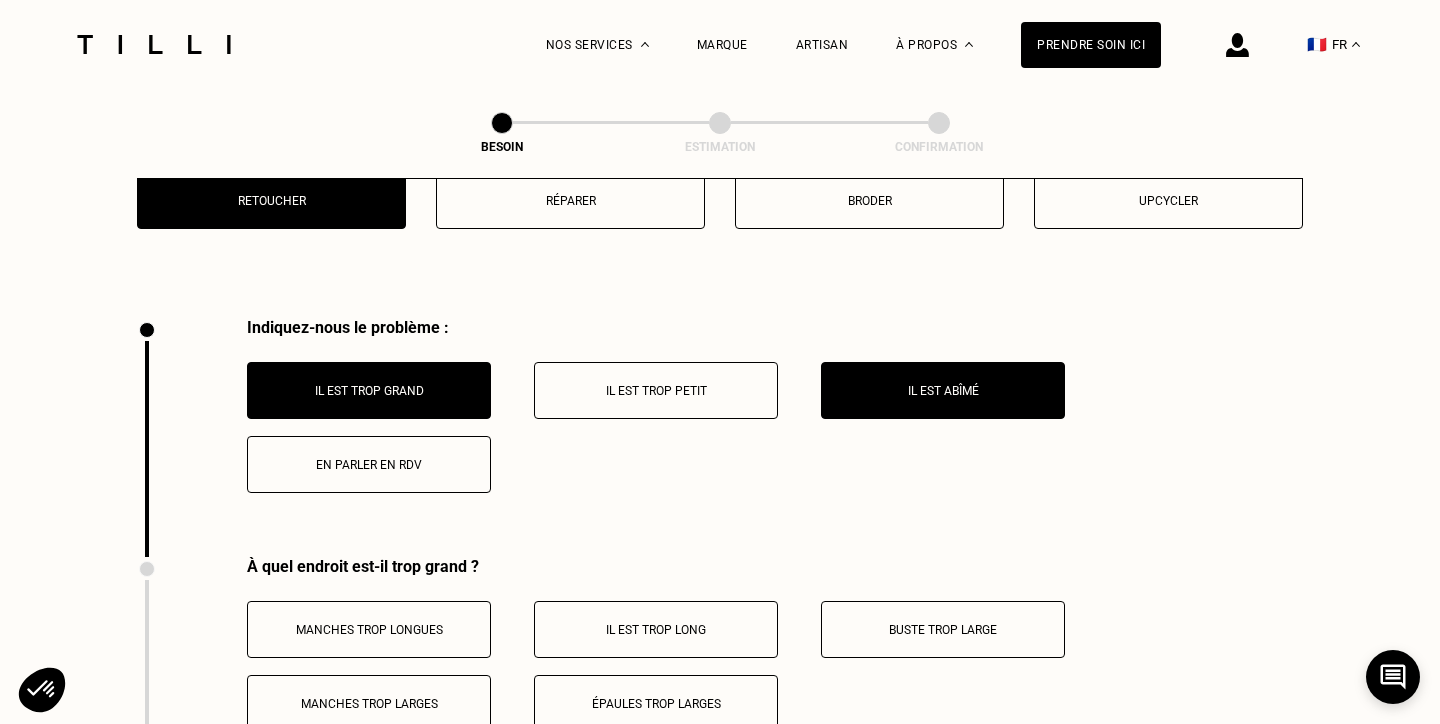 click on "Il est trop grand" at bounding box center (369, 390) 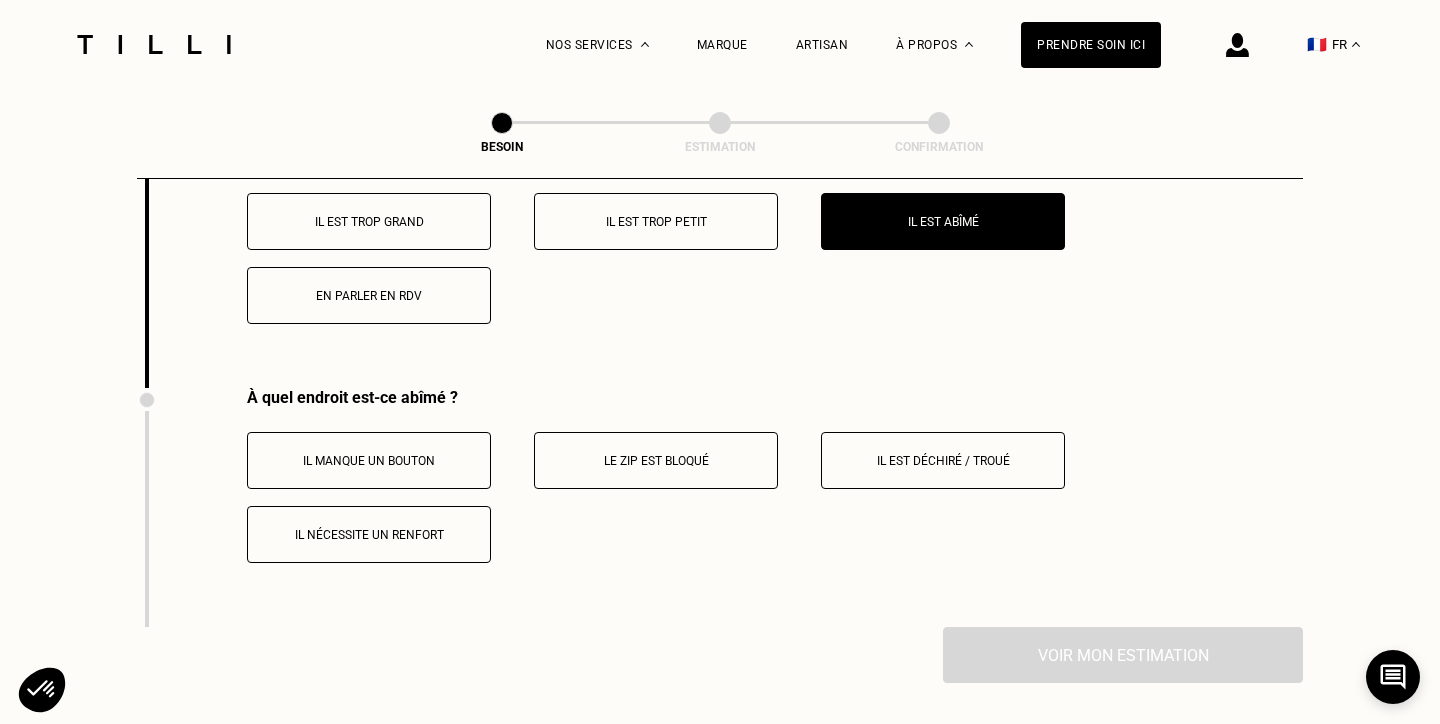 scroll, scrollTop: 3927, scrollLeft: 0, axis: vertical 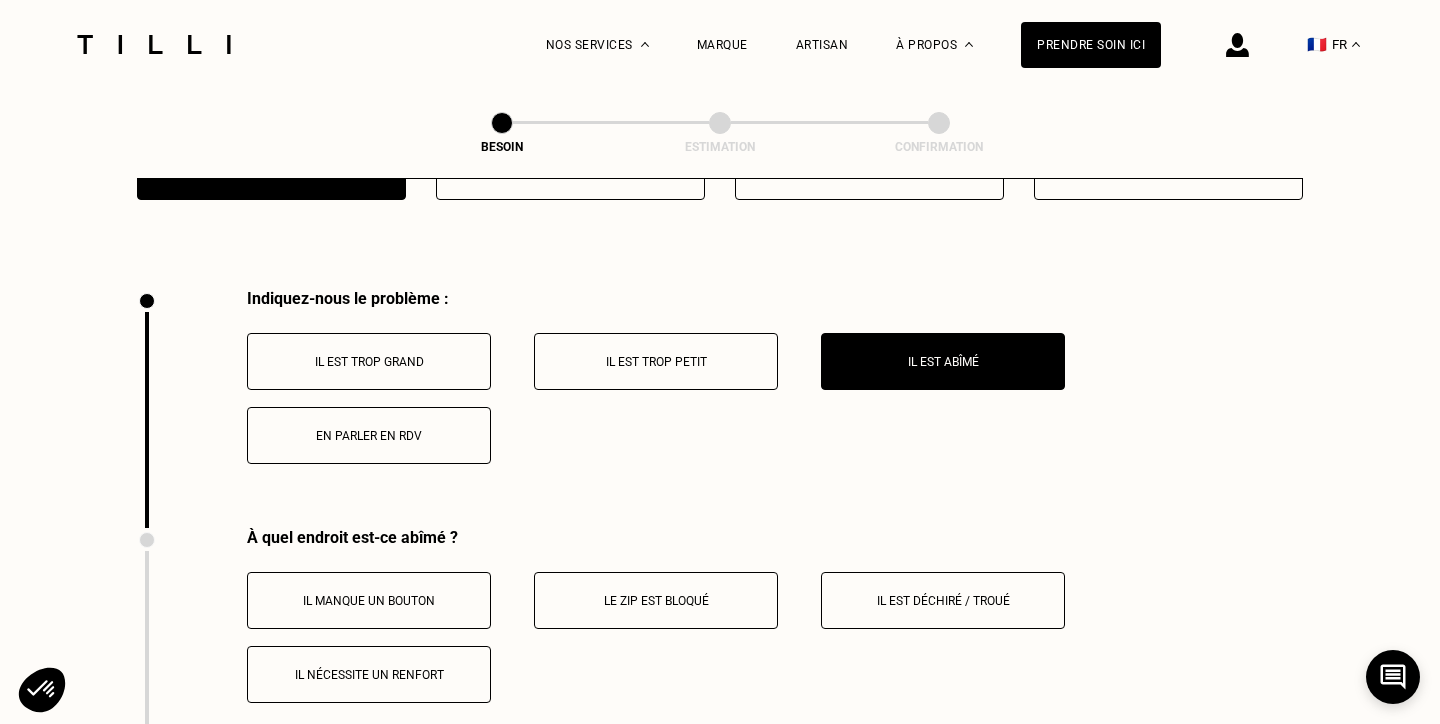 click on "Il est abîmé" at bounding box center (943, 361) 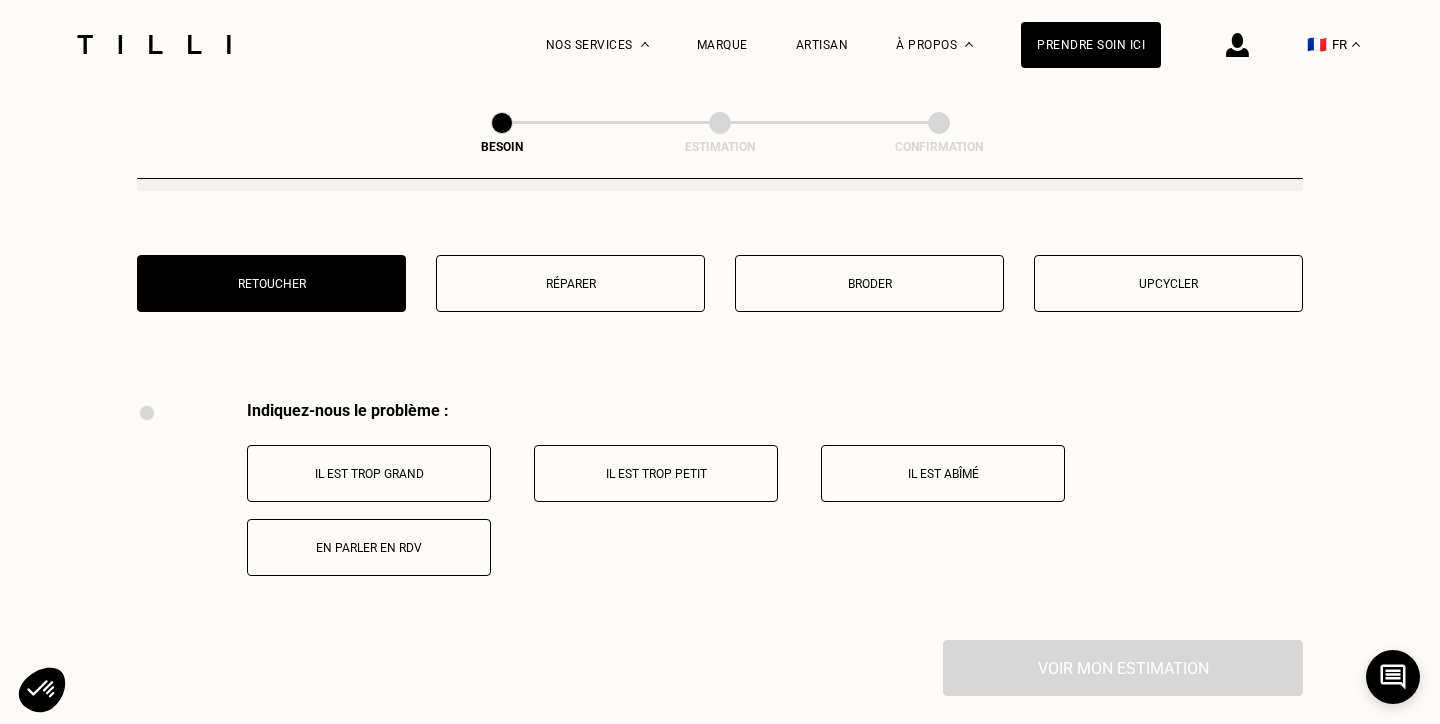 scroll, scrollTop: 3386, scrollLeft: 0, axis: vertical 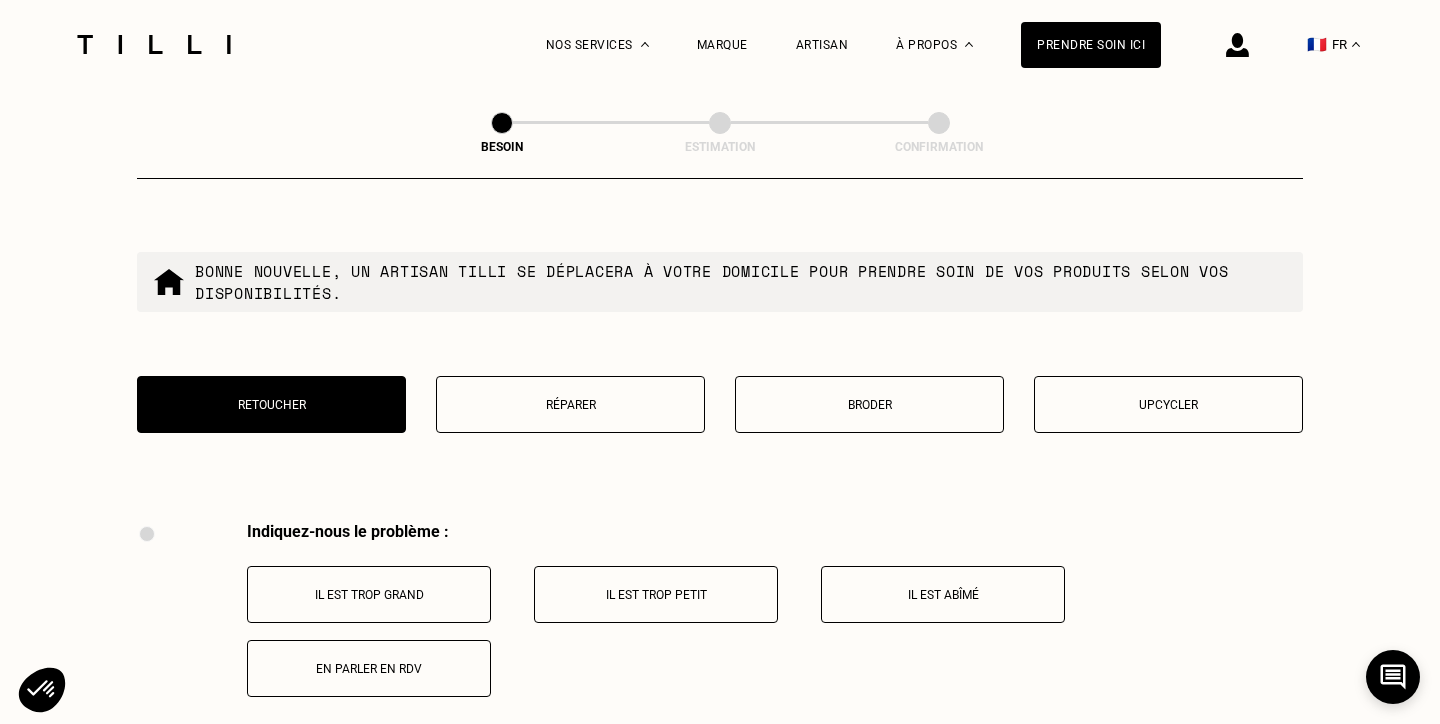 click on "Réparer" at bounding box center (570, 405) 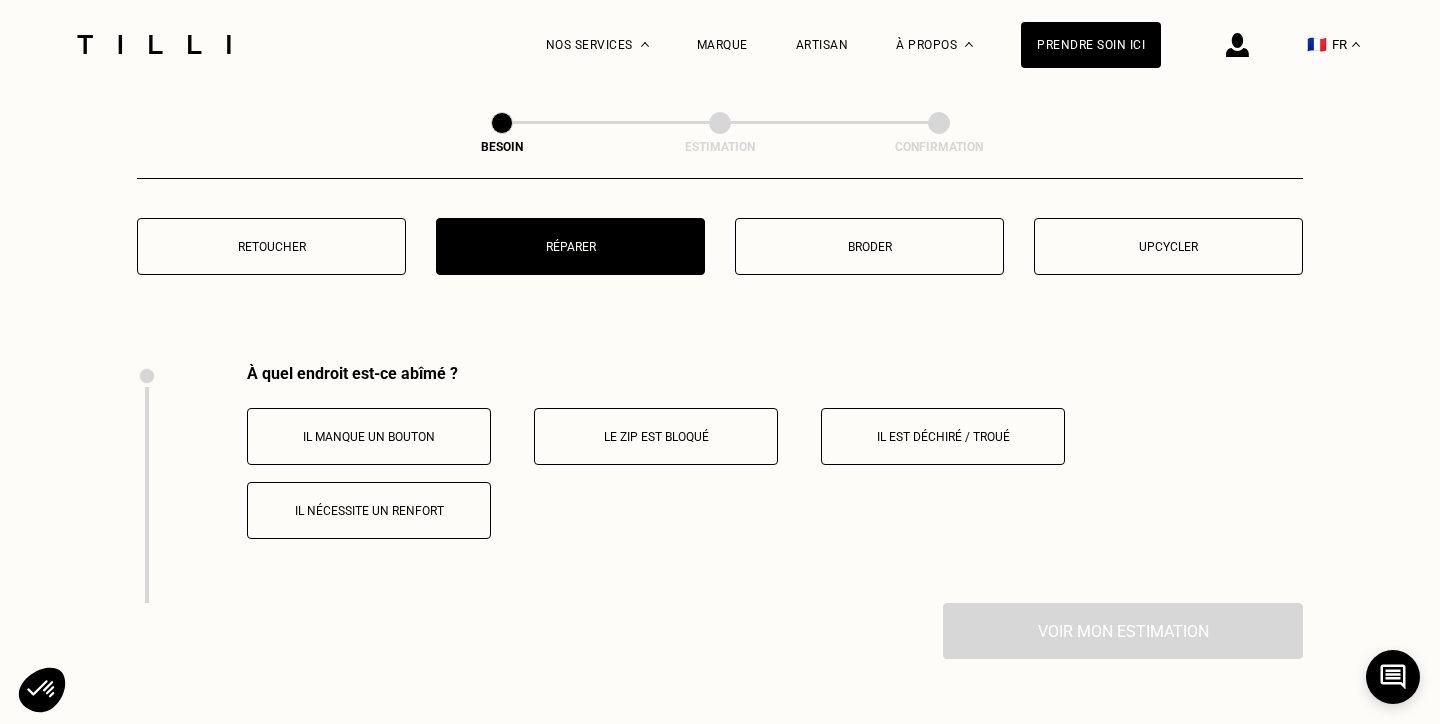 scroll, scrollTop: 3541, scrollLeft: 0, axis: vertical 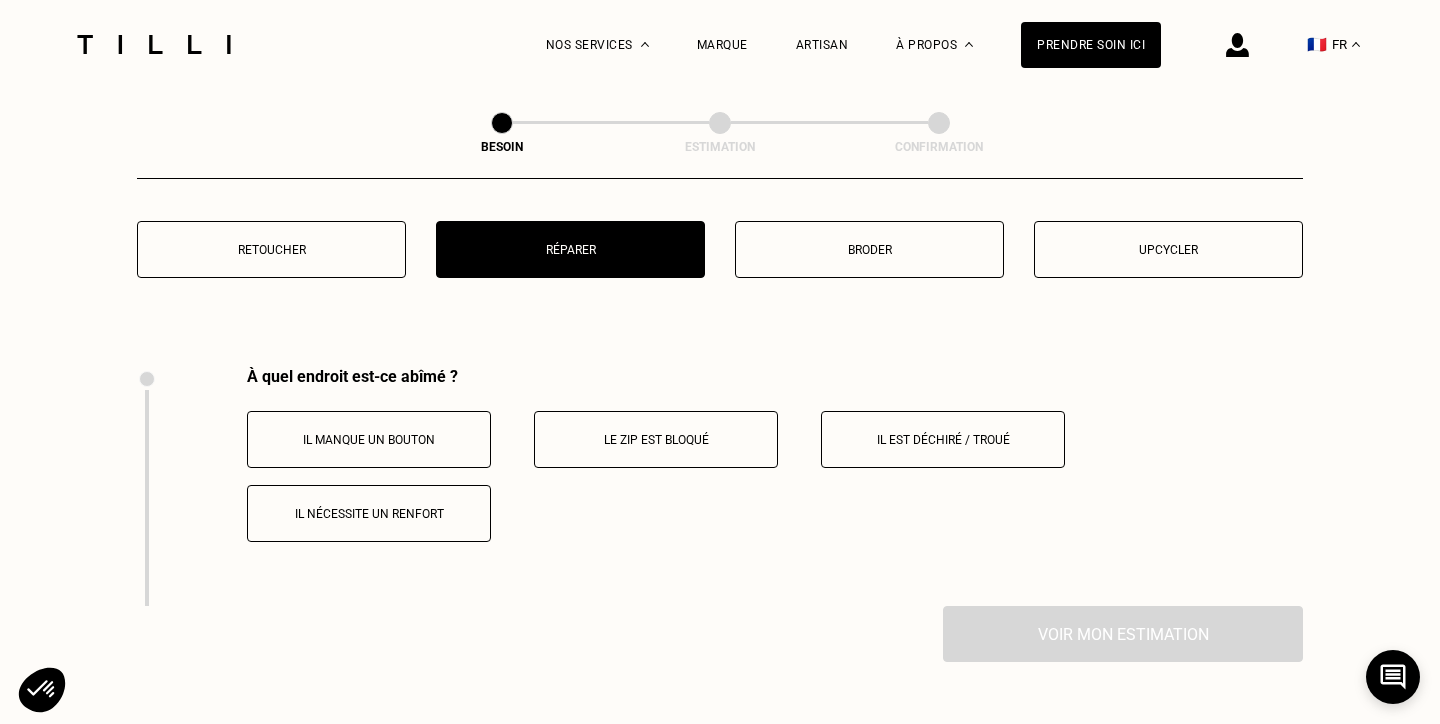 click on "Retoucher" at bounding box center (271, 249) 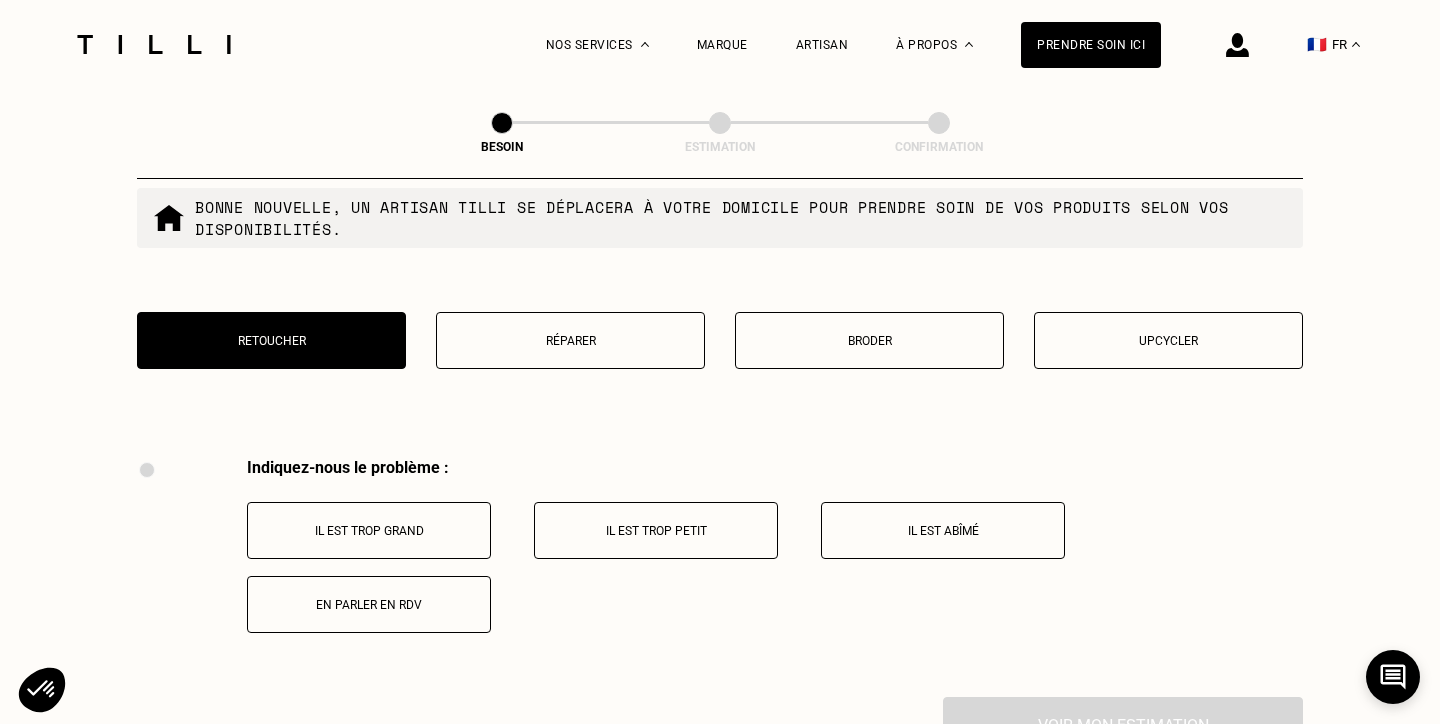 scroll, scrollTop: 3445, scrollLeft: 0, axis: vertical 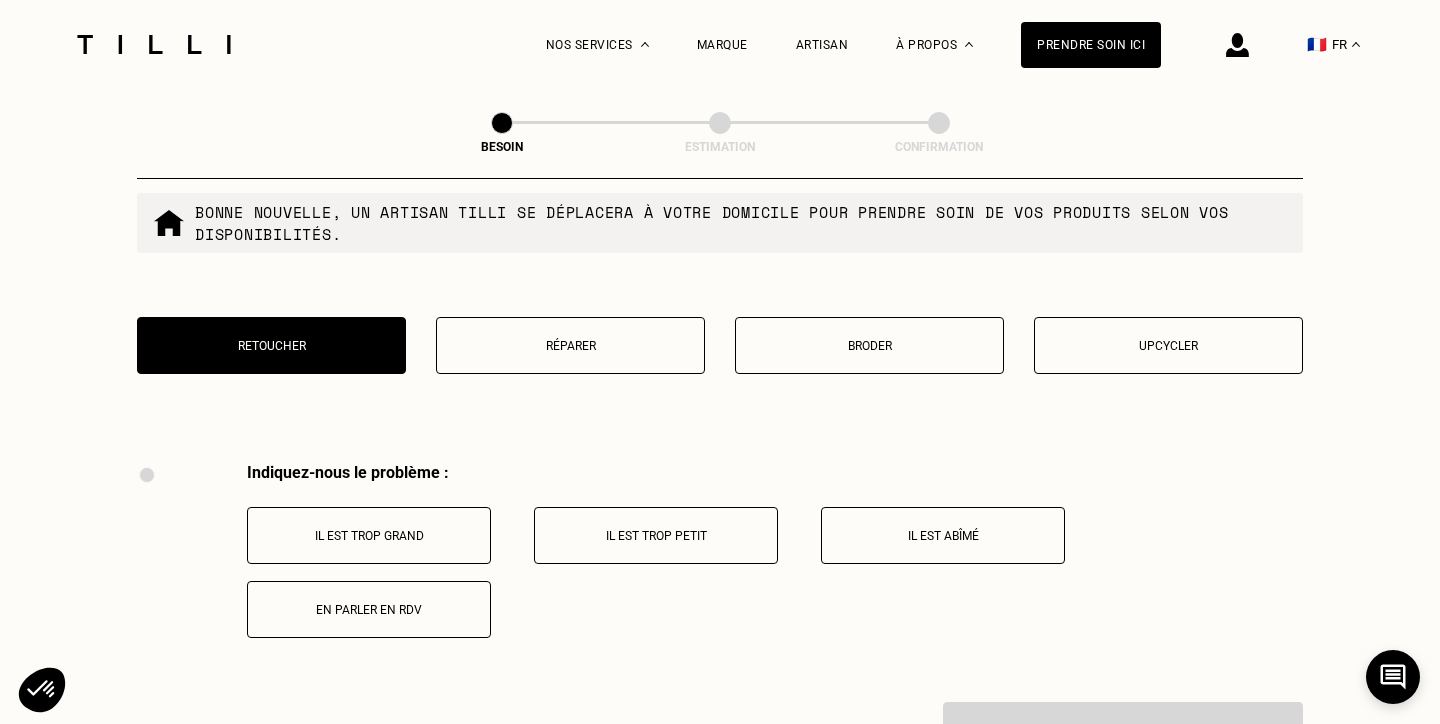 click on "Upcycler" at bounding box center [1168, 345] 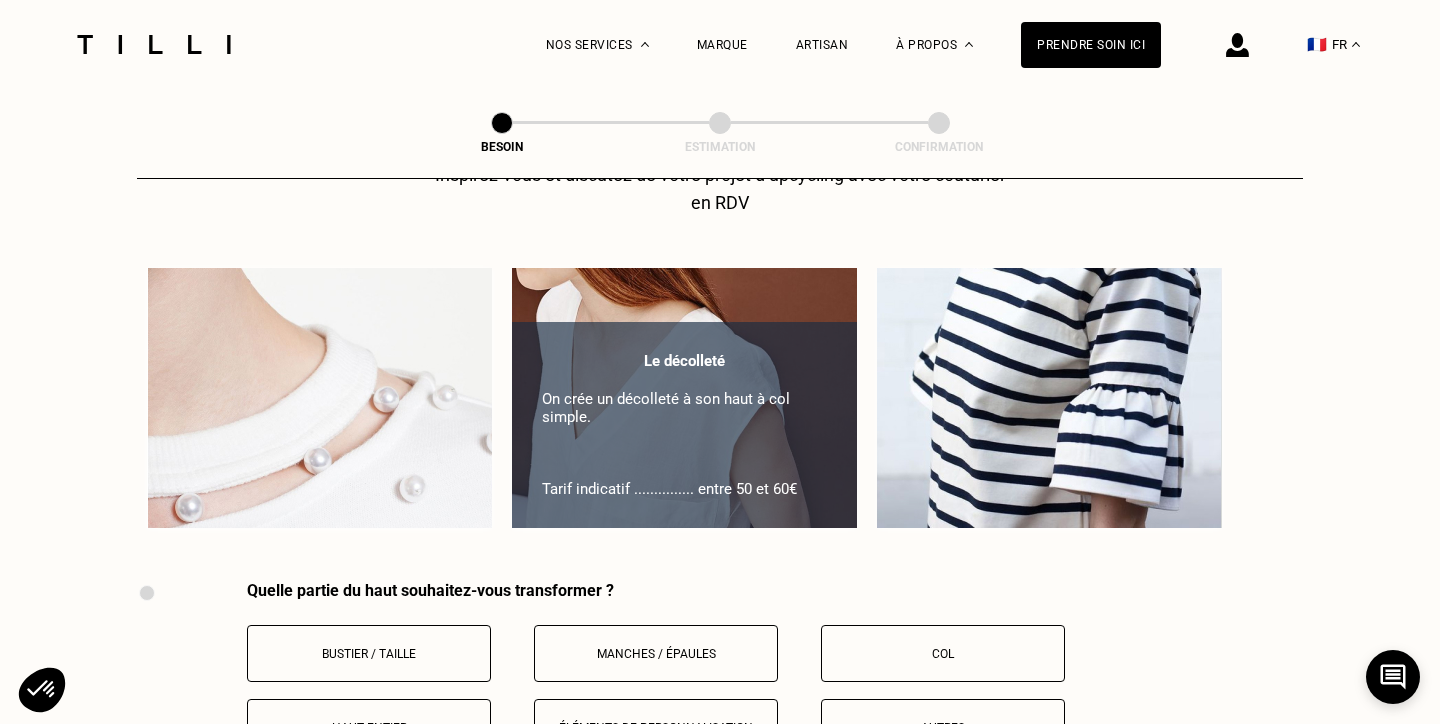 scroll, scrollTop: 3768, scrollLeft: 0, axis: vertical 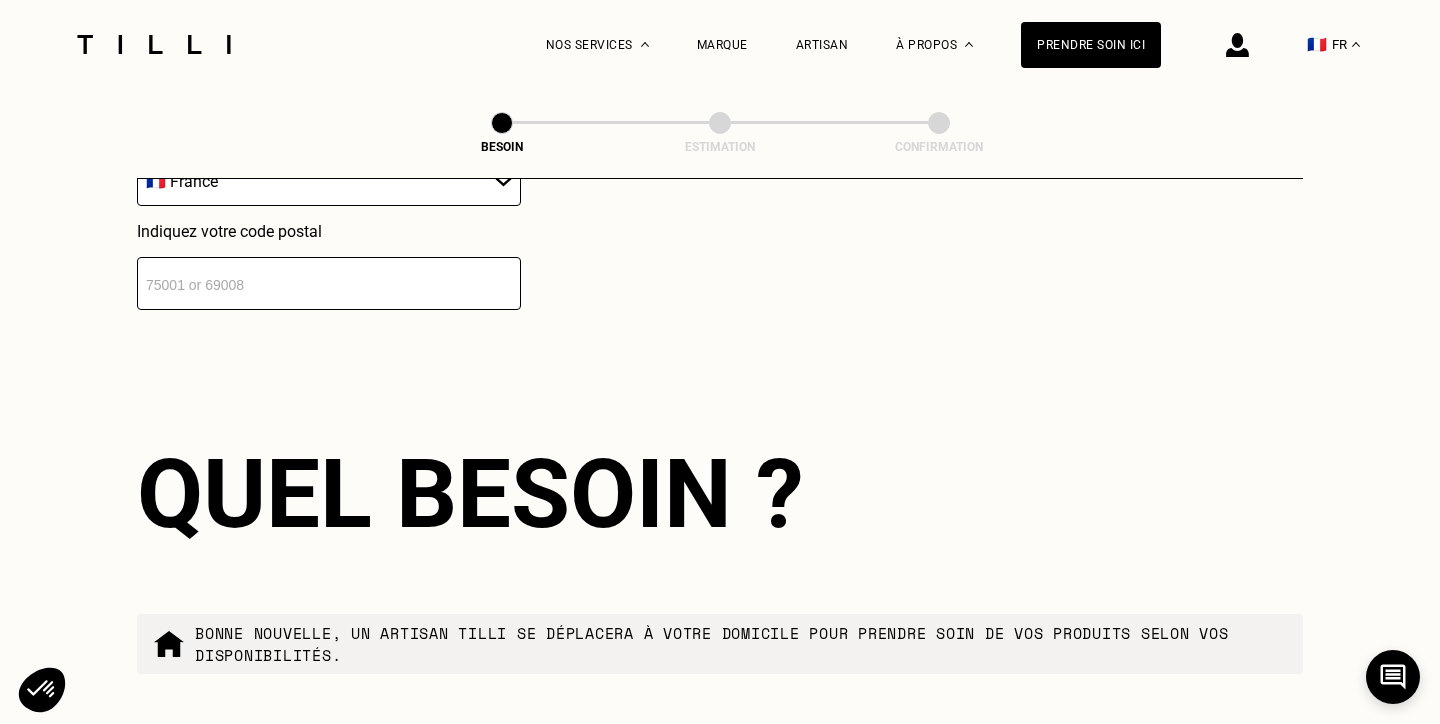 select on "FR" 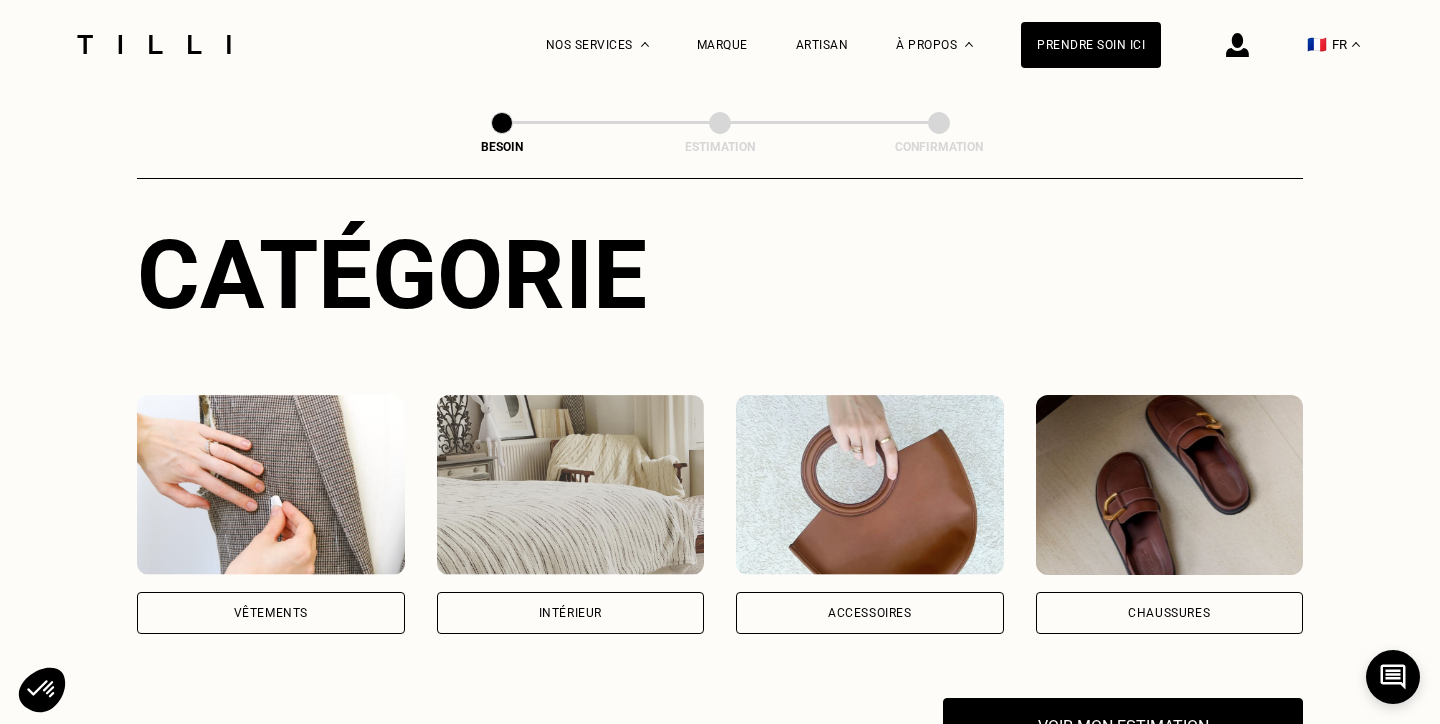 scroll, scrollTop: 502, scrollLeft: 0, axis: vertical 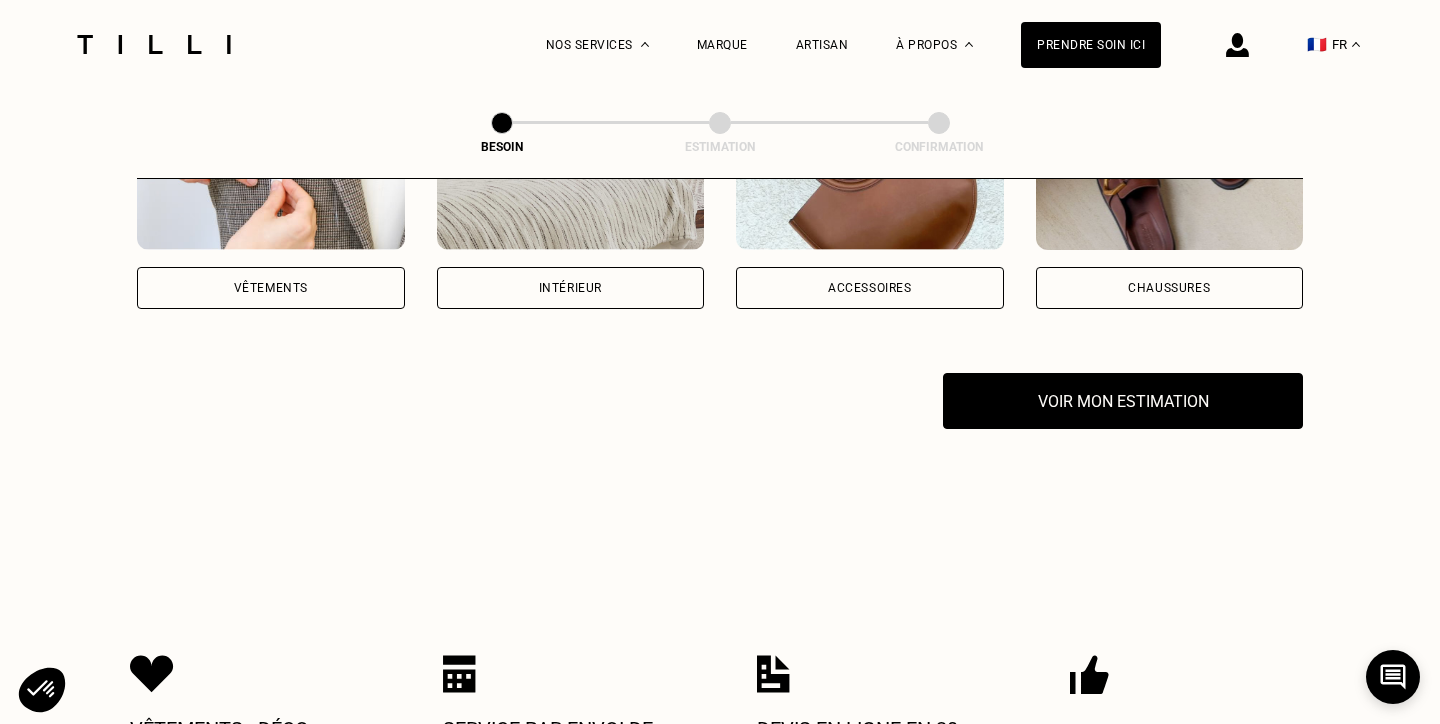 click on "Vêtements" at bounding box center [271, 288] 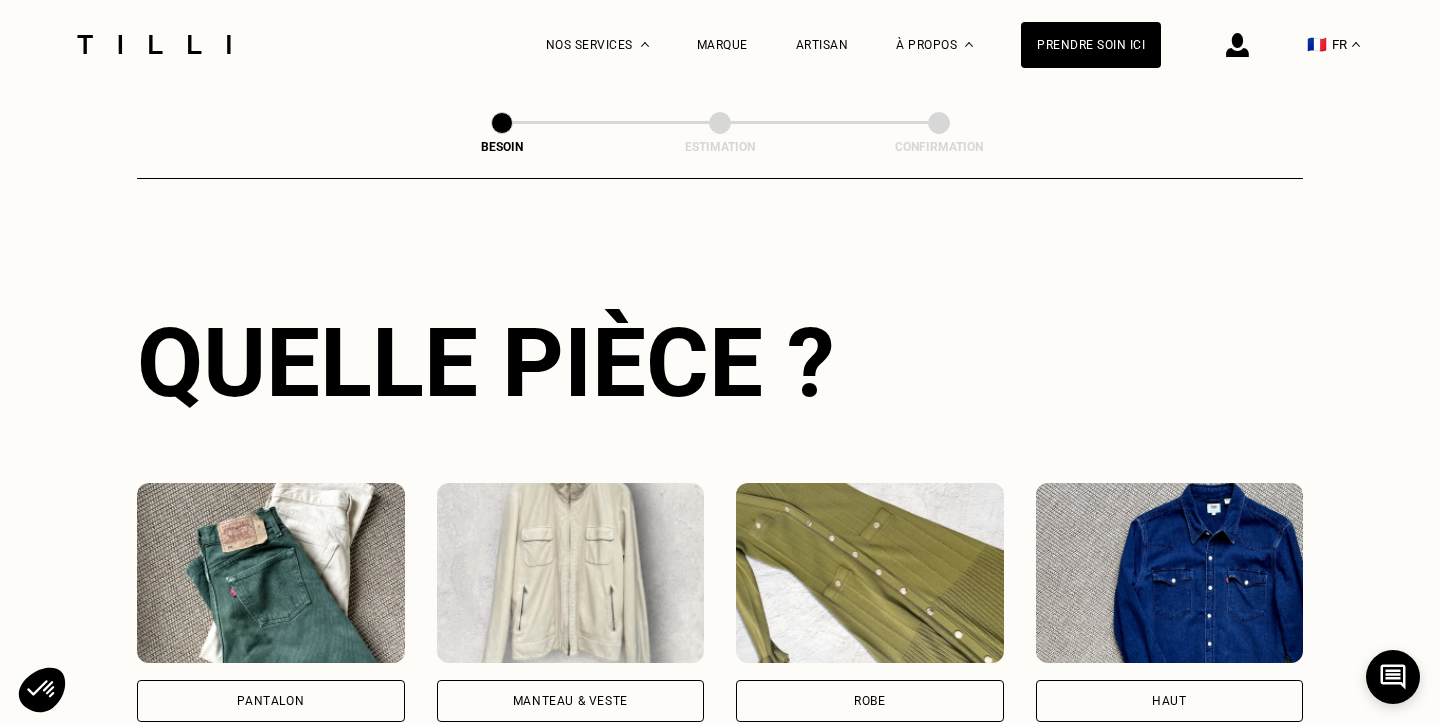 scroll, scrollTop: 971, scrollLeft: 0, axis: vertical 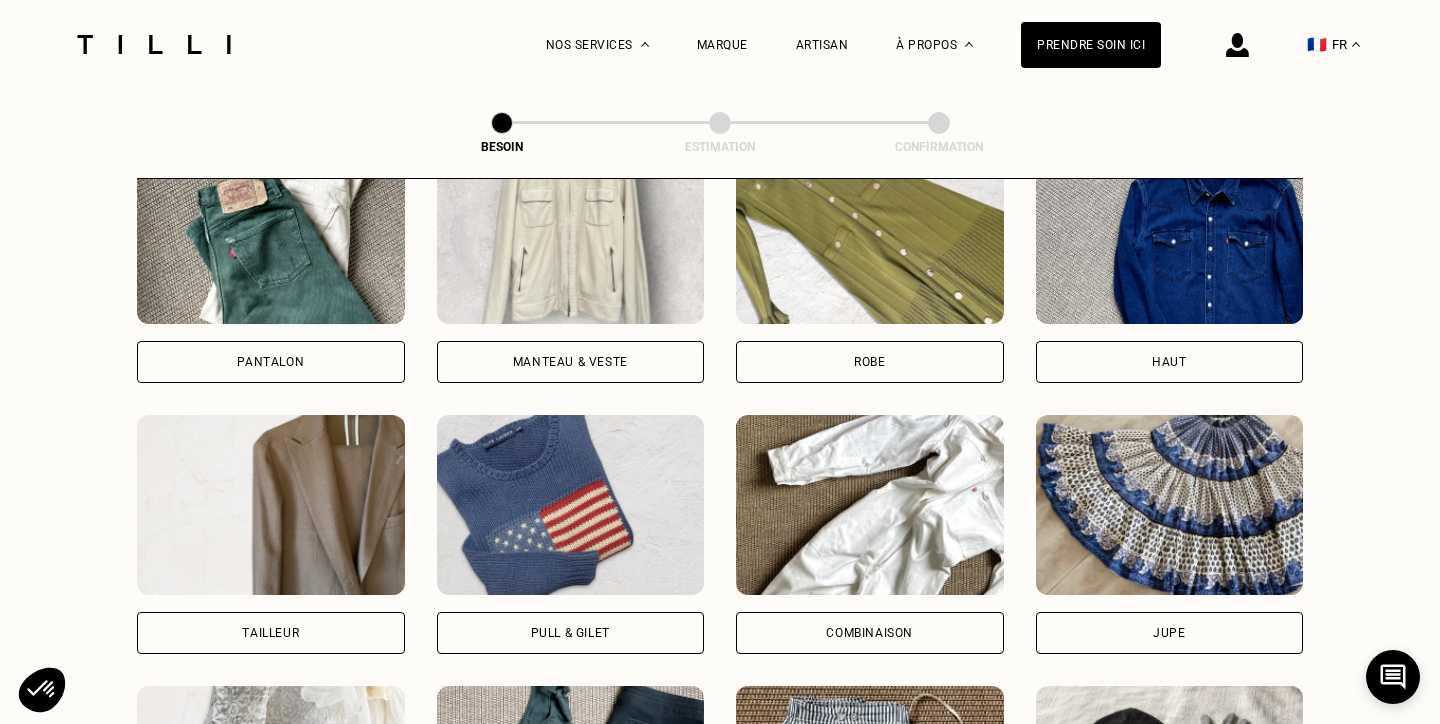 click on "Haut" at bounding box center (1170, 362) 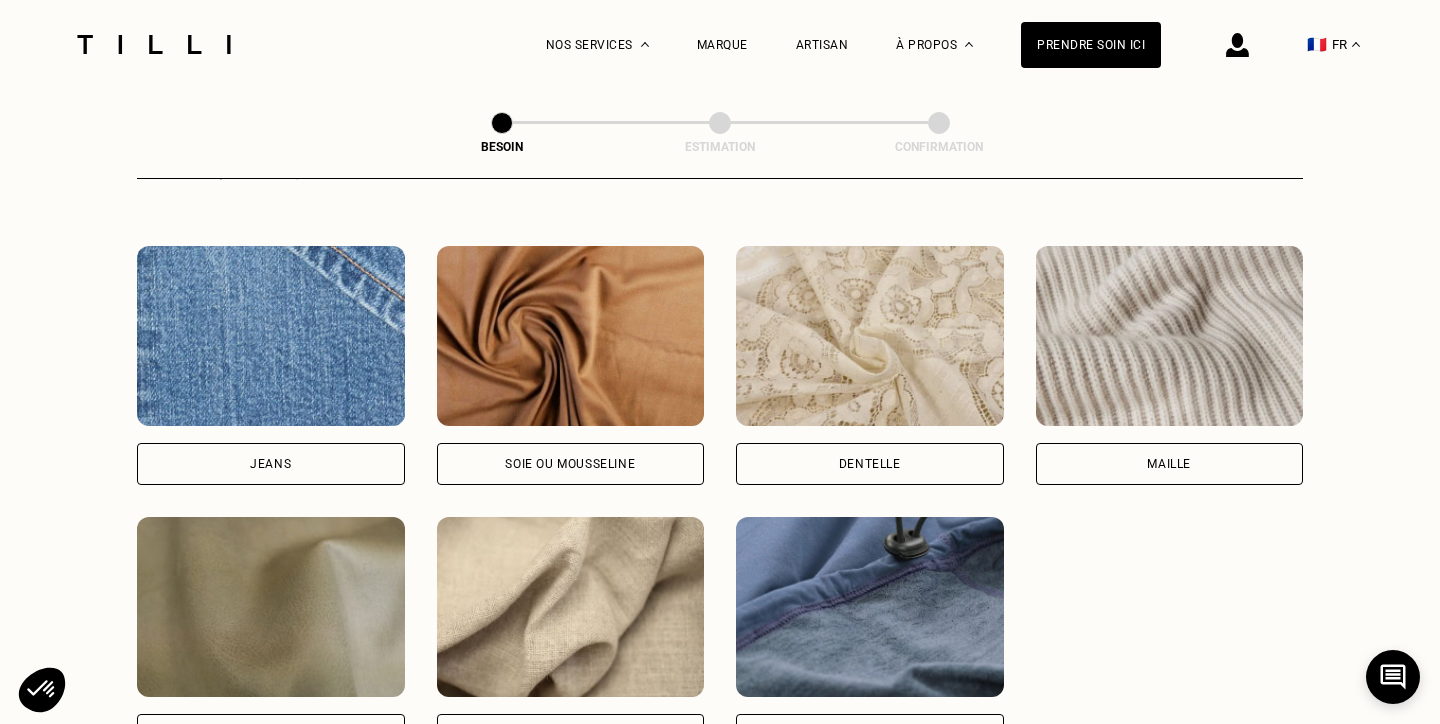 scroll, scrollTop: 2156, scrollLeft: 0, axis: vertical 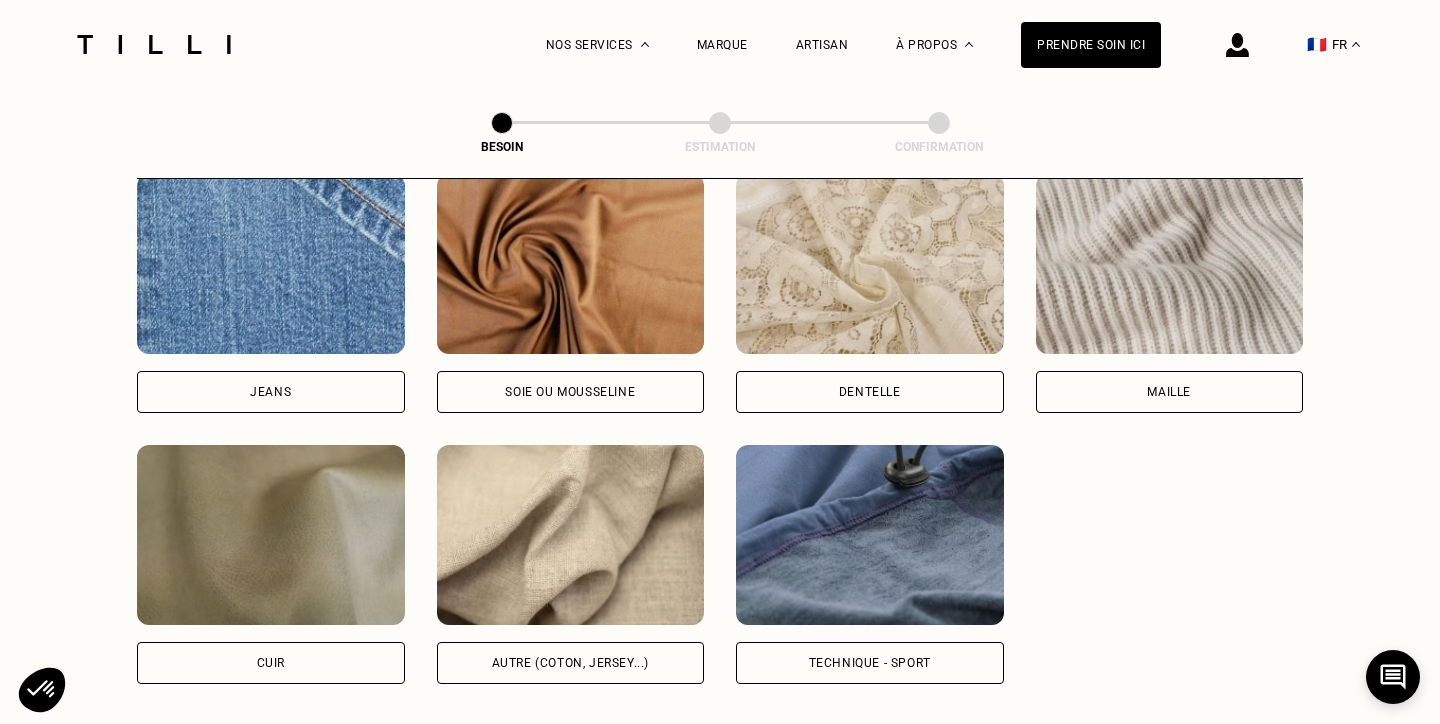 click on "Autre (coton, jersey...)" at bounding box center [571, 663] 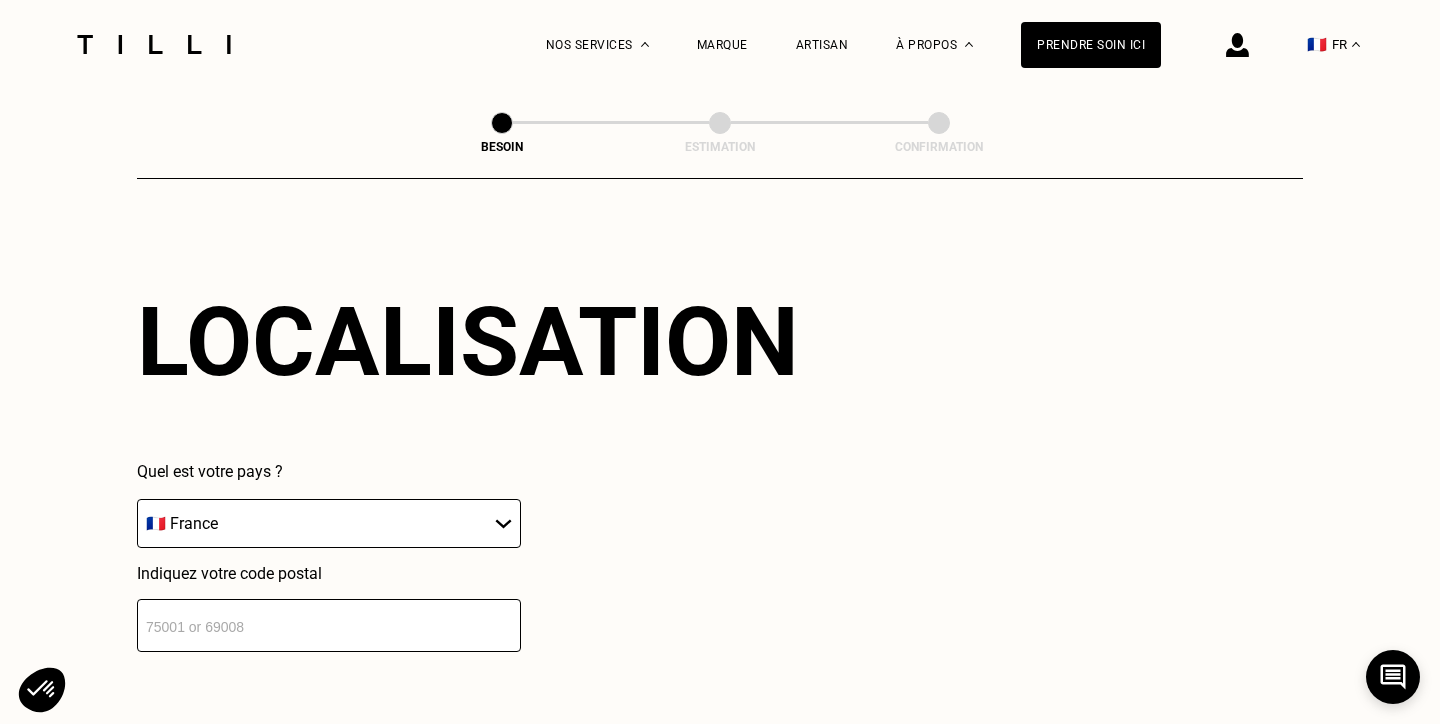 scroll, scrollTop: 2297, scrollLeft: 0, axis: vertical 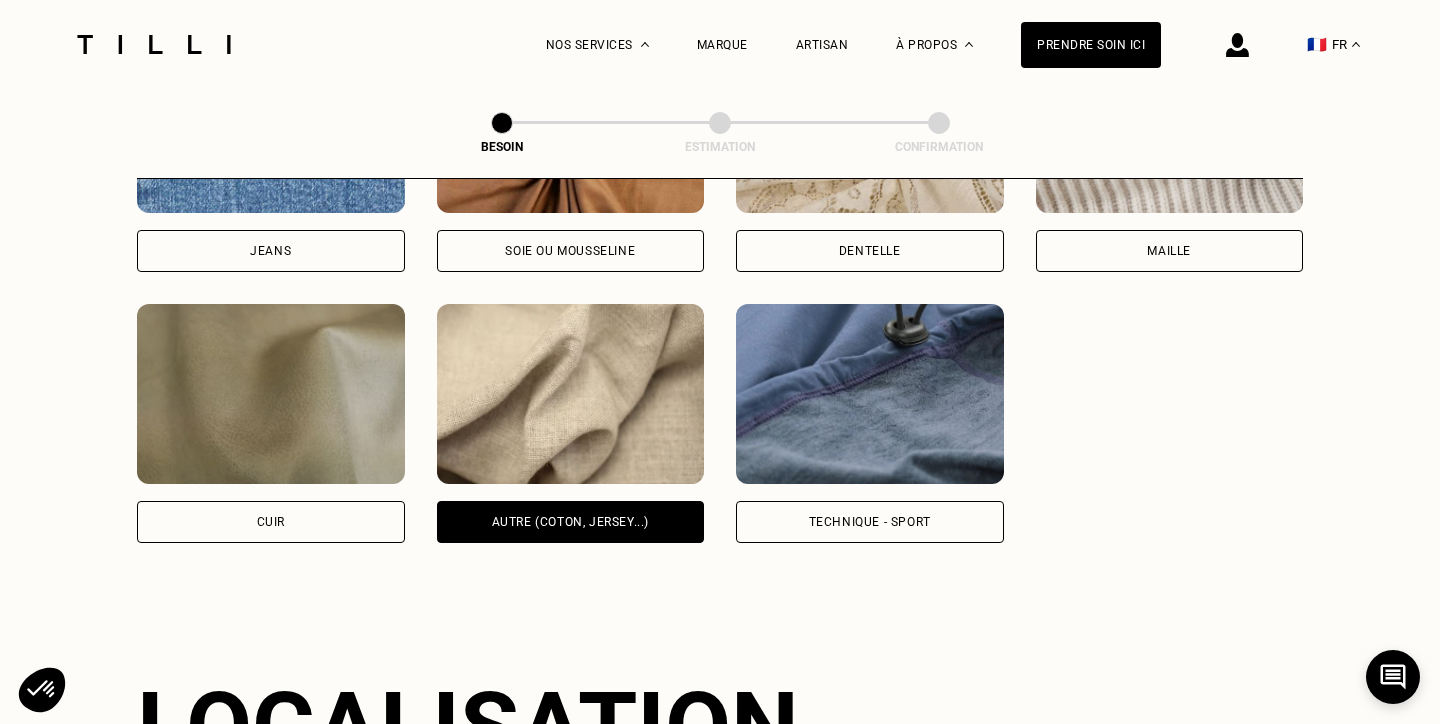 click at bounding box center [571, 394] 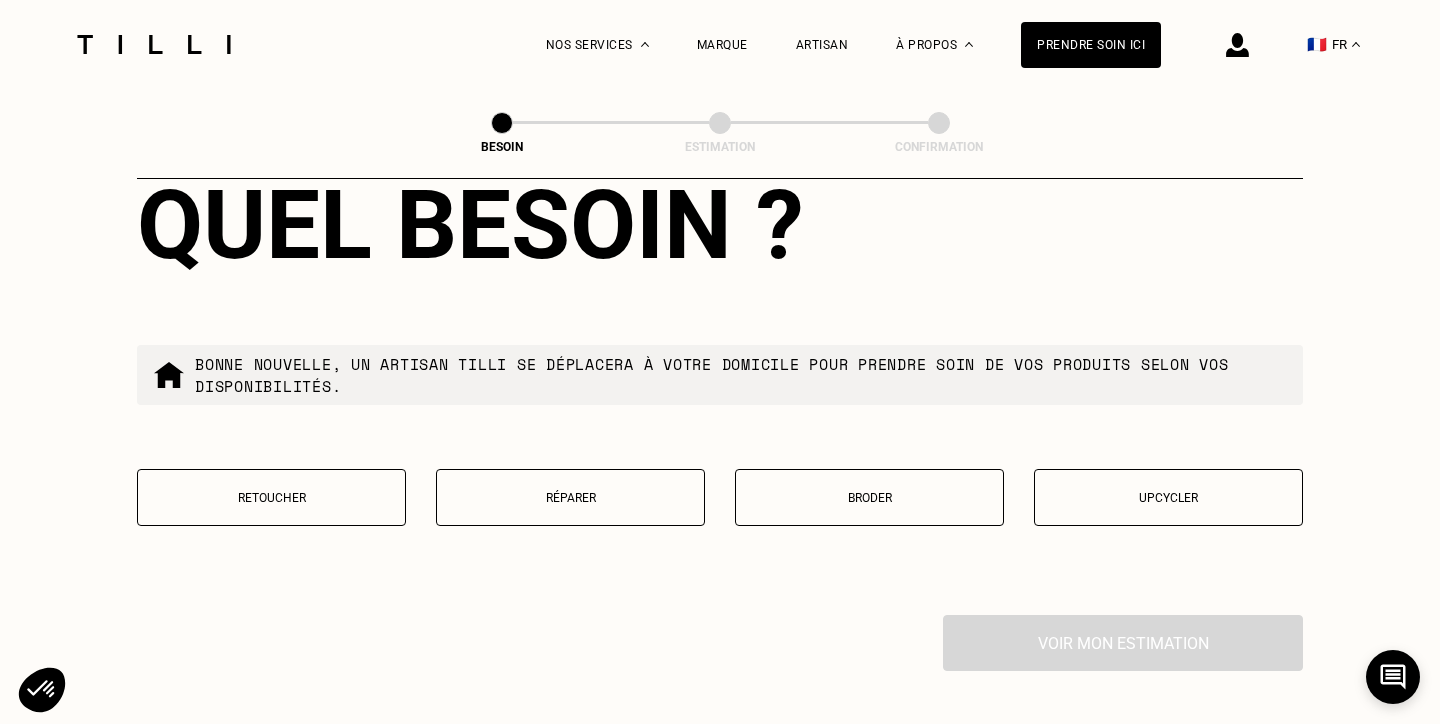 scroll, scrollTop: 3292, scrollLeft: 0, axis: vertical 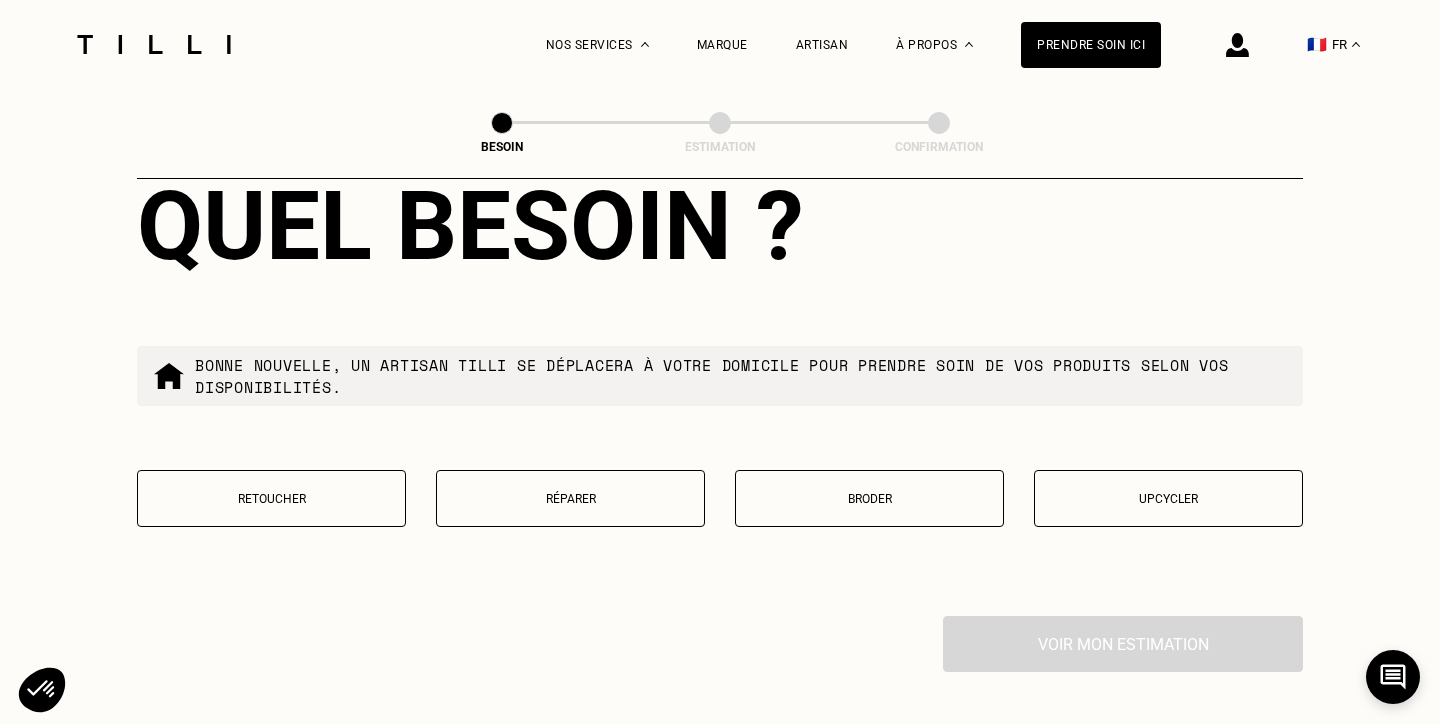 click on "Réparer" at bounding box center [570, 498] 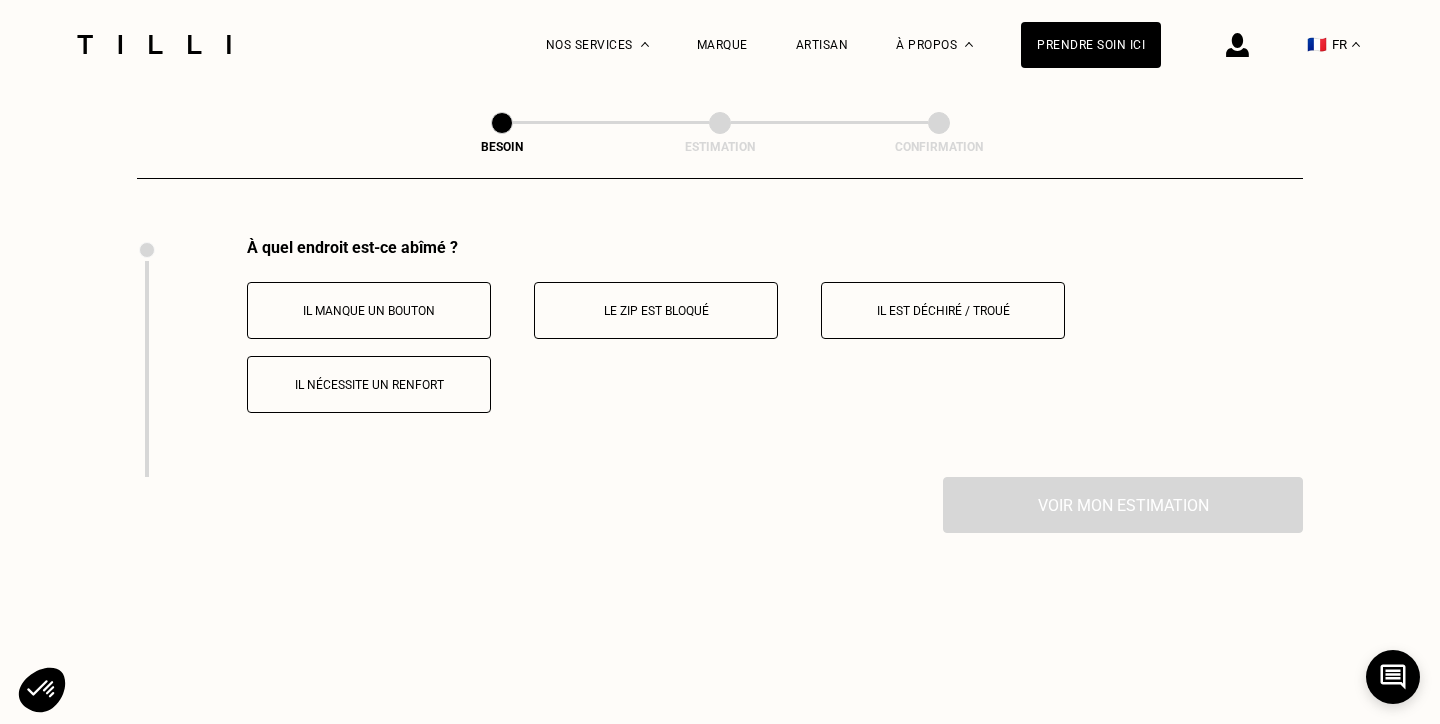 click on "Il nécessite un renfort" at bounding box center [369, 384] 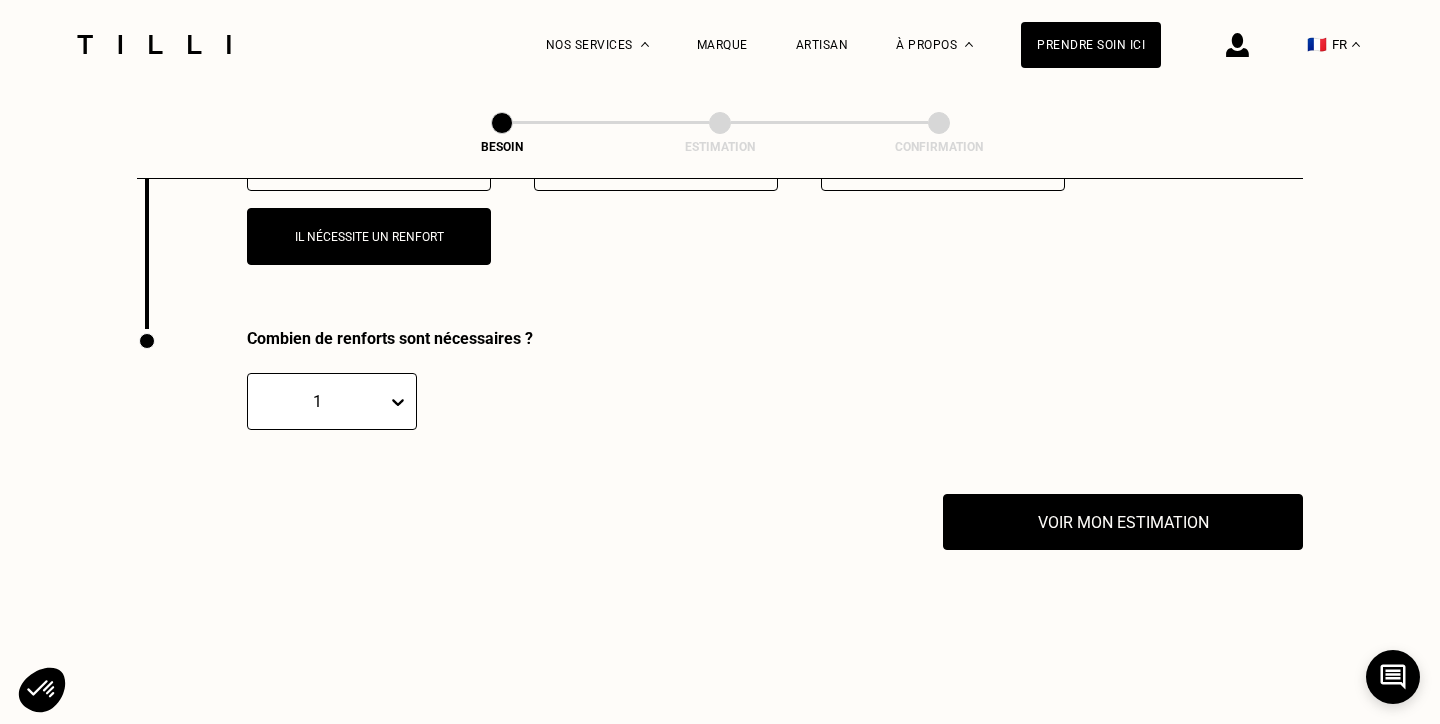 scroll, scrollTop: 3562, scrollLeft: 0, axis: vertical 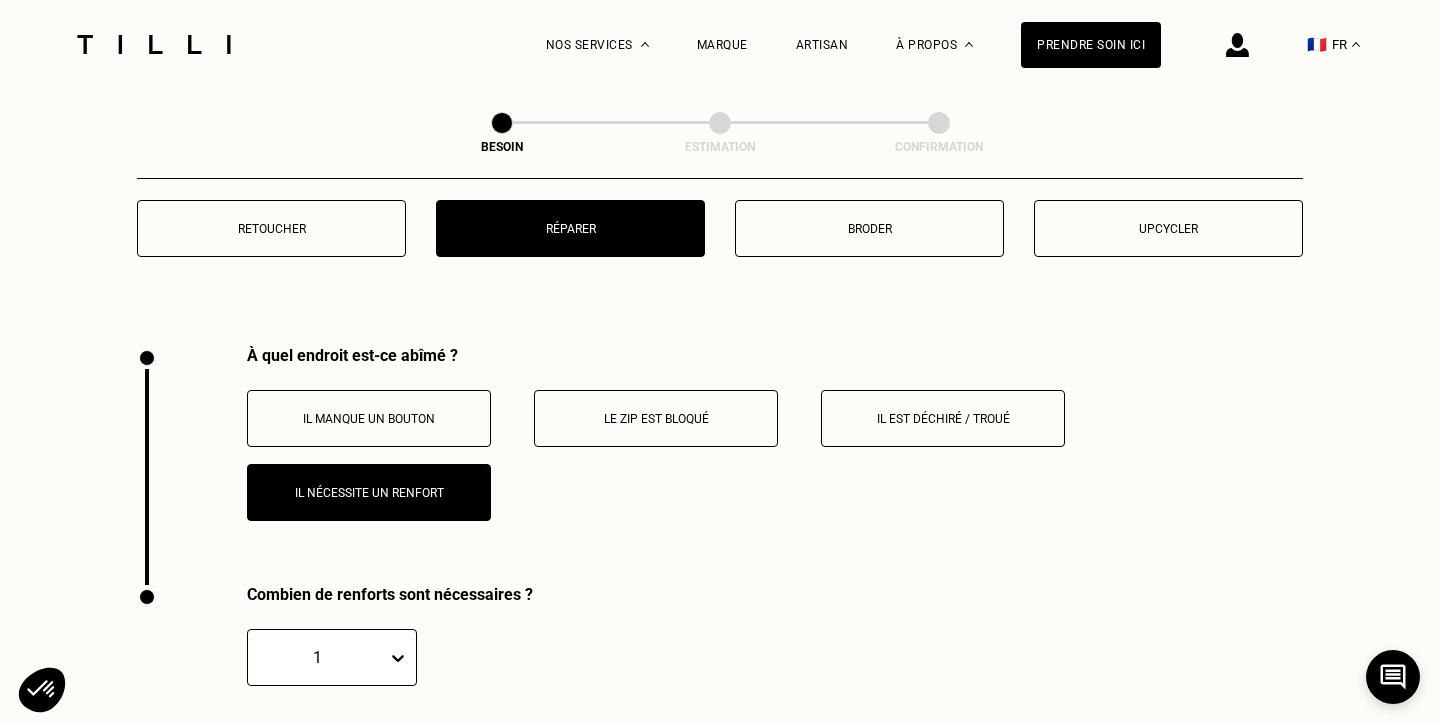 click on "Il manque un bouton Le zip est bloqué Il est déchiré / troué Il nécessite un renfort" at bounding box center [775, 455] 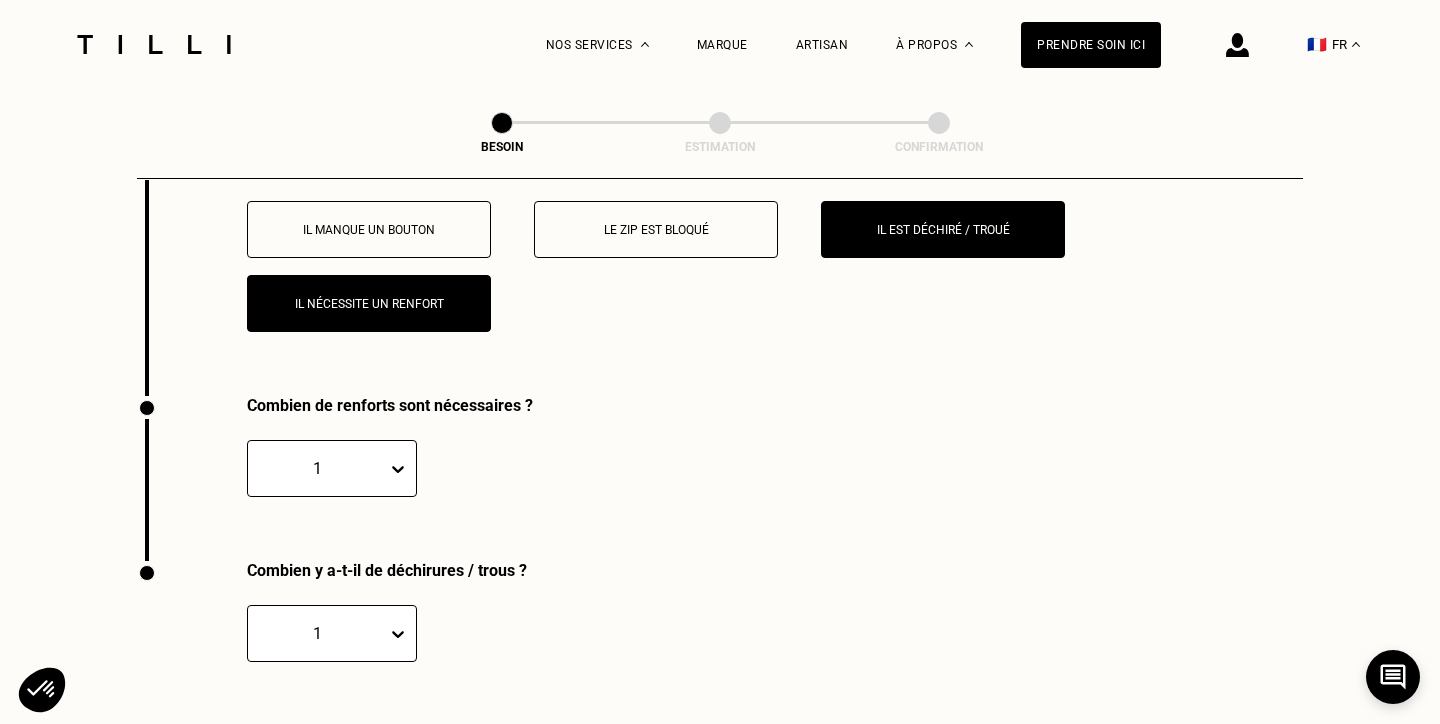 click on "Il nécessite un renfort" at bounding box center (369, 304) 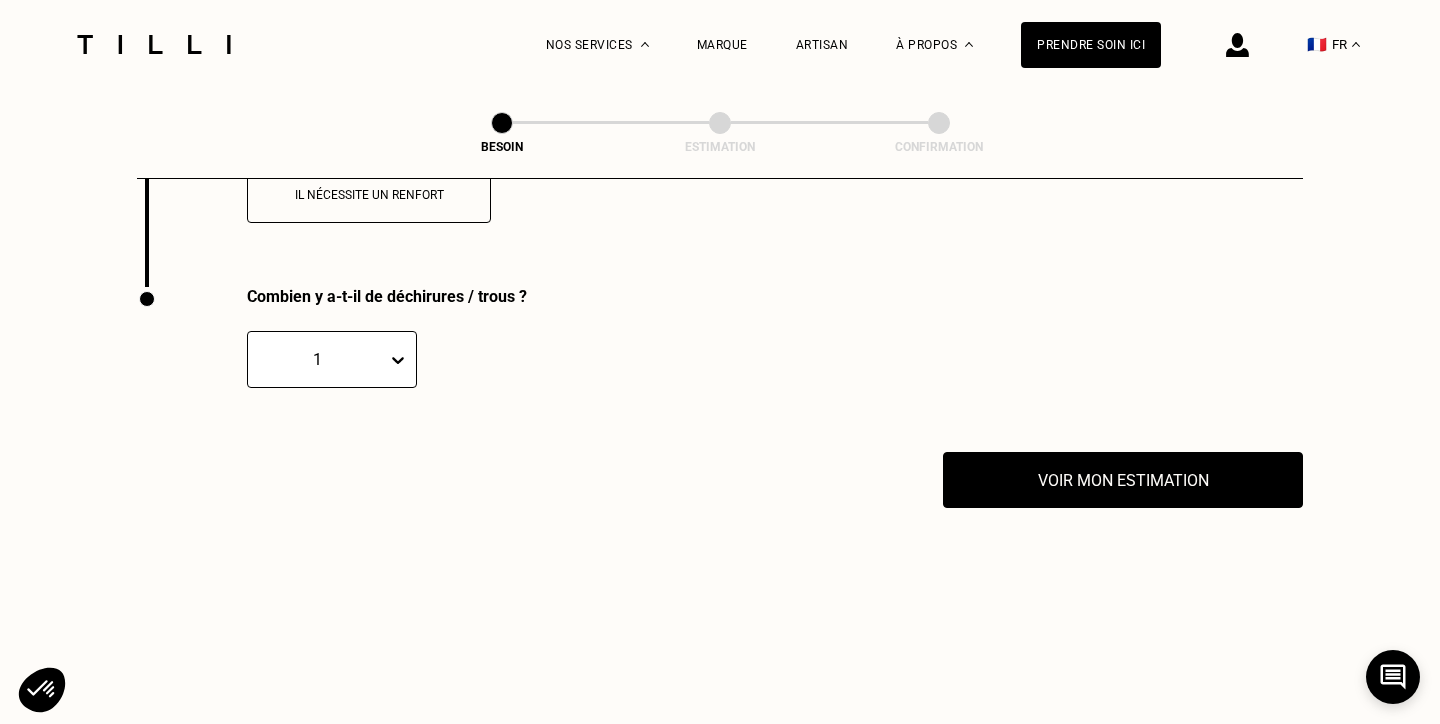 scroll, scrollTop: 3500, scrollLeft: 0, axis: vertical 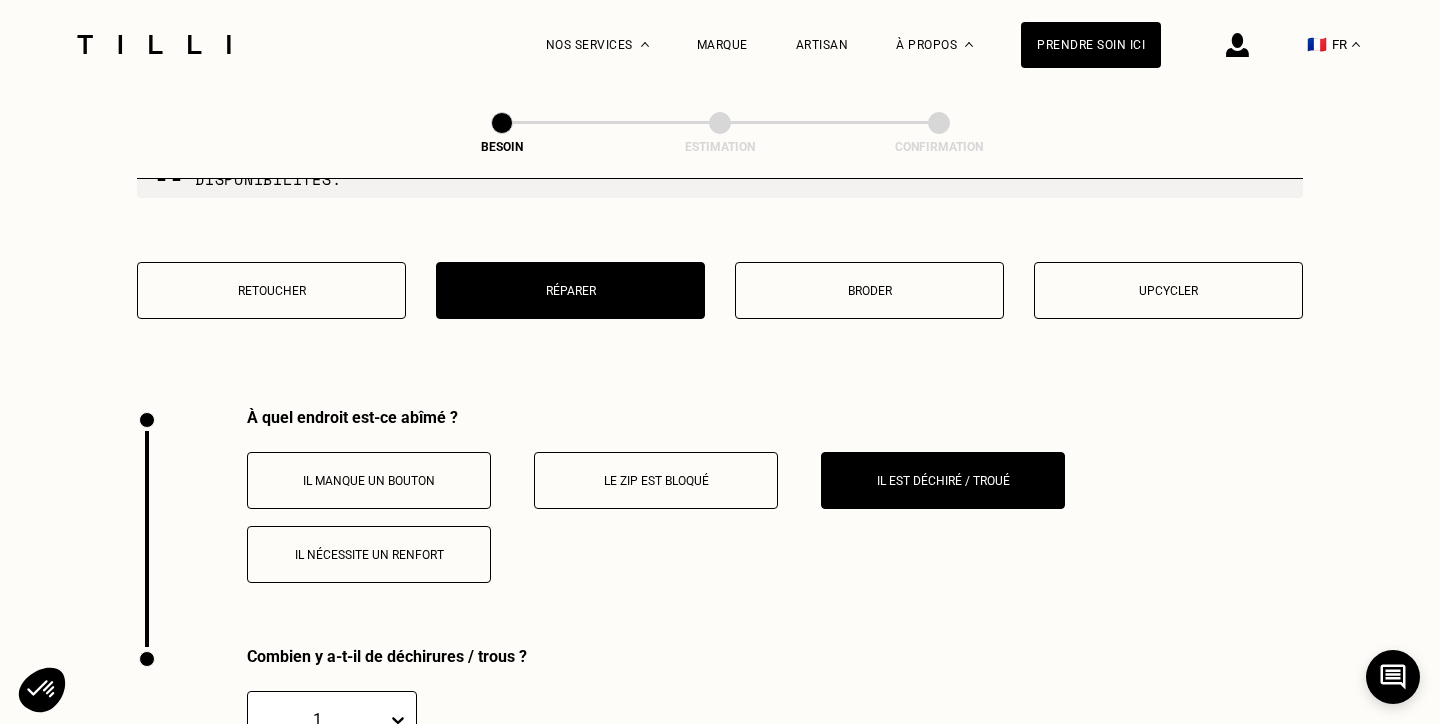 click on "Il est déchiré / troué" at bounding box center (943, 480) 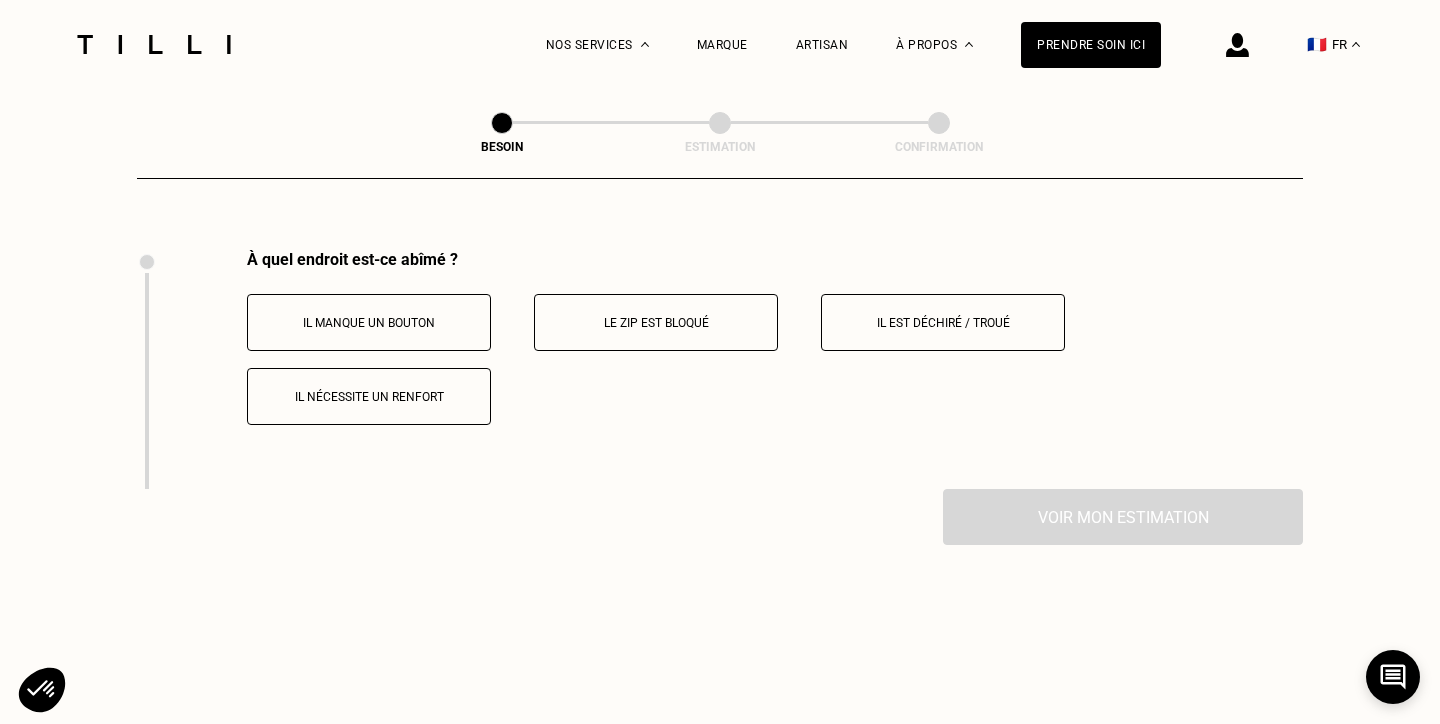 scroll, scrollTop: 3474, scrollLeft: 0, axis: vertical 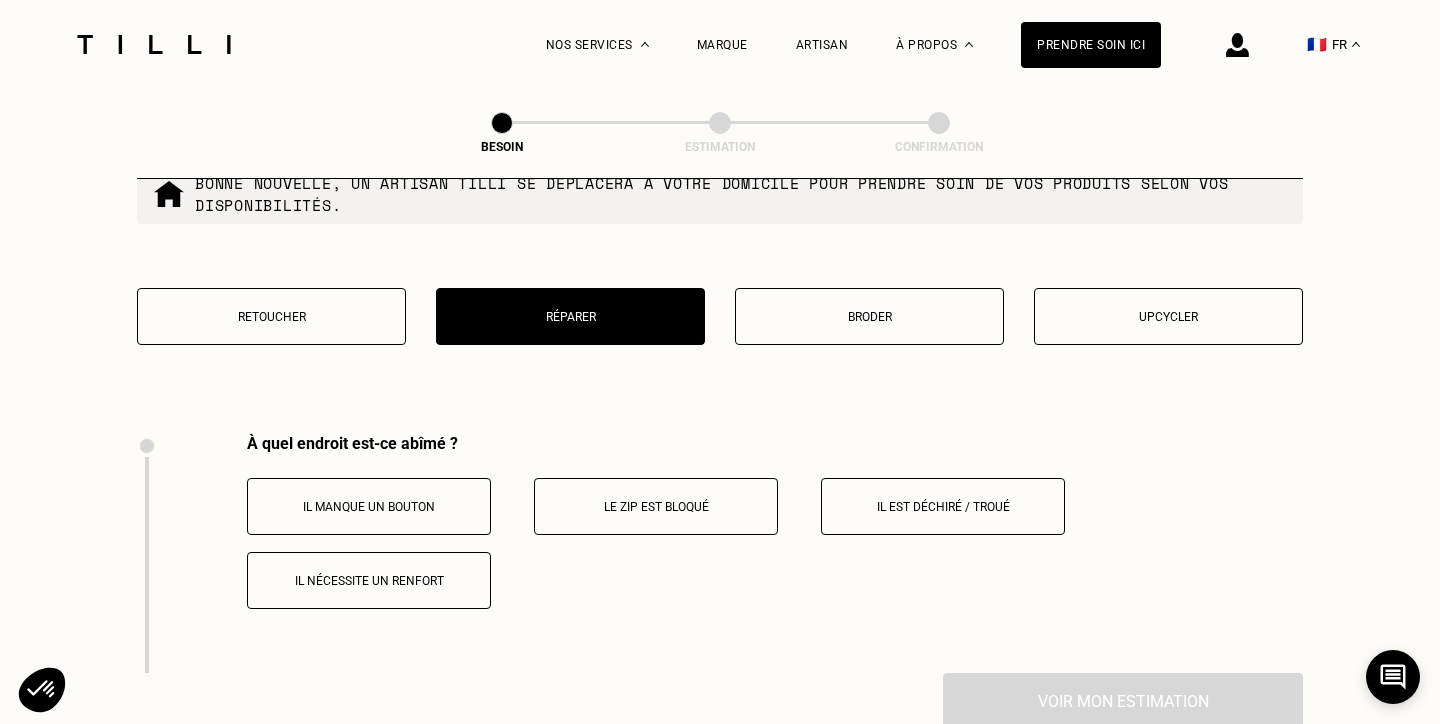 click on "Retoucher" at bounding box center [271, 316] 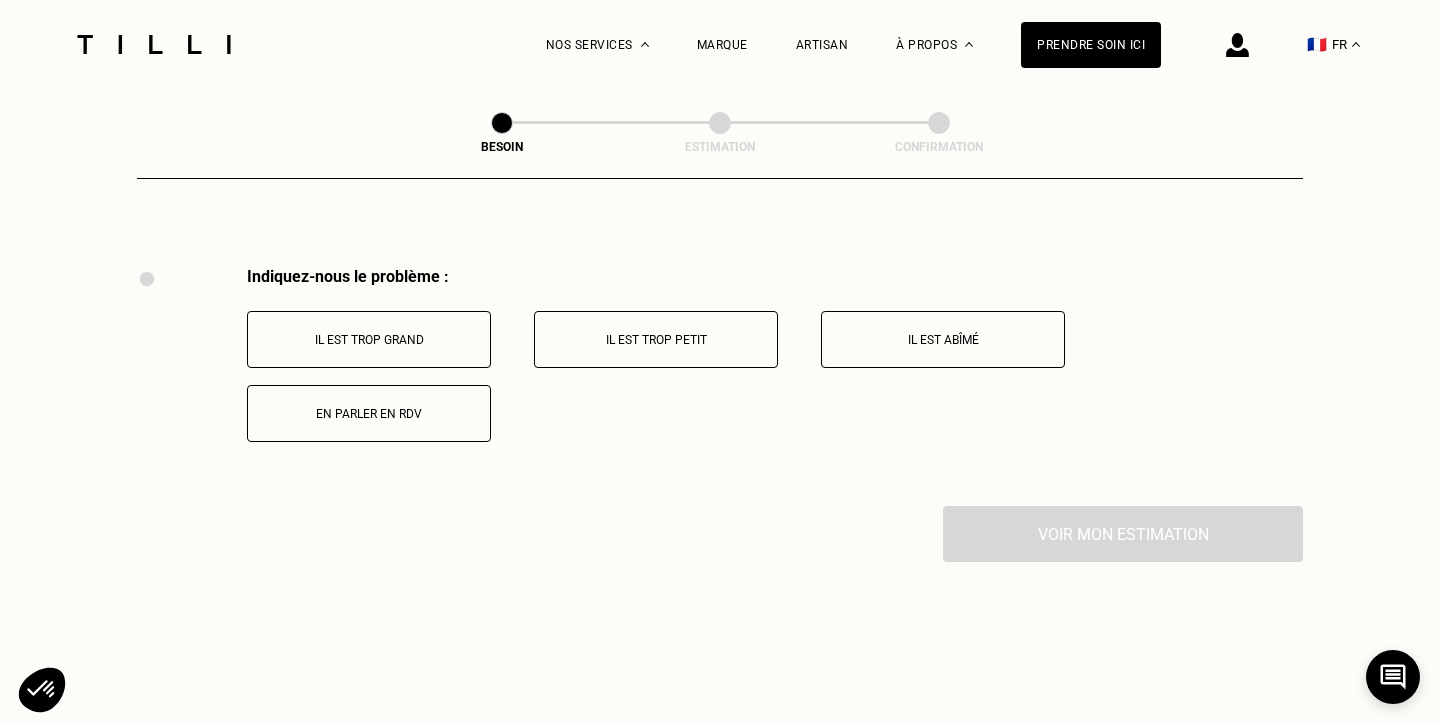 scroll, scrollTop: 3688, scrollLeft: 0, axis: vertical 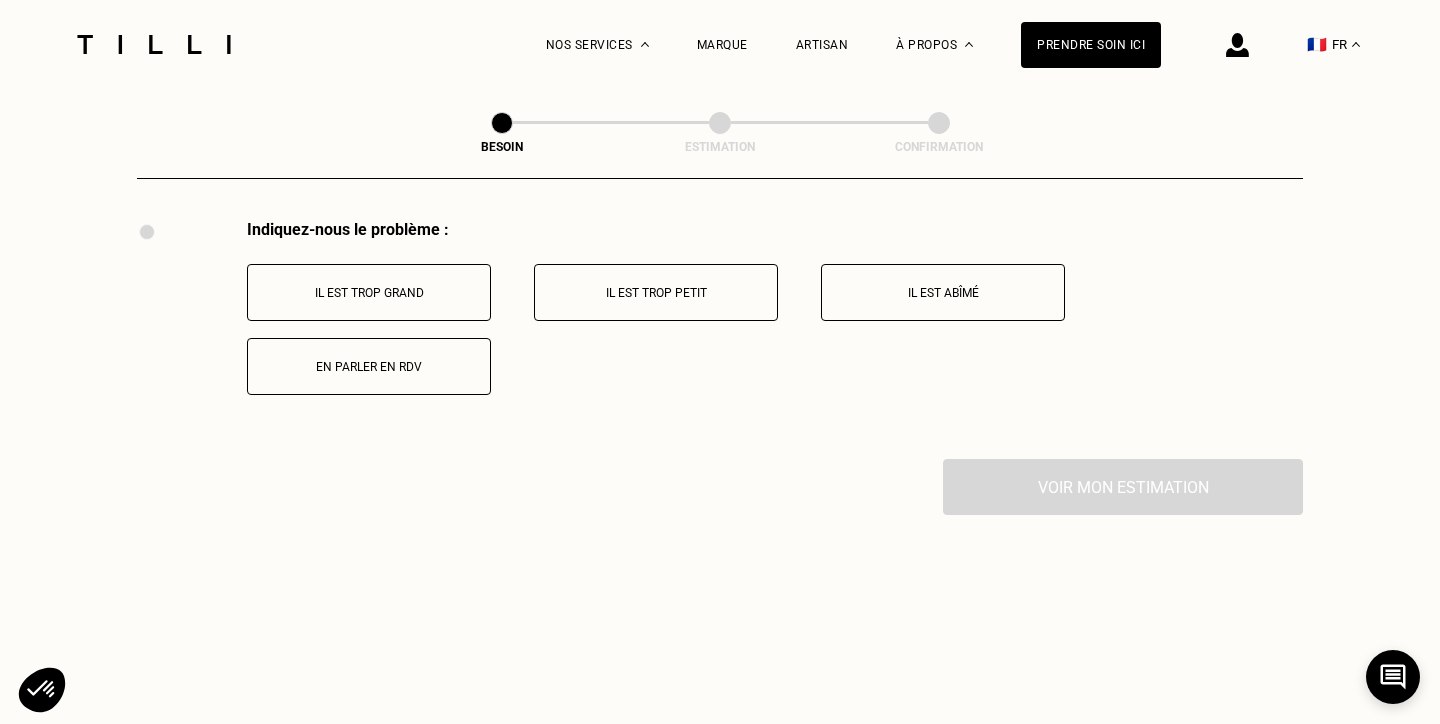 click on "Il est abîmé" at bounding box center (943, 292) 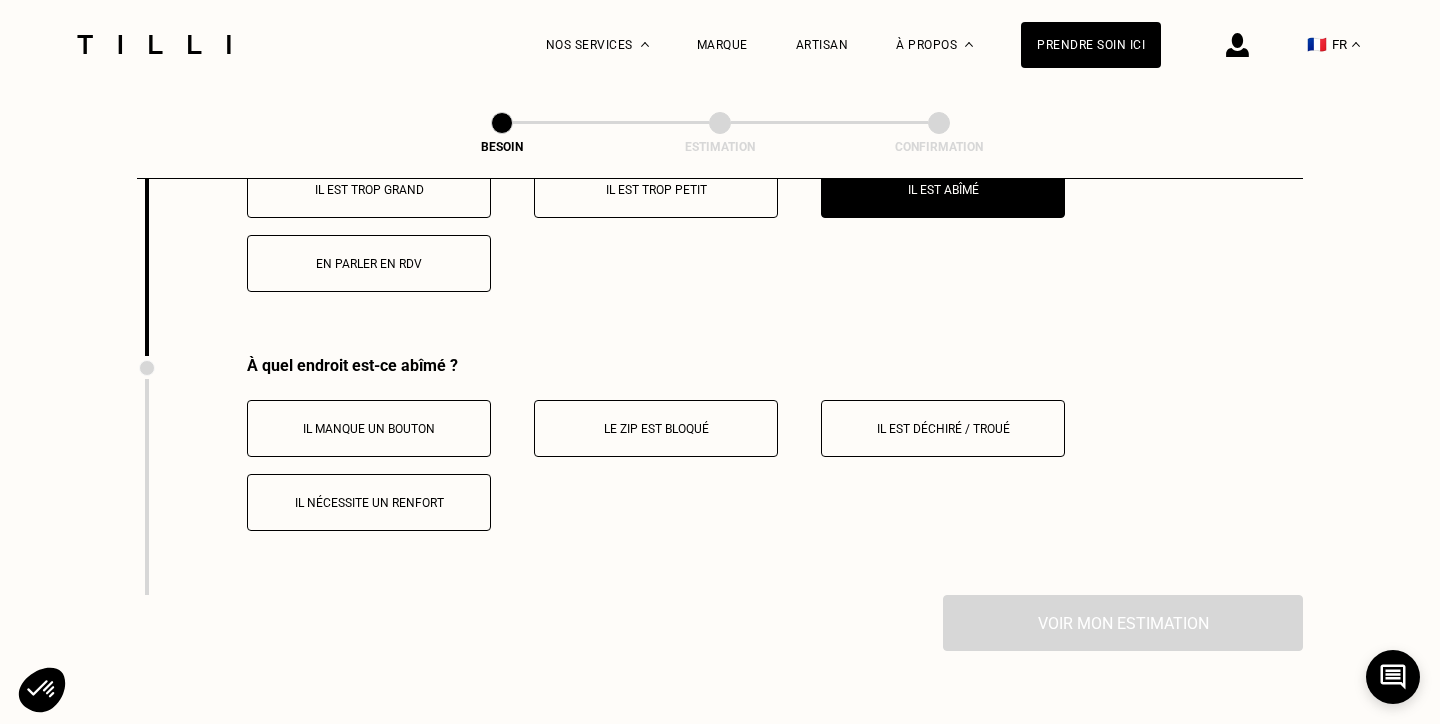 scroll, scrollTop: 3553, scrollLeft: 0, axis: vertical 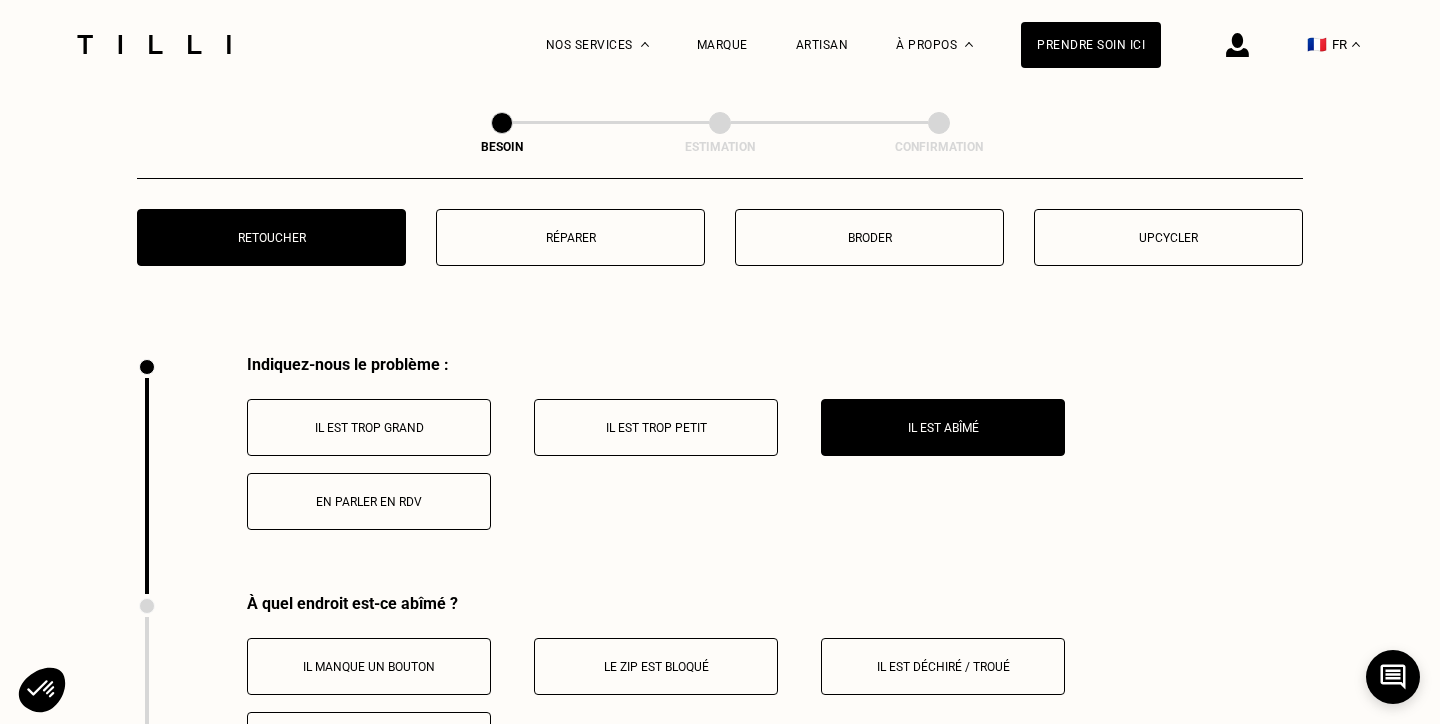 click on "En parler en RDV" at bounding box center [369, 501] 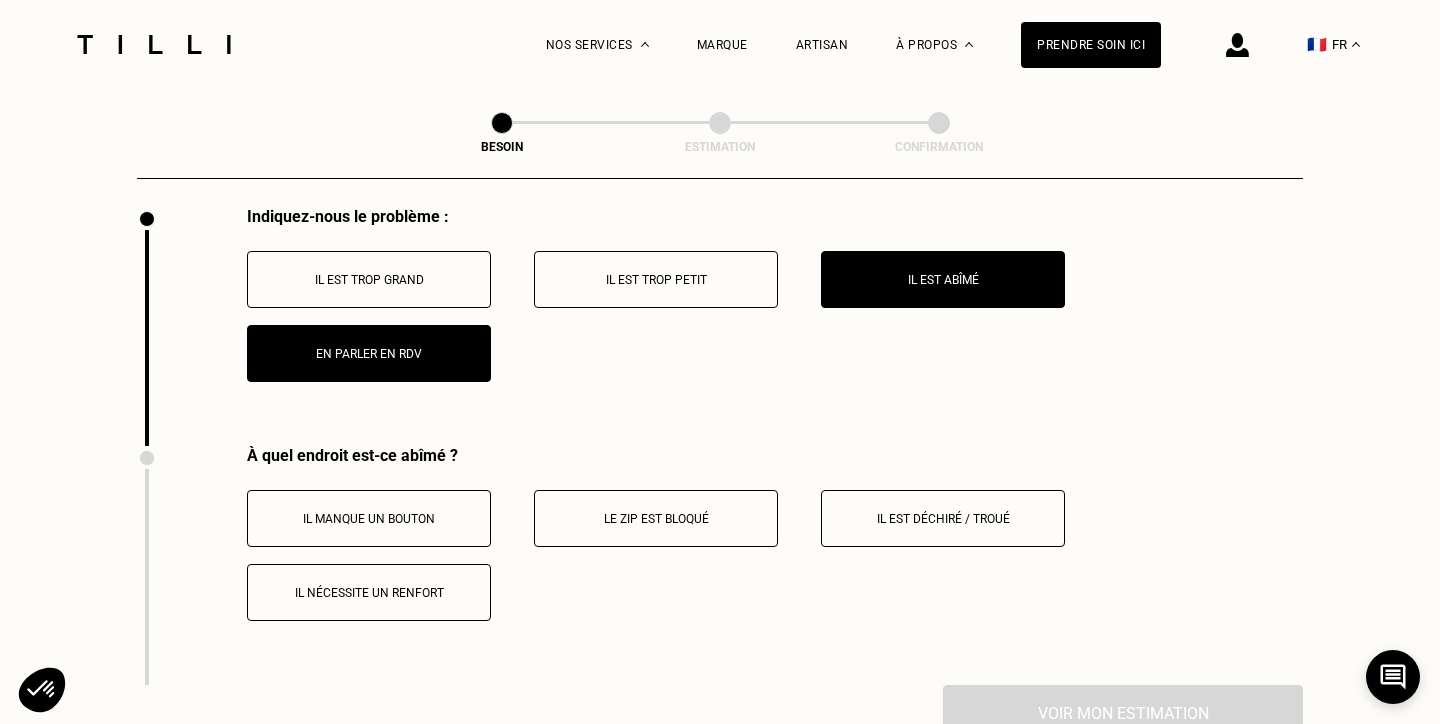 click on "Quelle pièce ? Pantalon Manteau & Veste Robe Haut Tailleur Pull & gilet Combinaison Jupe Robe de mariée Maillot de bain Lingerie Bonnet, écharpe, gants Accessoires Quelle matière ? Certaines matières nécessitent un savoir-faire et des outils spécifiques. Si besoin, nous mobiliserons un spécialiste pour prendre soin de vos pièces. Pas d’inquiétude, le prix reste le même. Jeans Soie ou mousseline Dentelle Maille Attention ! Pour le moment, nous traitons que le cuir léger comme les hauts & pantalons (pas de blouson). Cuir Autre (coton, jersey...) Technique - Sport Localisation Quel est votre pays ? 🇩🇪 Allemagne 🇦🇹 Autriche 🇧🇪 Belgique 🇧🇬 Bulgarie 🇨🇾 Chypre 🇭🇷 Croatie 🇩🇰 Danemark 🇪🇸 Espagne 🇪🇪 Estonie 🇫🇮 Finlande 🇫🇷 France 🇬🇷 Grèce 🇭🇺 Hongrie 🇮🇪 Irlande 🇮🇹 Italie 🇱🇻 Lettonie 🇱🇮 Liechtenstein 🇱🇹 Lituanie 🇱🇺 Luxembourg 🇲🇹 Malte 🇳🇴" at bounding box center [720, -1071] 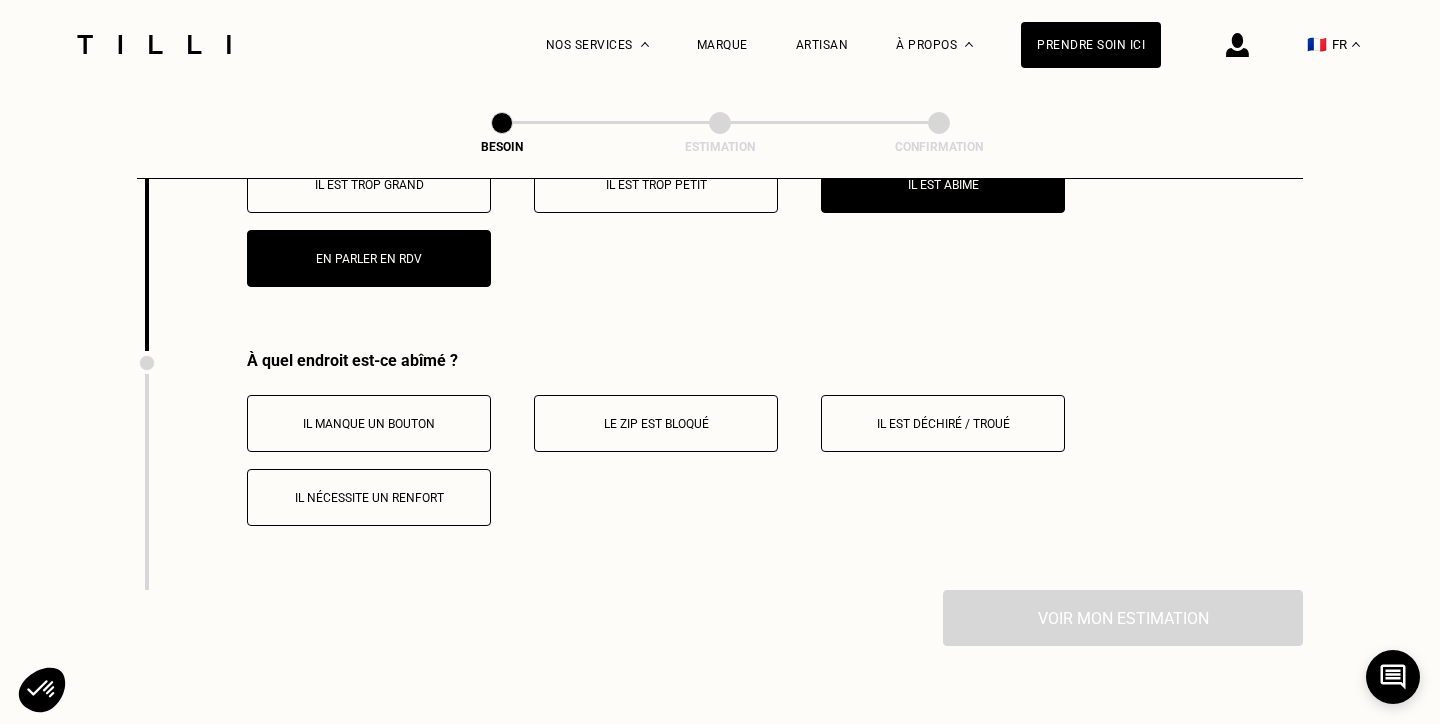 scroll, scrollTop: 3717, scrollLeft: 0, axis: vertical 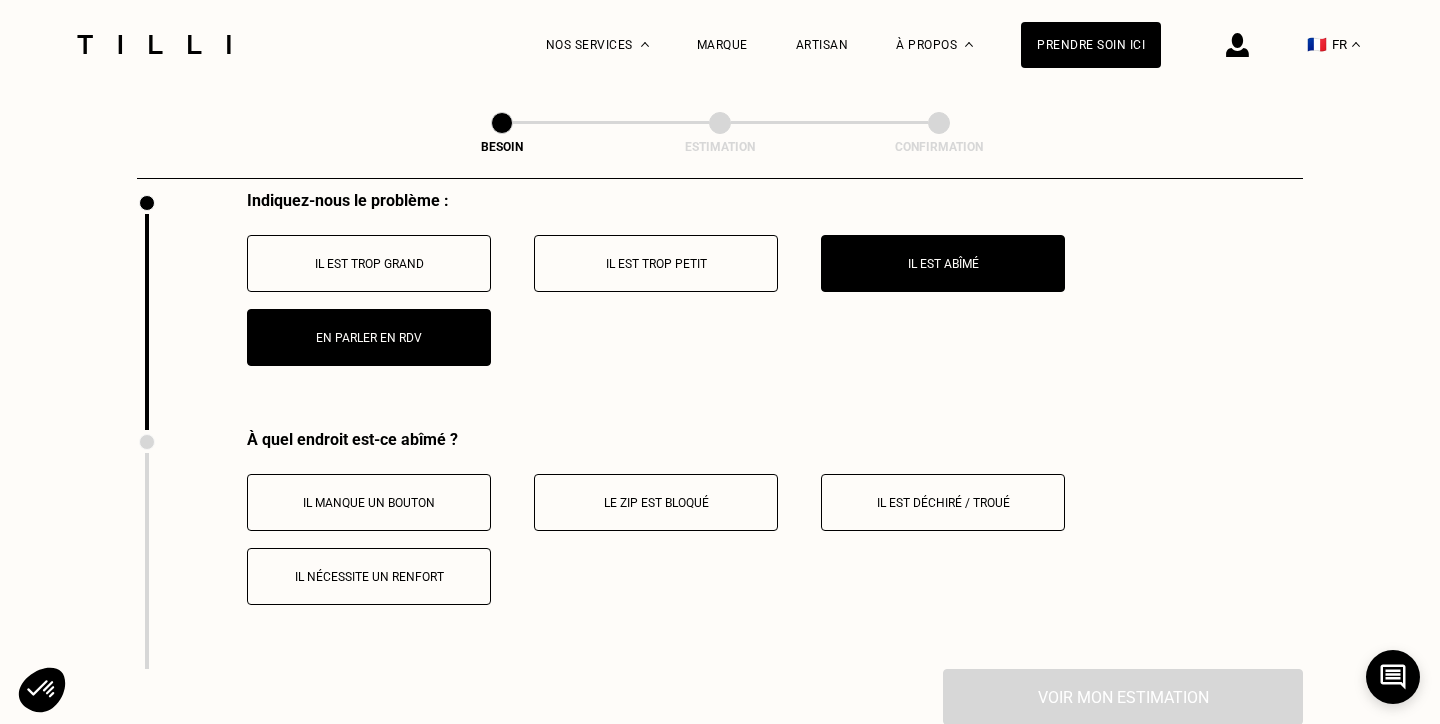 click on "Il est abîmé" at bounding box center (943, 263) 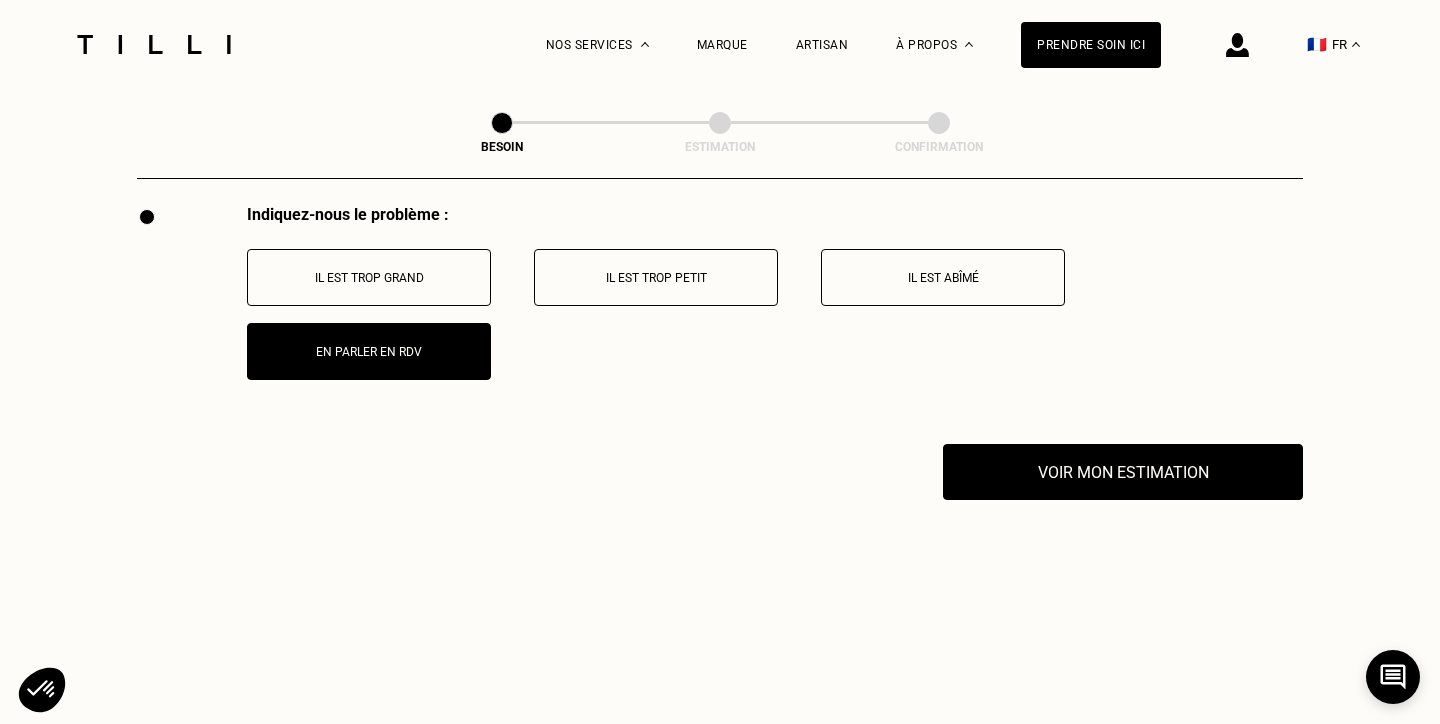 click on "Il est trop petit" at bounding box center [656, 277] 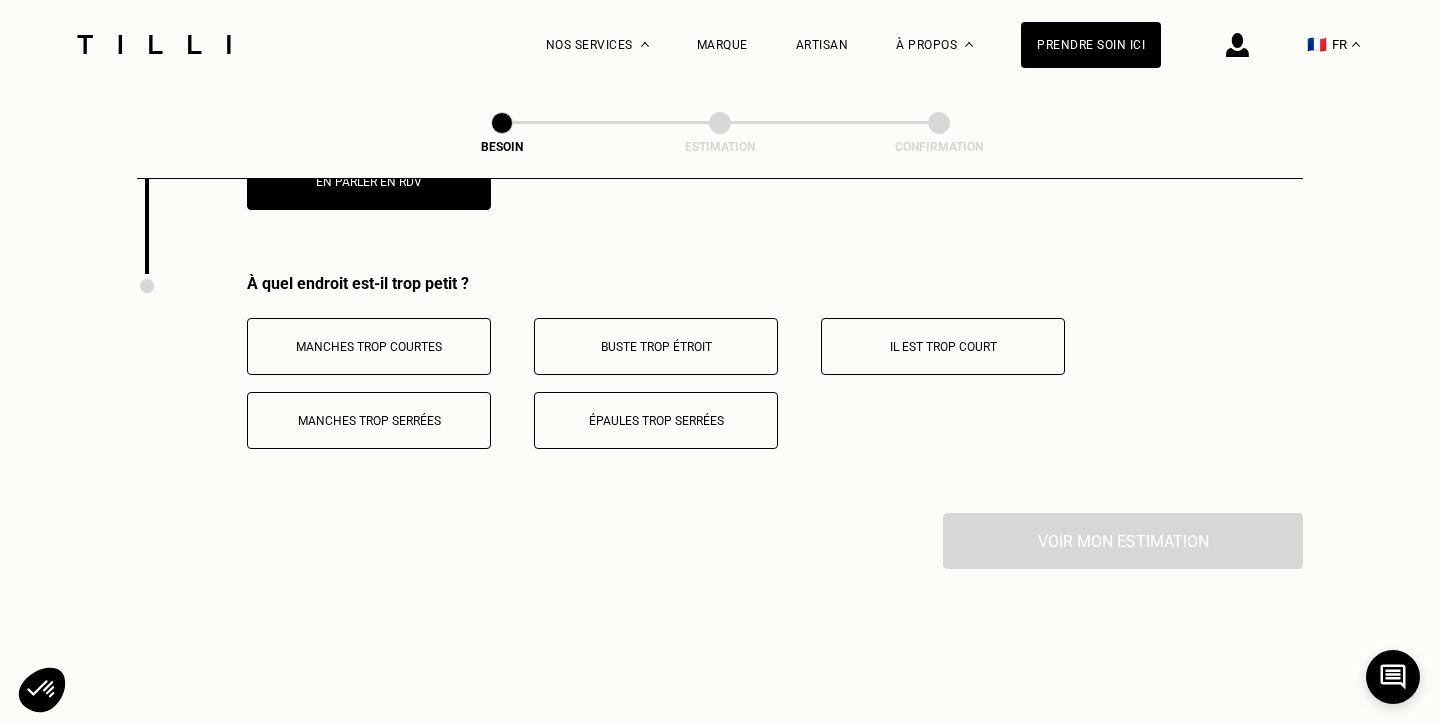 scroll, scrollTop: 3927, scrollLeft: 0, axis: vertical 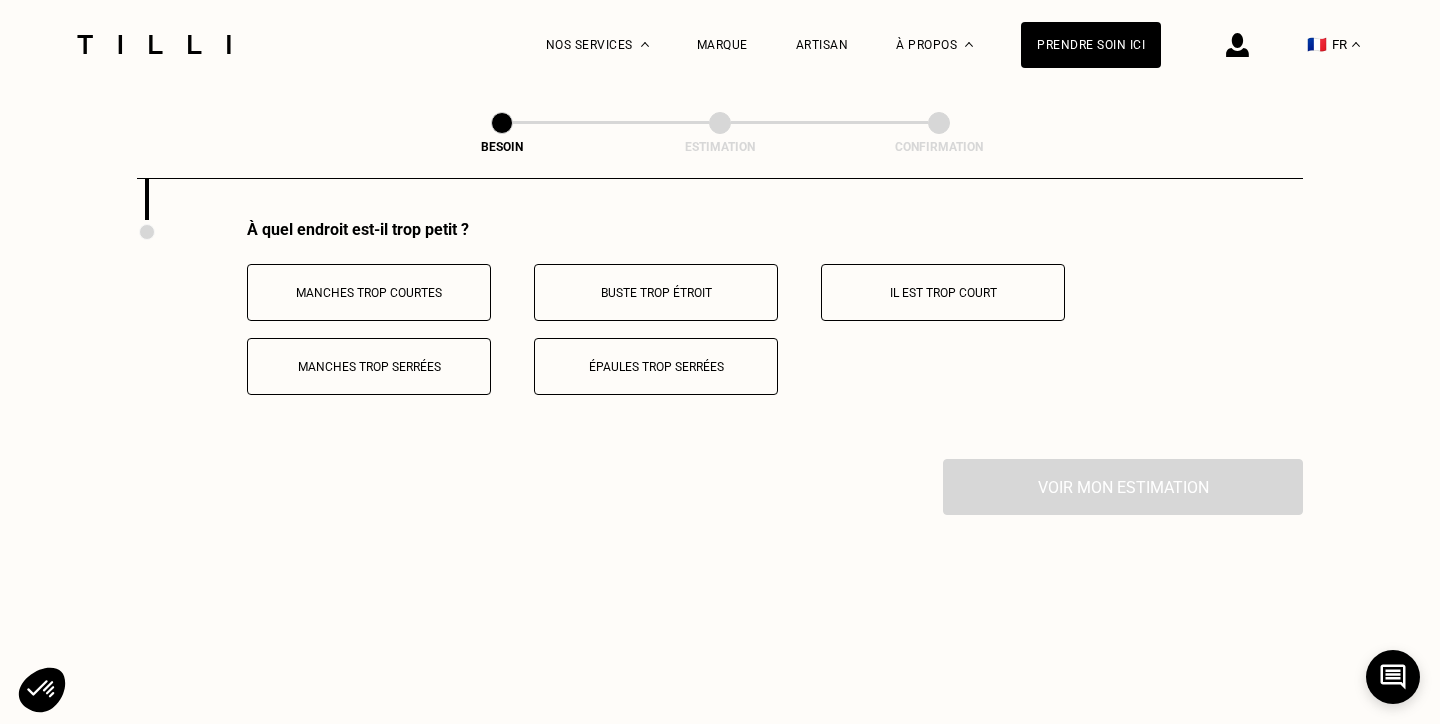 click on "Il est trop court" at bounding box center (943, 292) 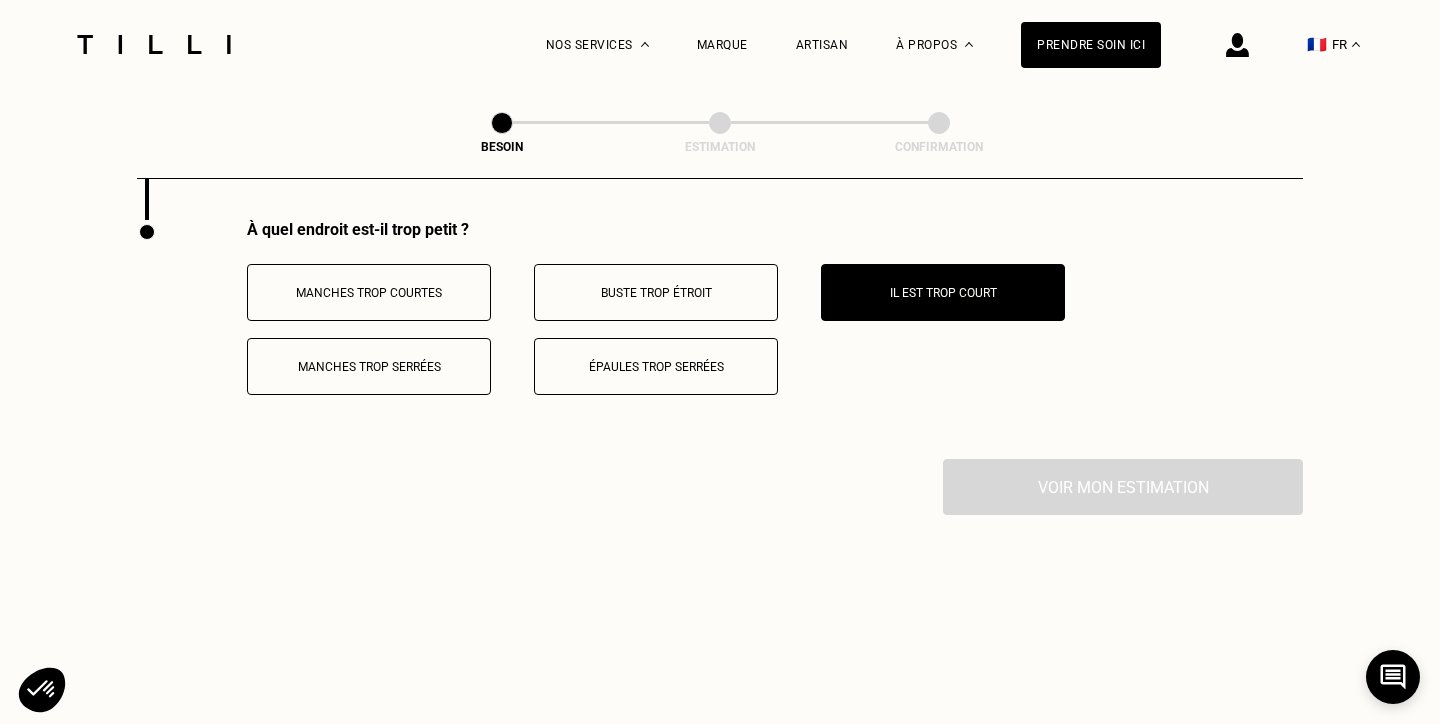 click on "Il est trop court" at bounding box center [943, 292] 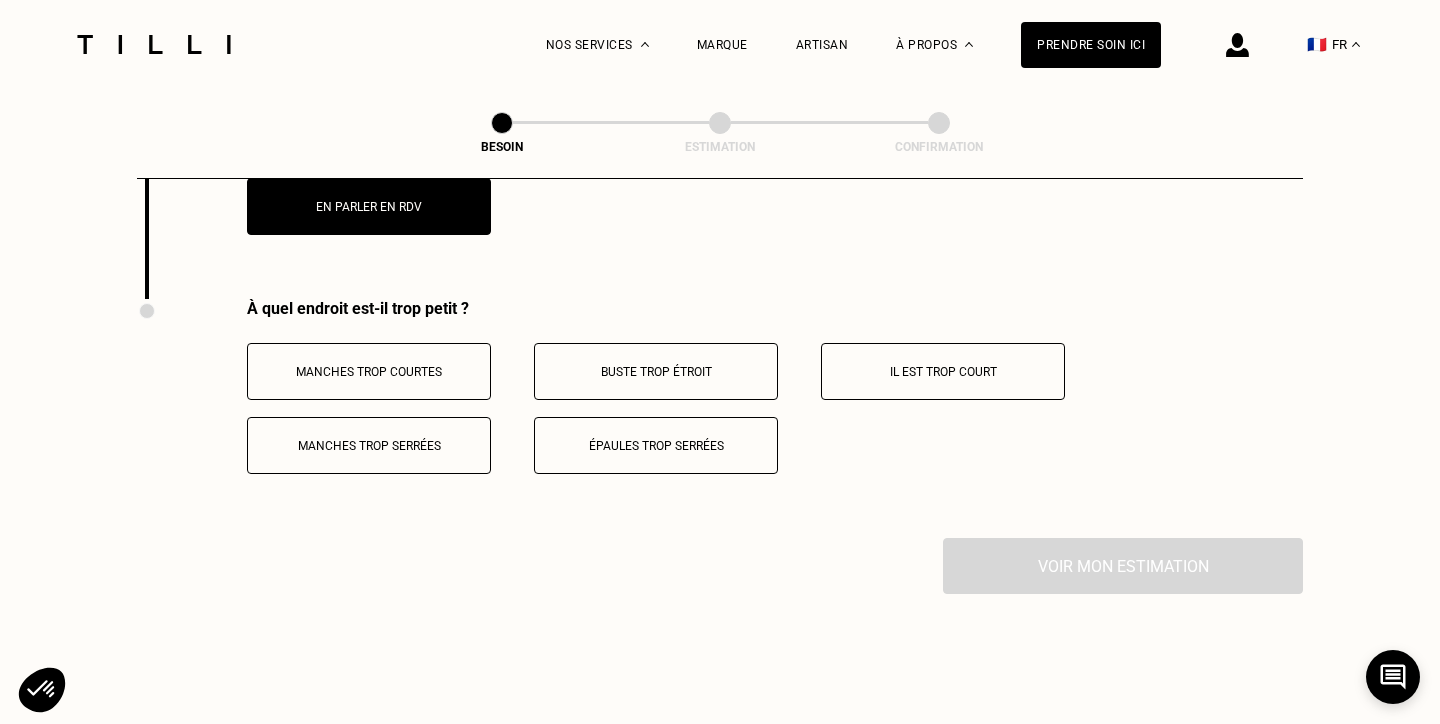 scroll, scrollTop: 3722, scrollLeft: 0, axis: vertical 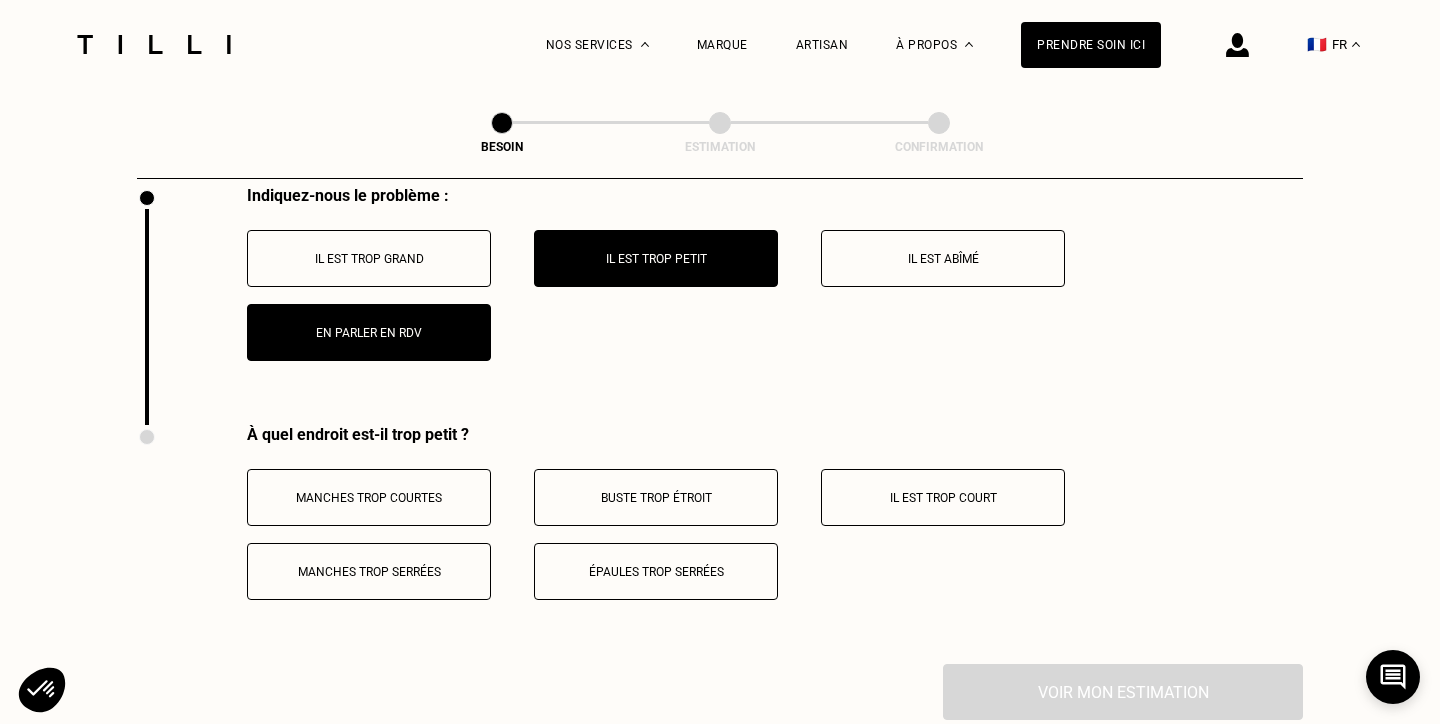 click on "Il est trop grand" at bounding box center [369, 259] 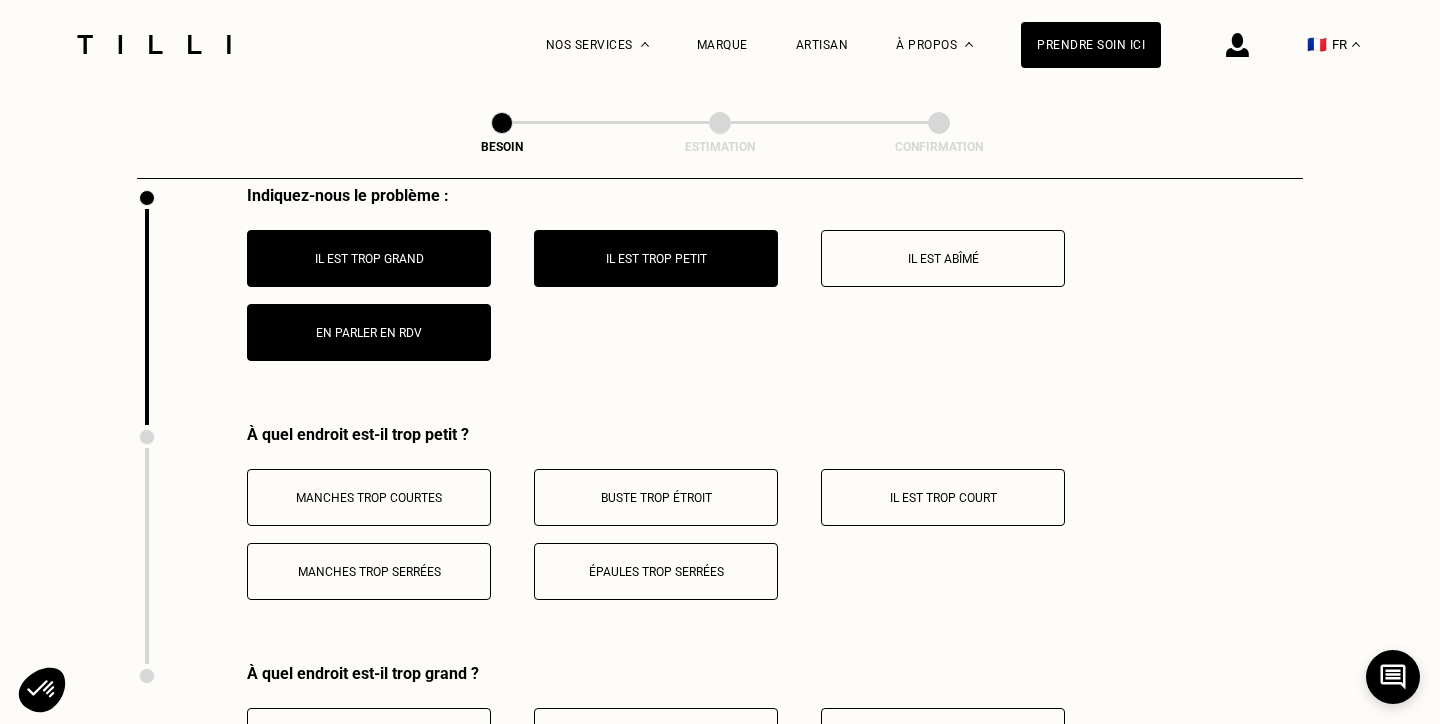 click on "Il est trop petit" at bounding box center [656, 258] 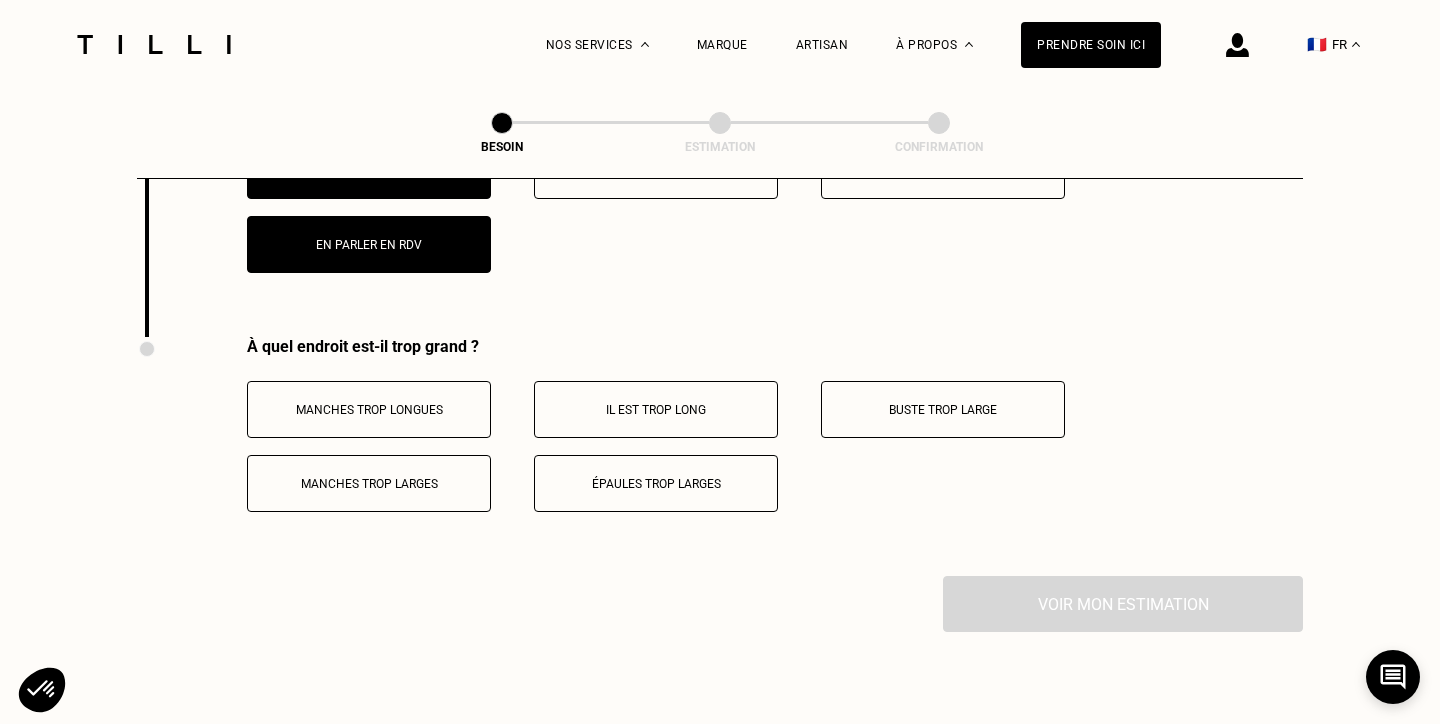 scroll, scrollTop: 3651, scrollLeft: 0, axis: vertical 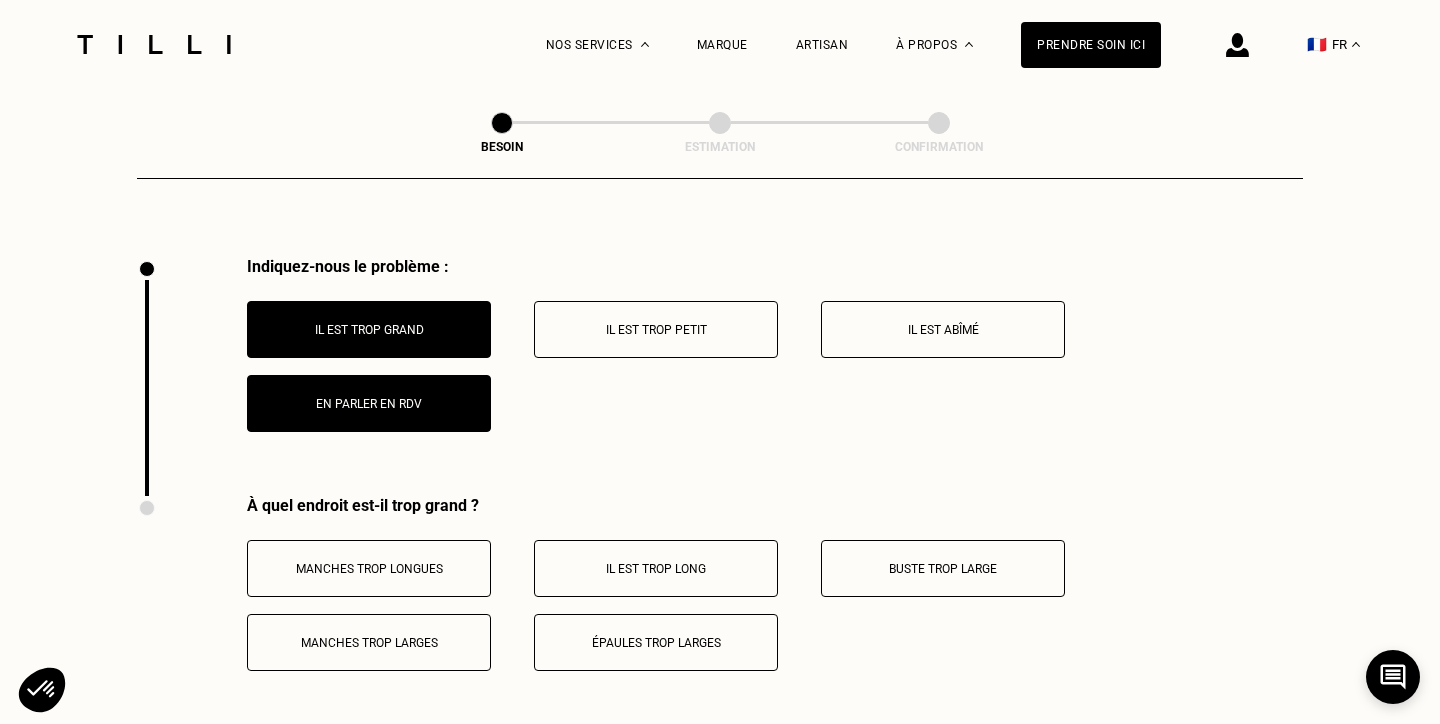 click on "En parler en RDV" at bounding box center [369, 403] 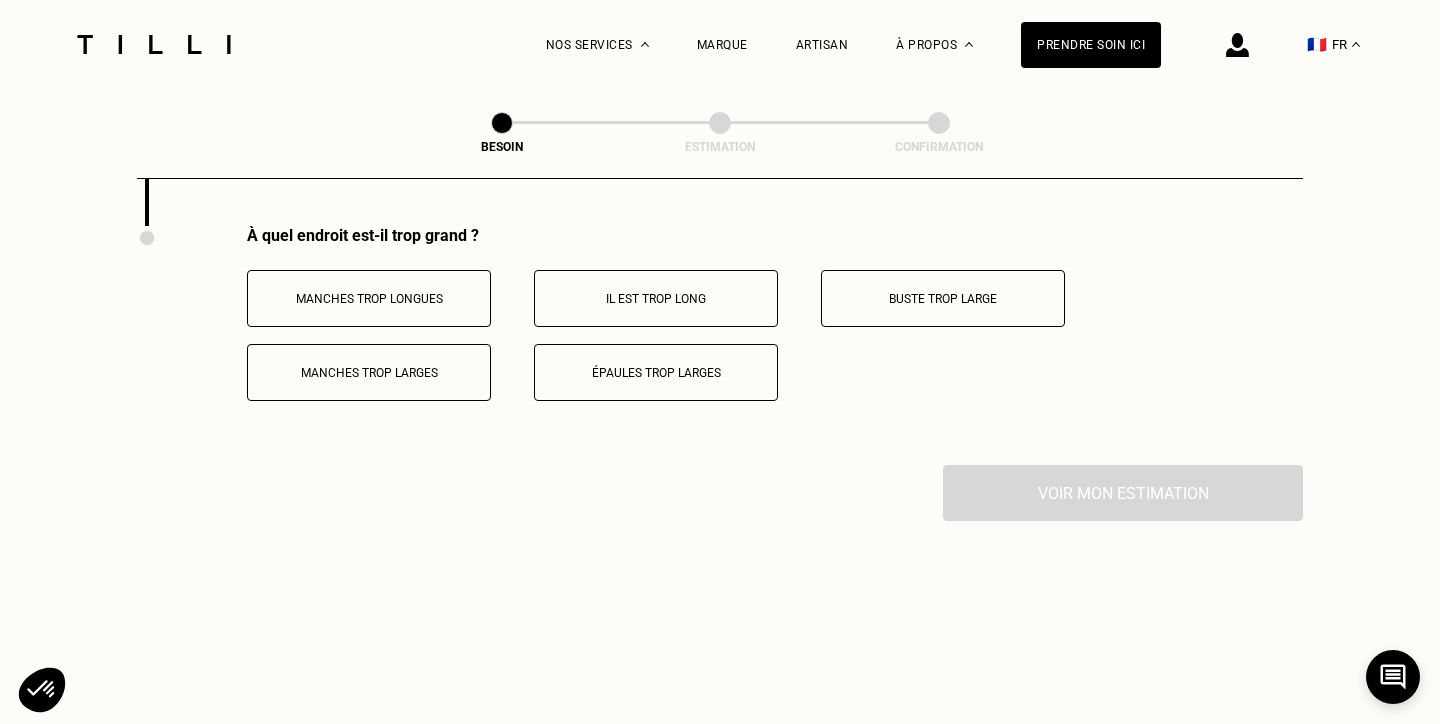 scroll, scrollTop: 3927, scrollLeft: 0, axis: vertical 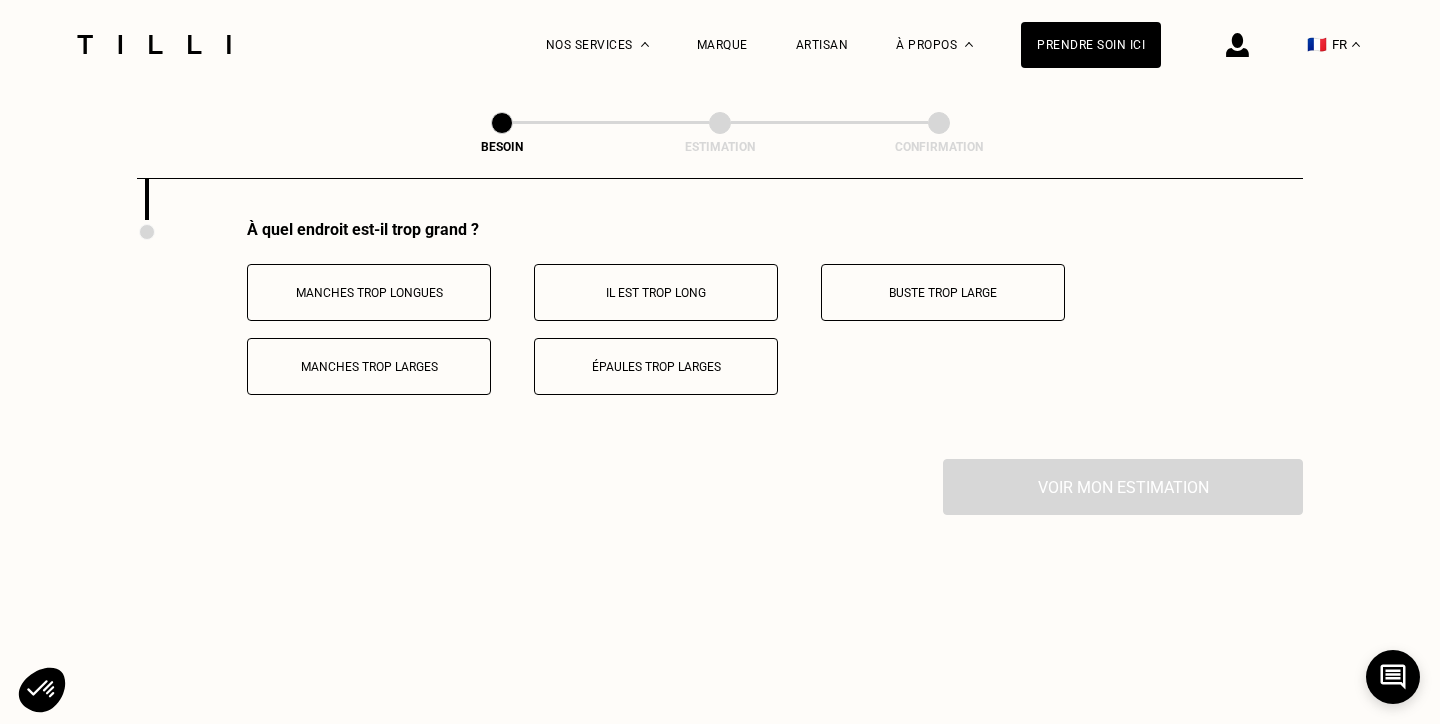 click on "Il est trop long" at bounding box center (656, 292) 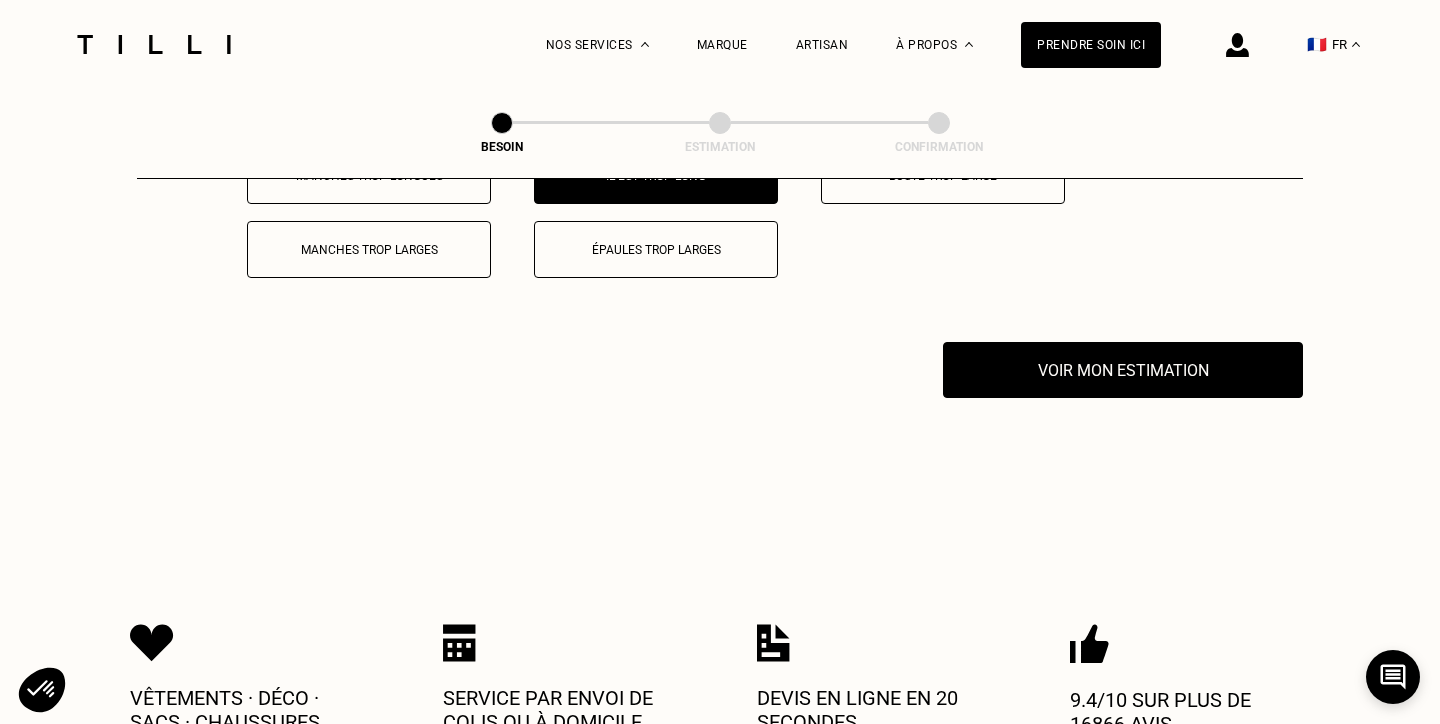 scroll, scrollTop: 3857, scrollLeft: 0, axis: vertical 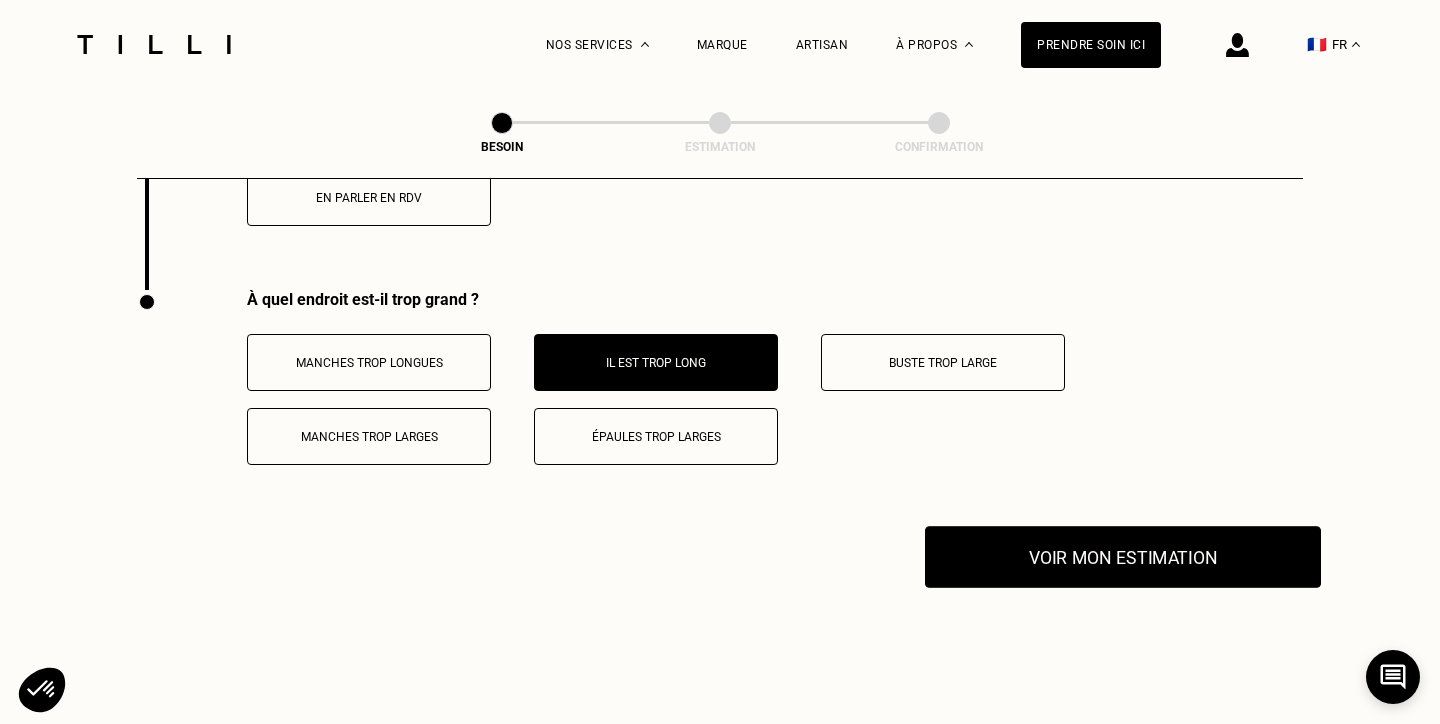 click on "Voir mon estimation" at bounding box center [1123, 557] 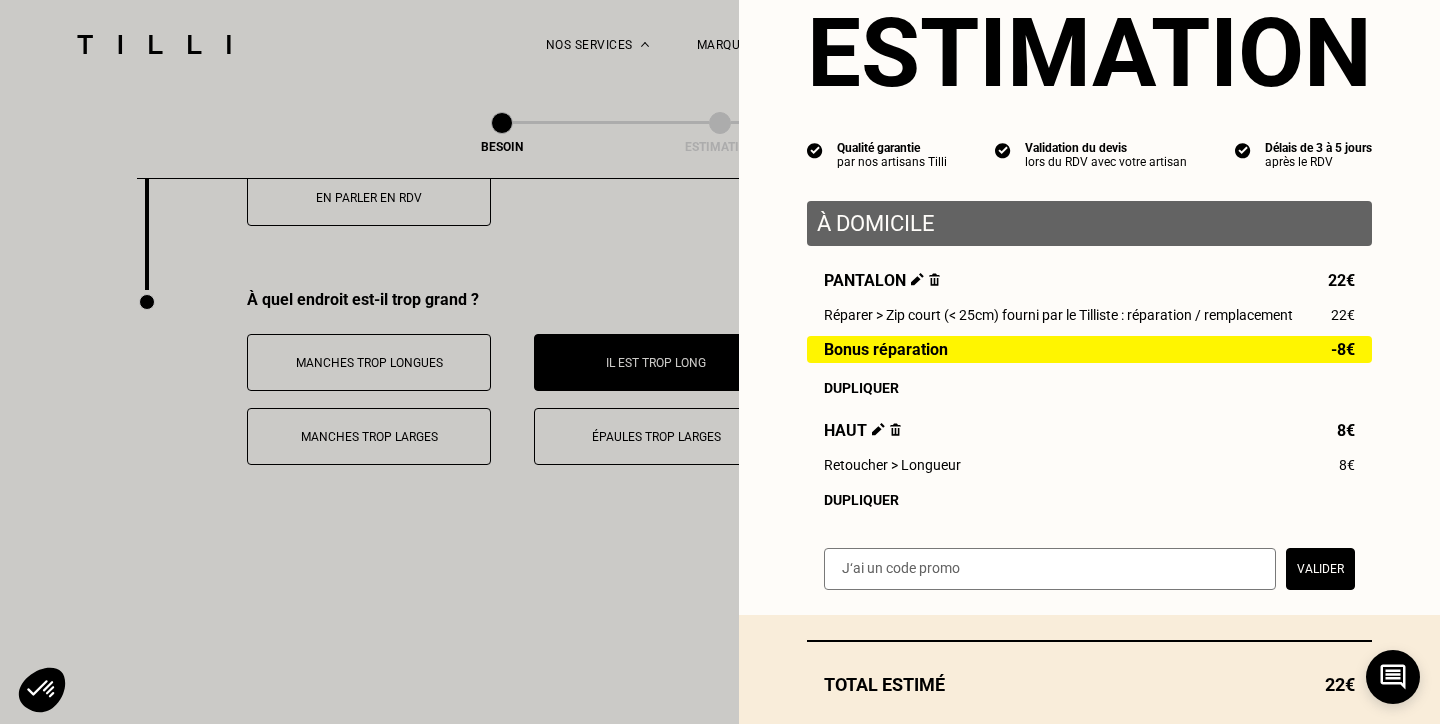 scroll, scrollTop: 75, scrollLeft: 0, axis: vertical 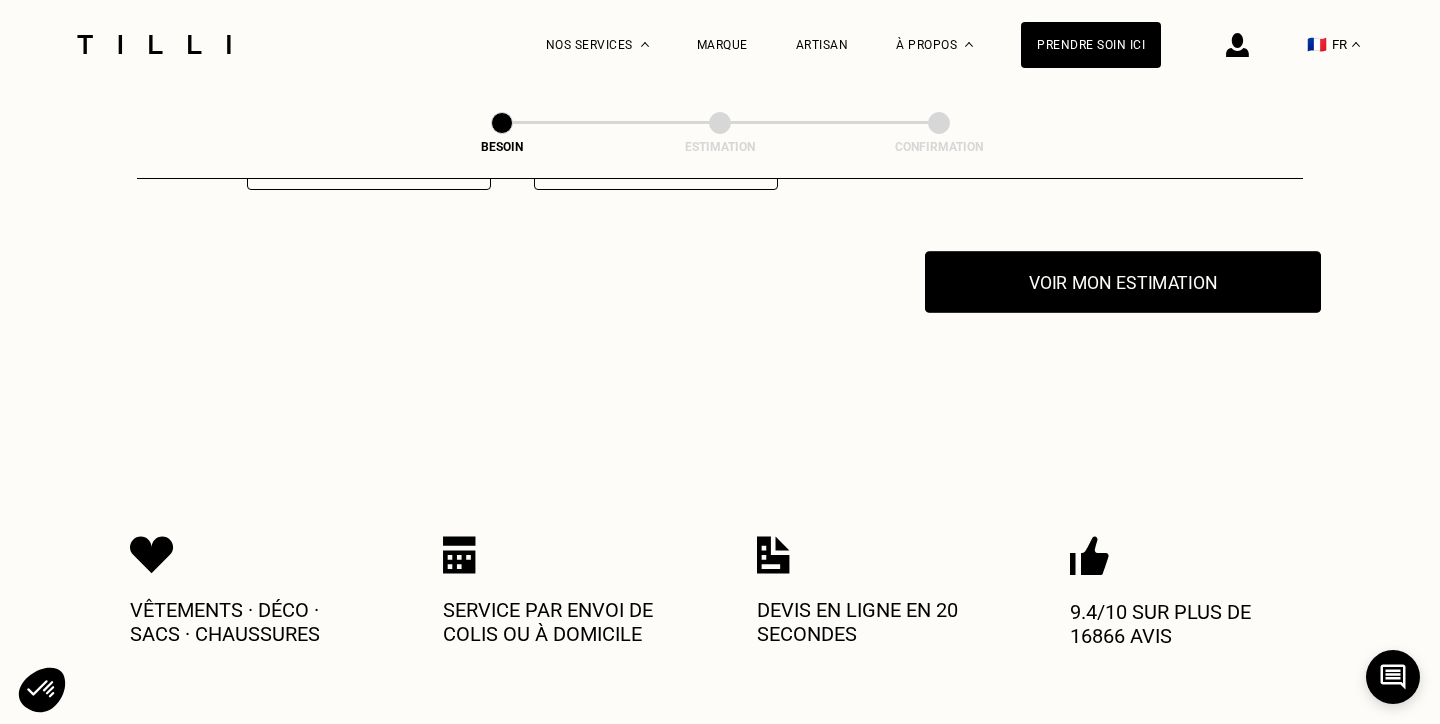 click on "Voir mon estimation" at bounding box center (1123, 282) 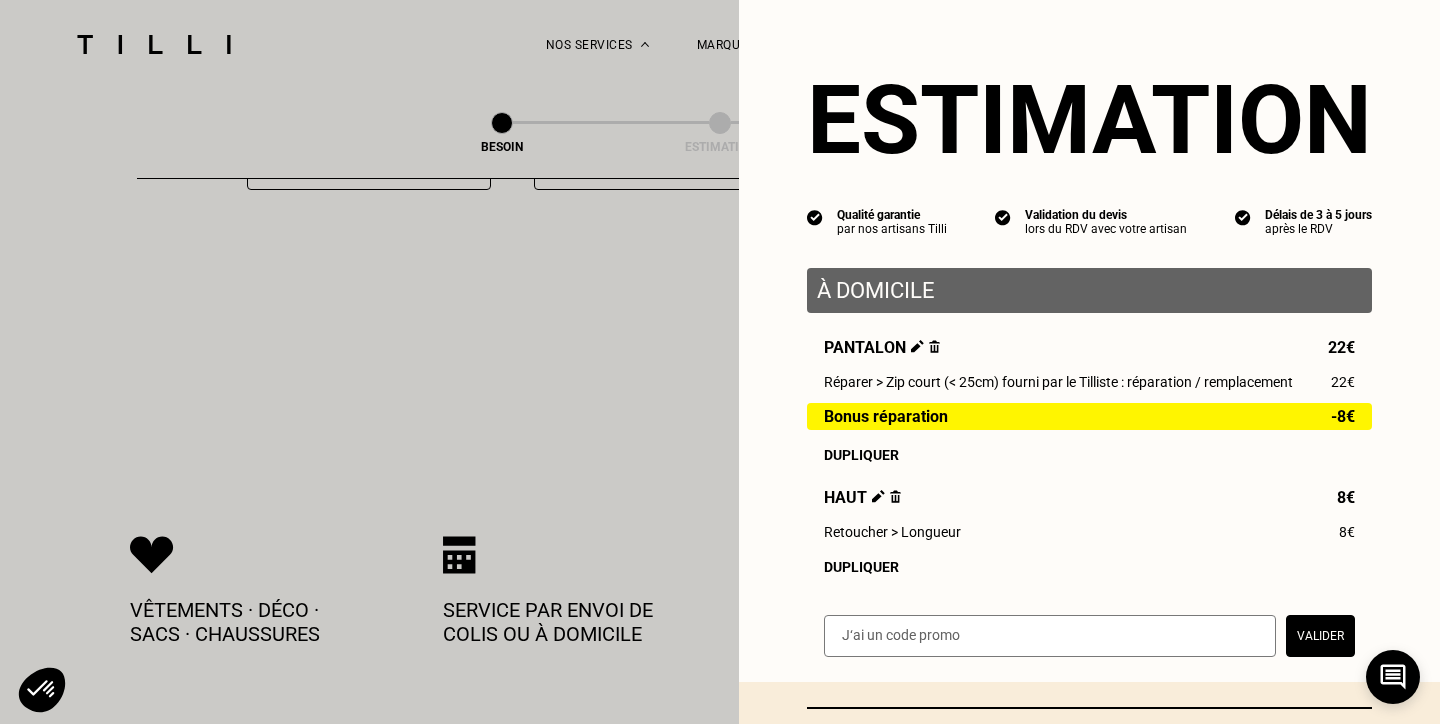 scroll, scrollTop: 178, scrollLeft: 0, axis: vertical 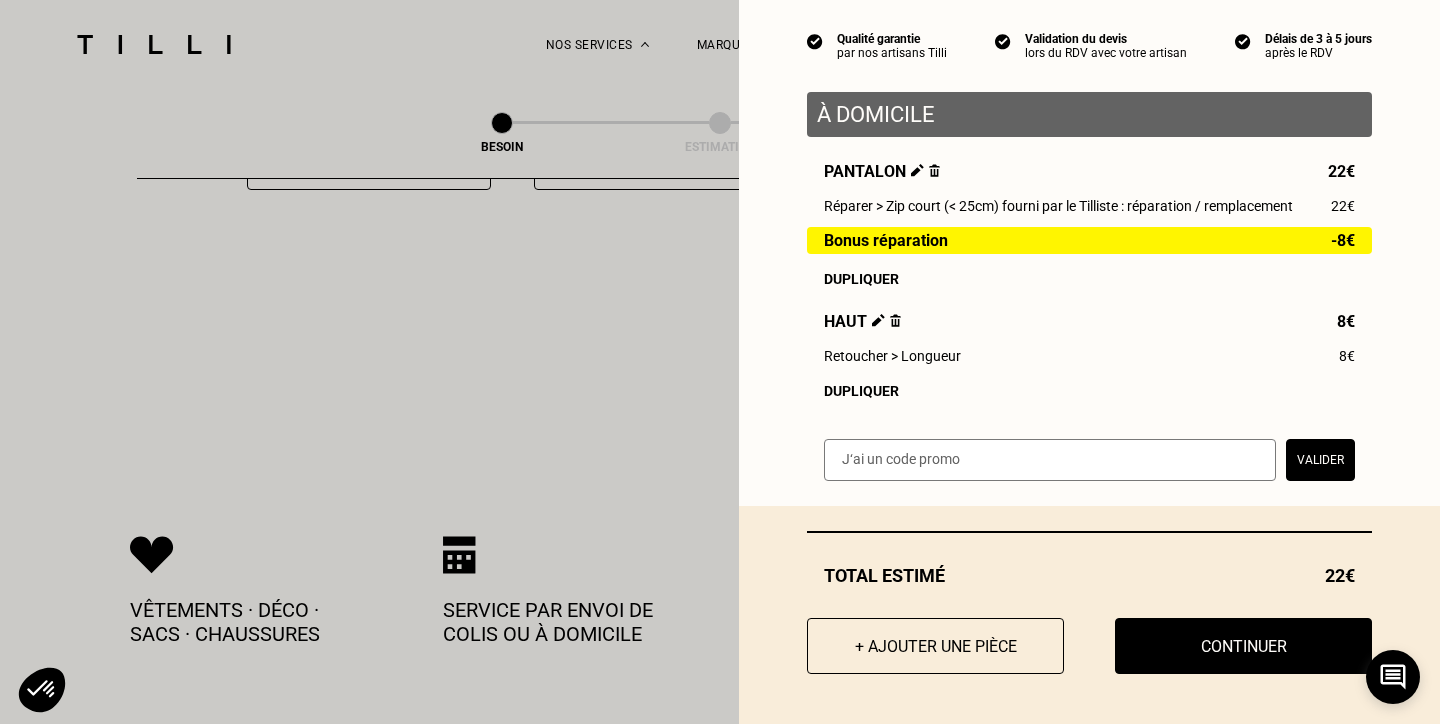 click on "+ Ajouter une pièce" at bounding box center [935, 646] 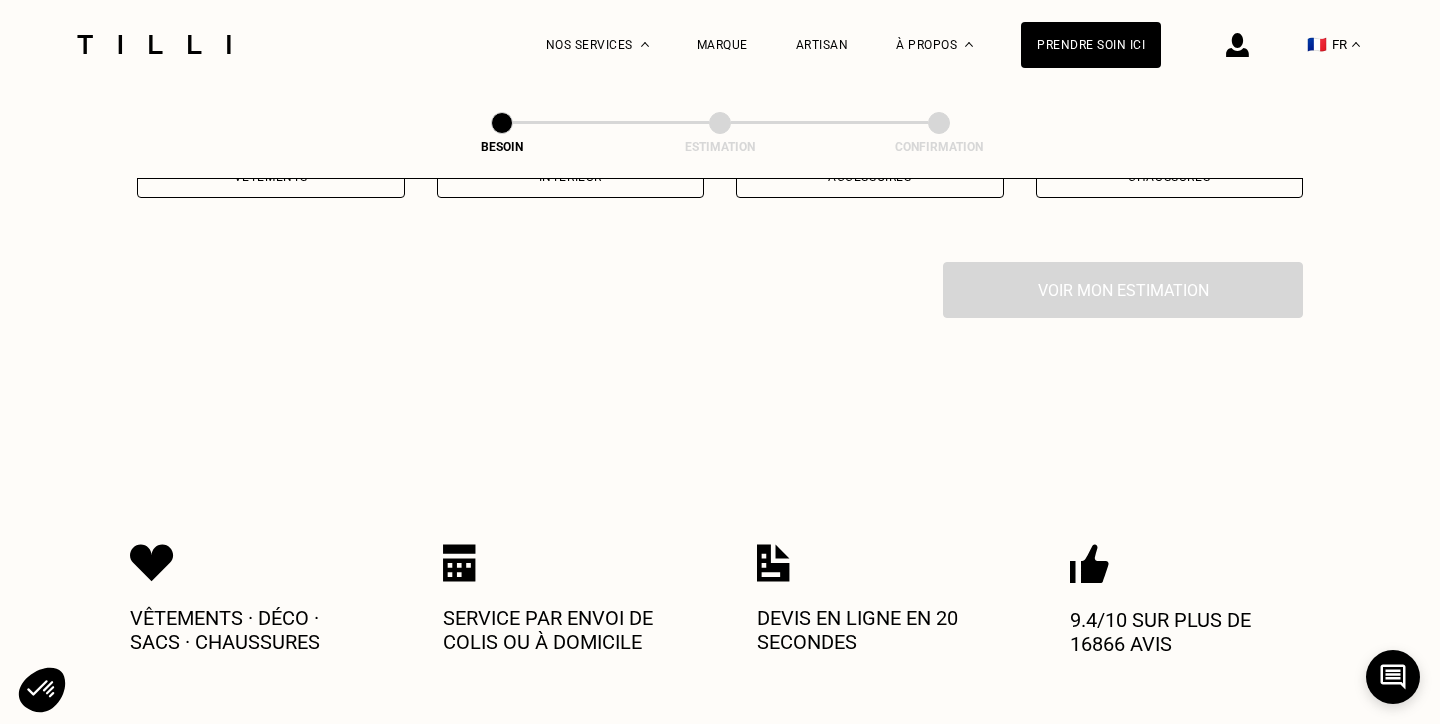 scroll, scrollTop: 221, scrollLeft: 0, axis: vertical 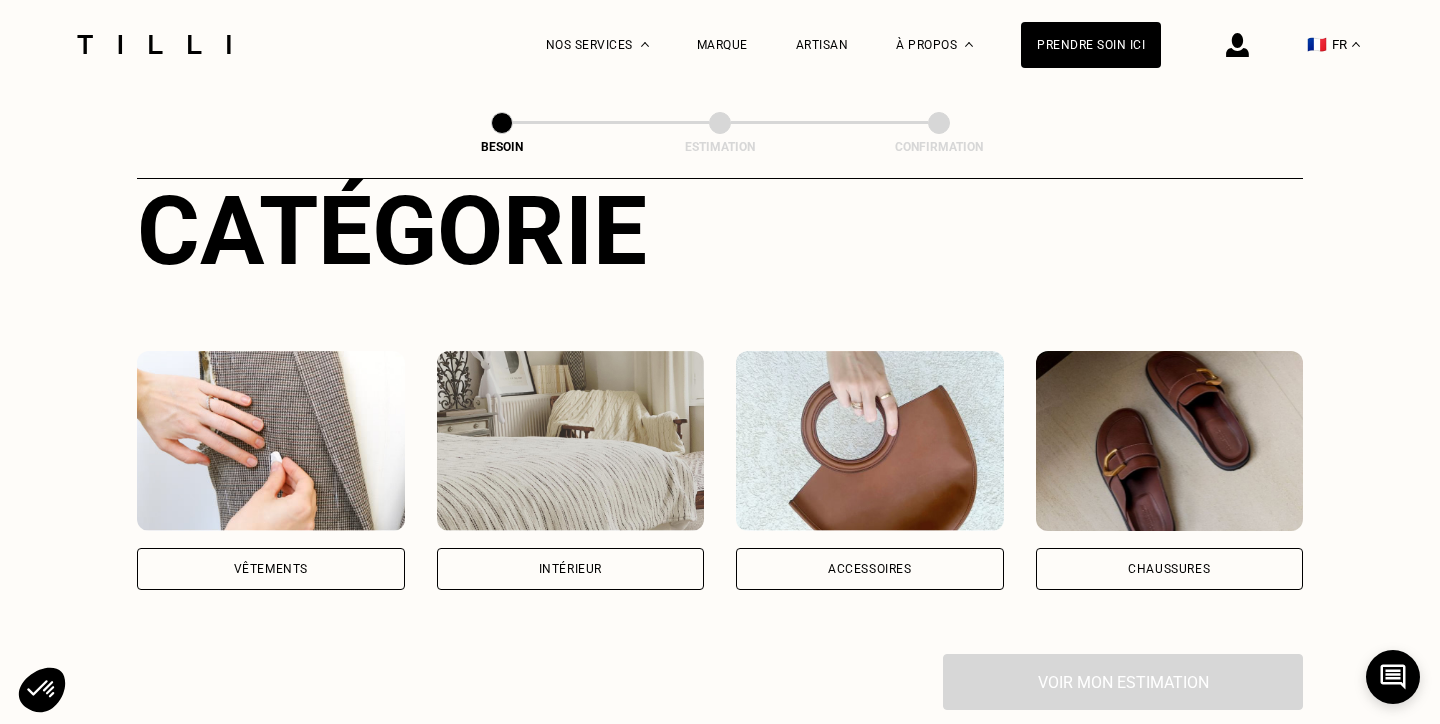 click on "Vêtements" at bounding box center [271, 569] 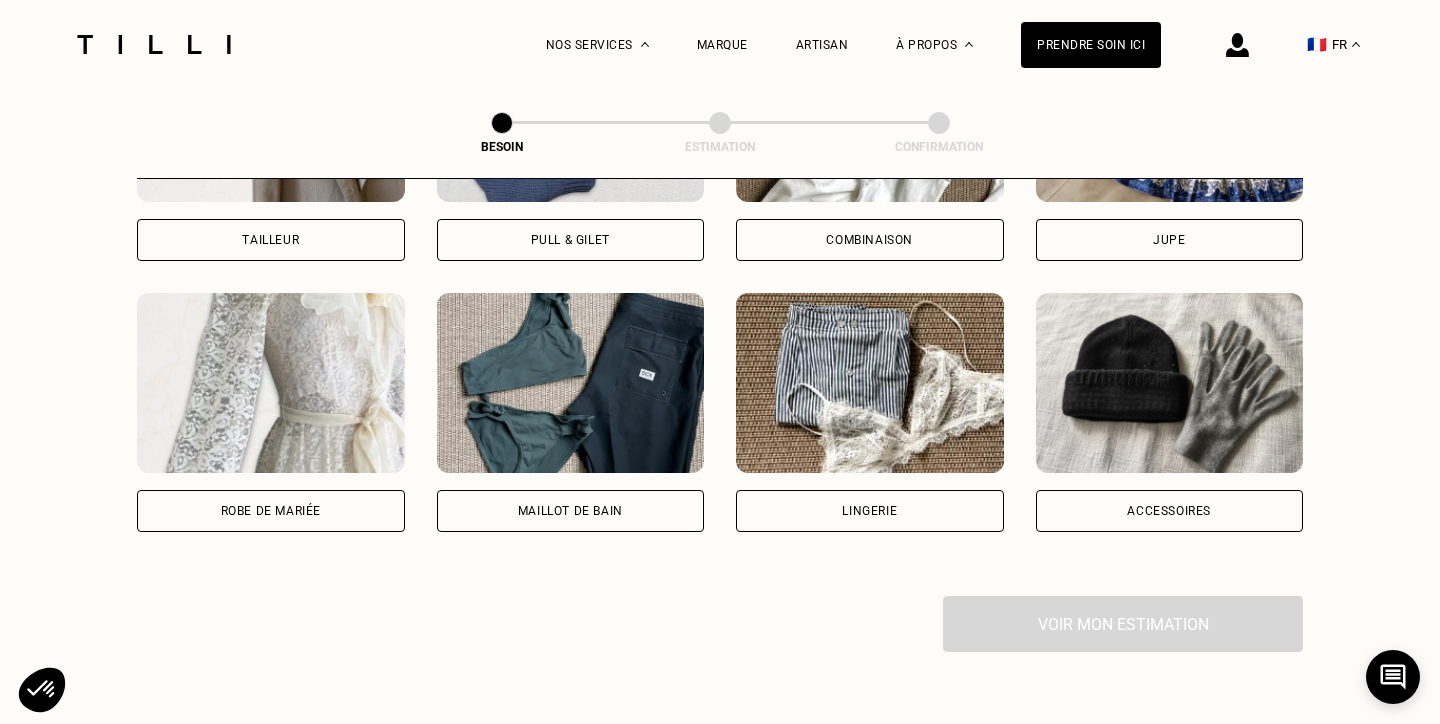 click on "Jupe" at bounding box center [1170, 240] 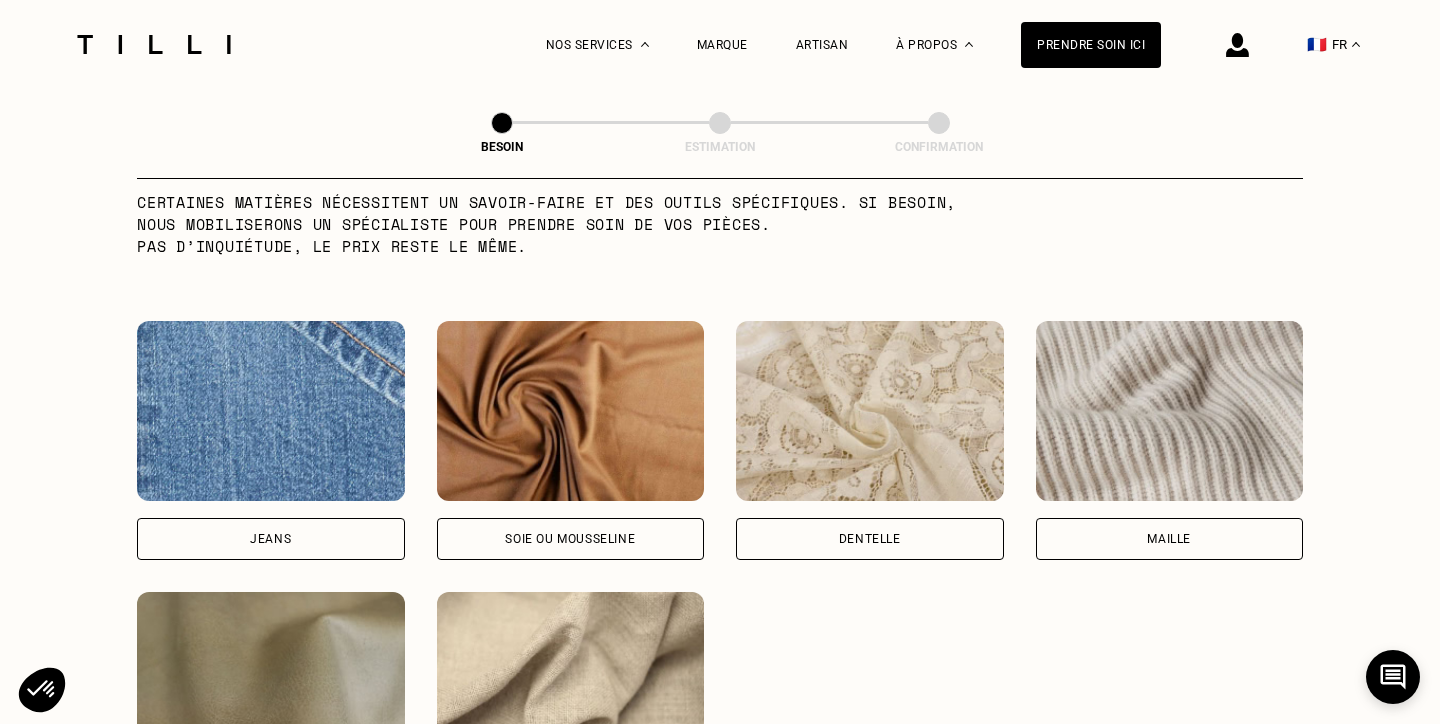 scroll, scrollTop: 2133, scrollLeft: 0, axis: vertical 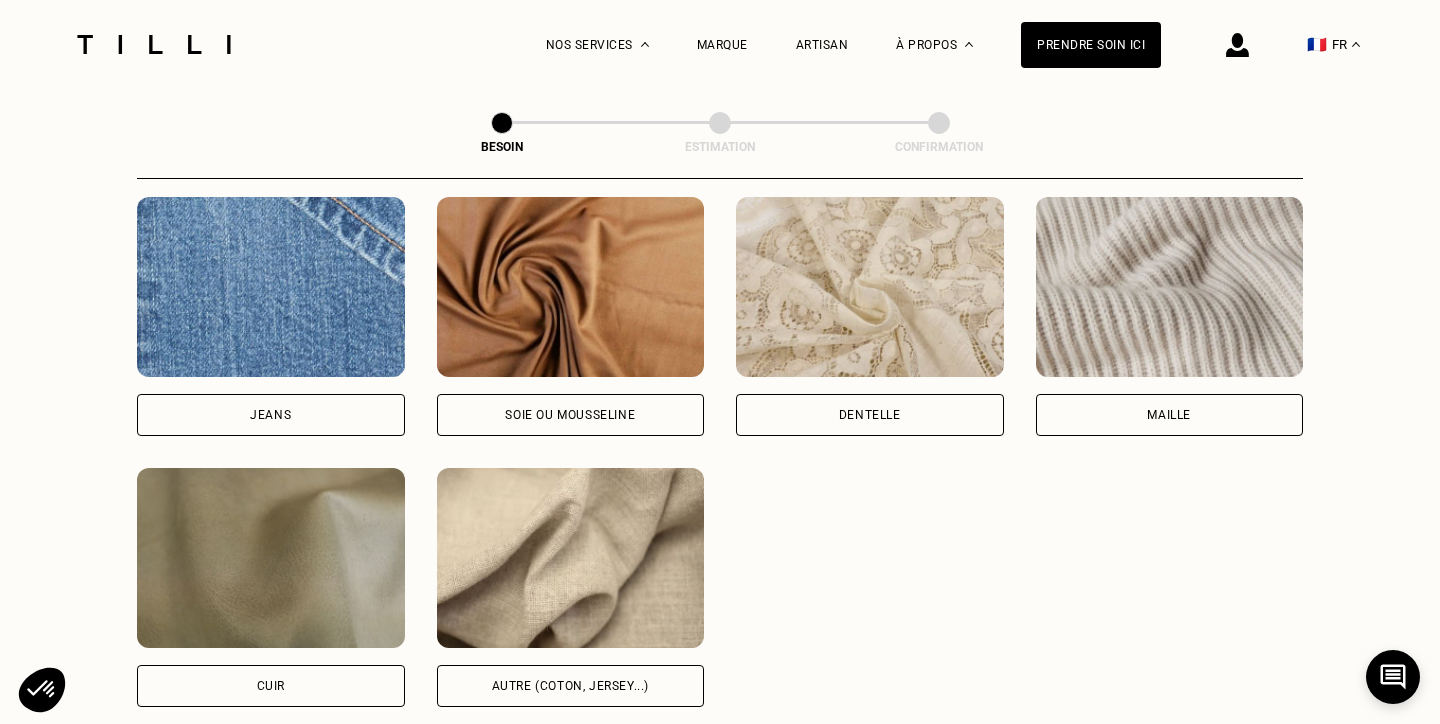 click on "Autre (coton, jersey...)" at bounding box center [571, 686] 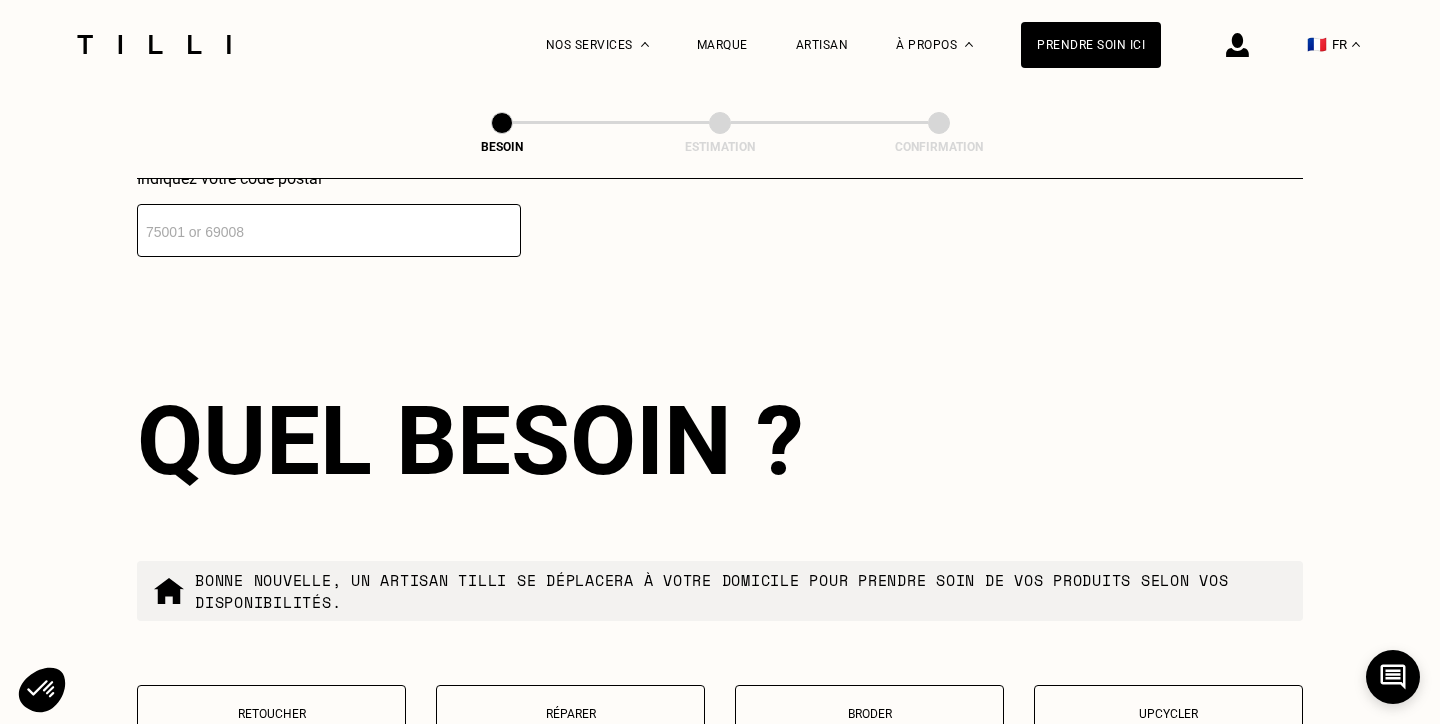 scroll, scrollTop: 3300, scrollLeft: 0, axis: vertical 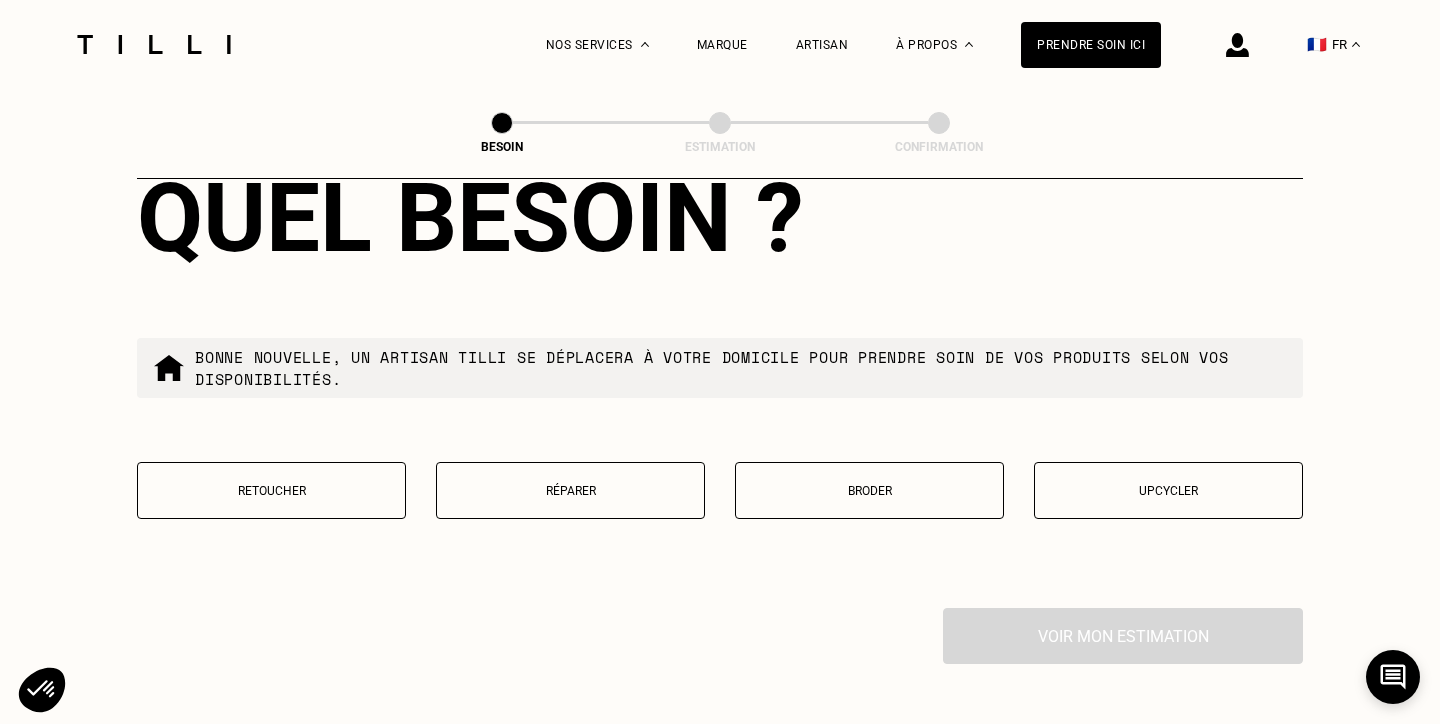 click on "Retoucher" at bounding box center (271, 490) 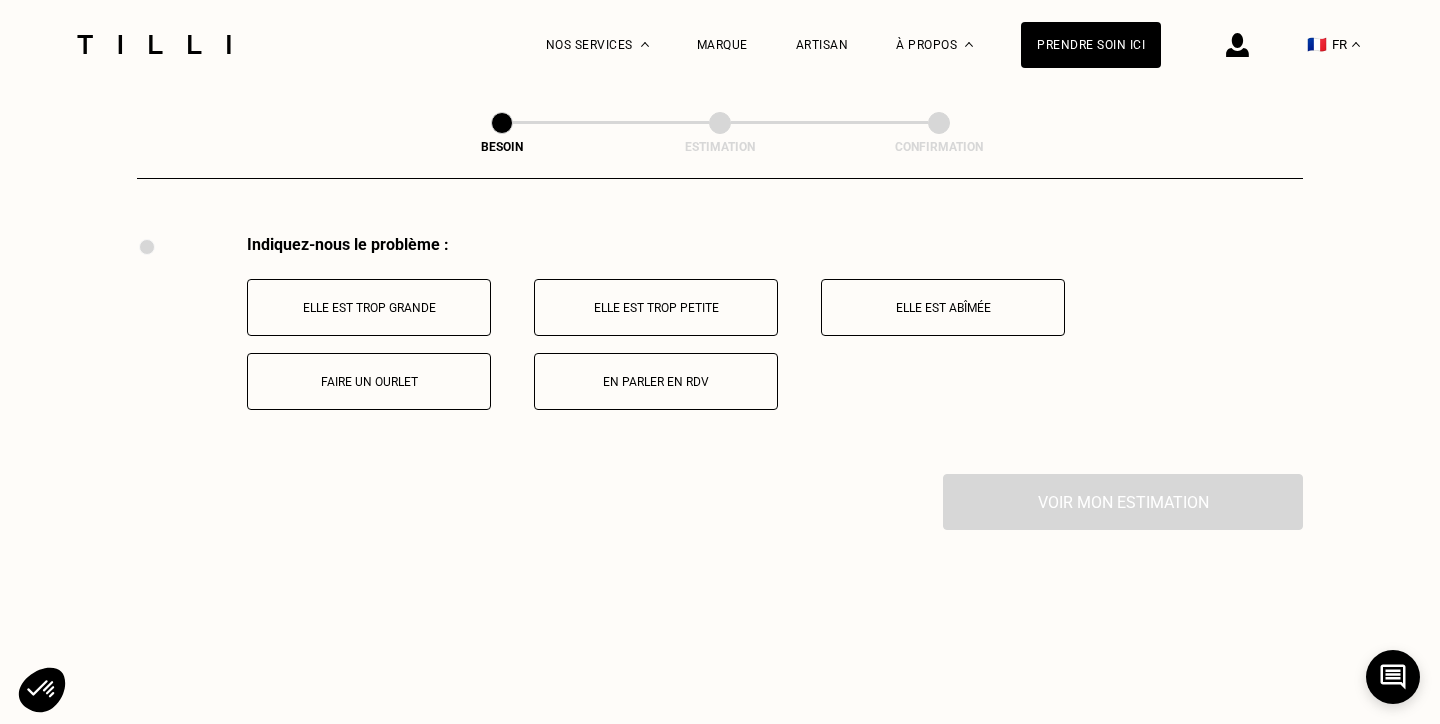 scroll, scrollTop: 3688, scrollLeft: 0, axis: vertical 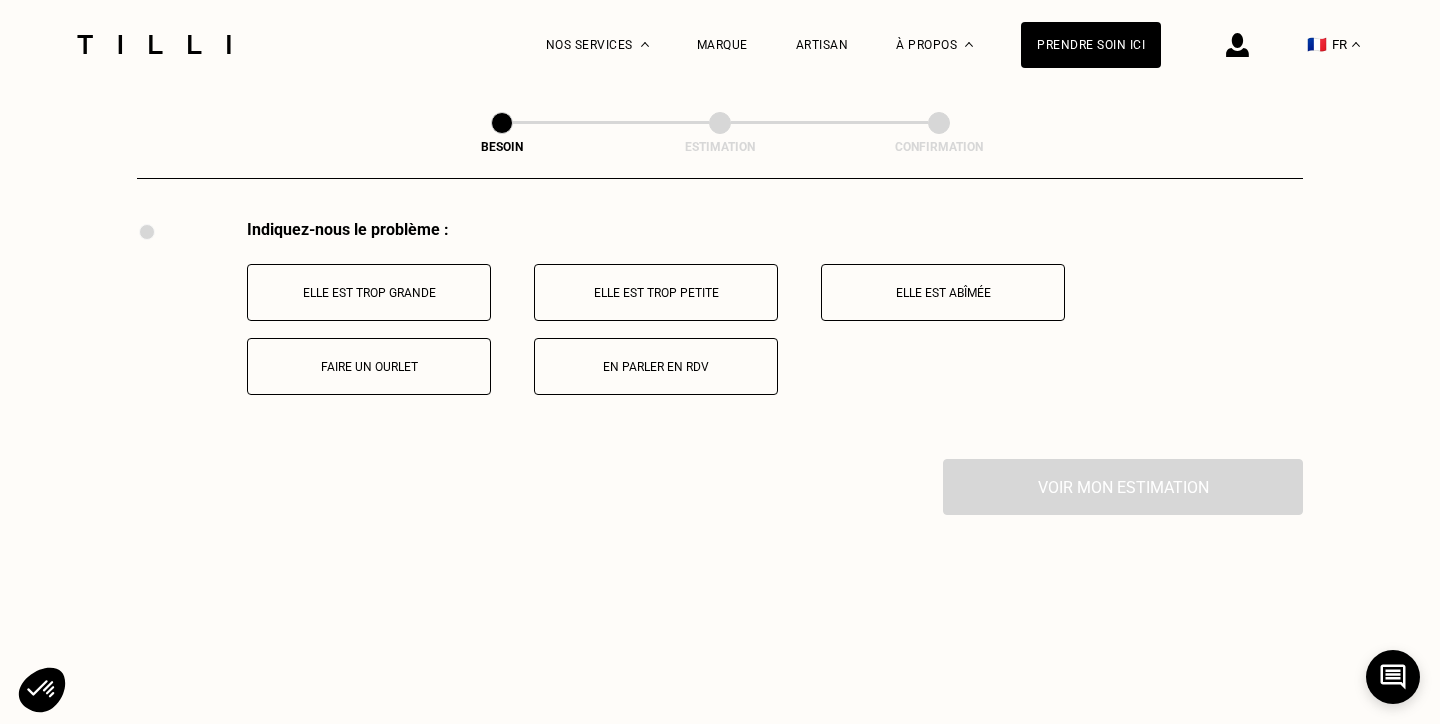 click on "Elle est trop grande" at bounding box center (369, 292) 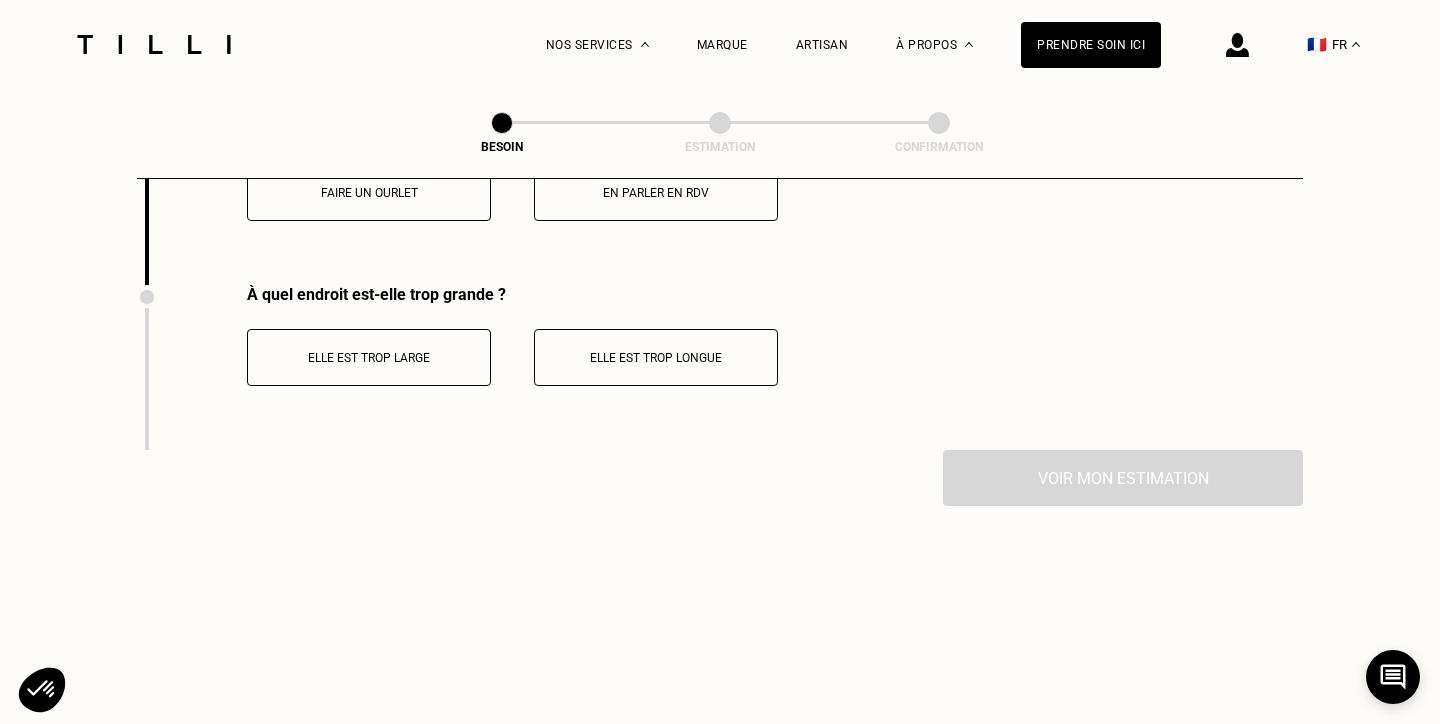 scroll, scrollTop: 3927, scrollLeft: 0, axis: vertical 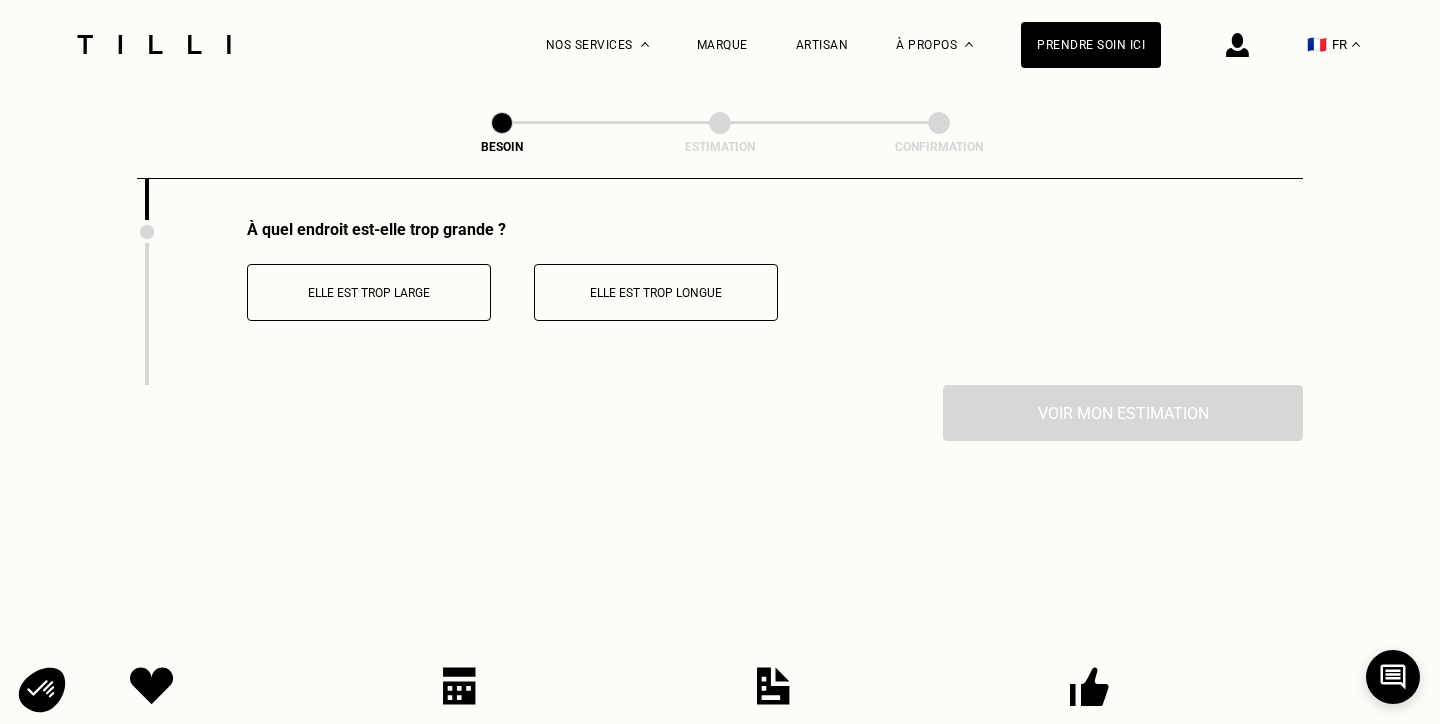 click on "Elle est trop large" at bounding box center [369, 293] 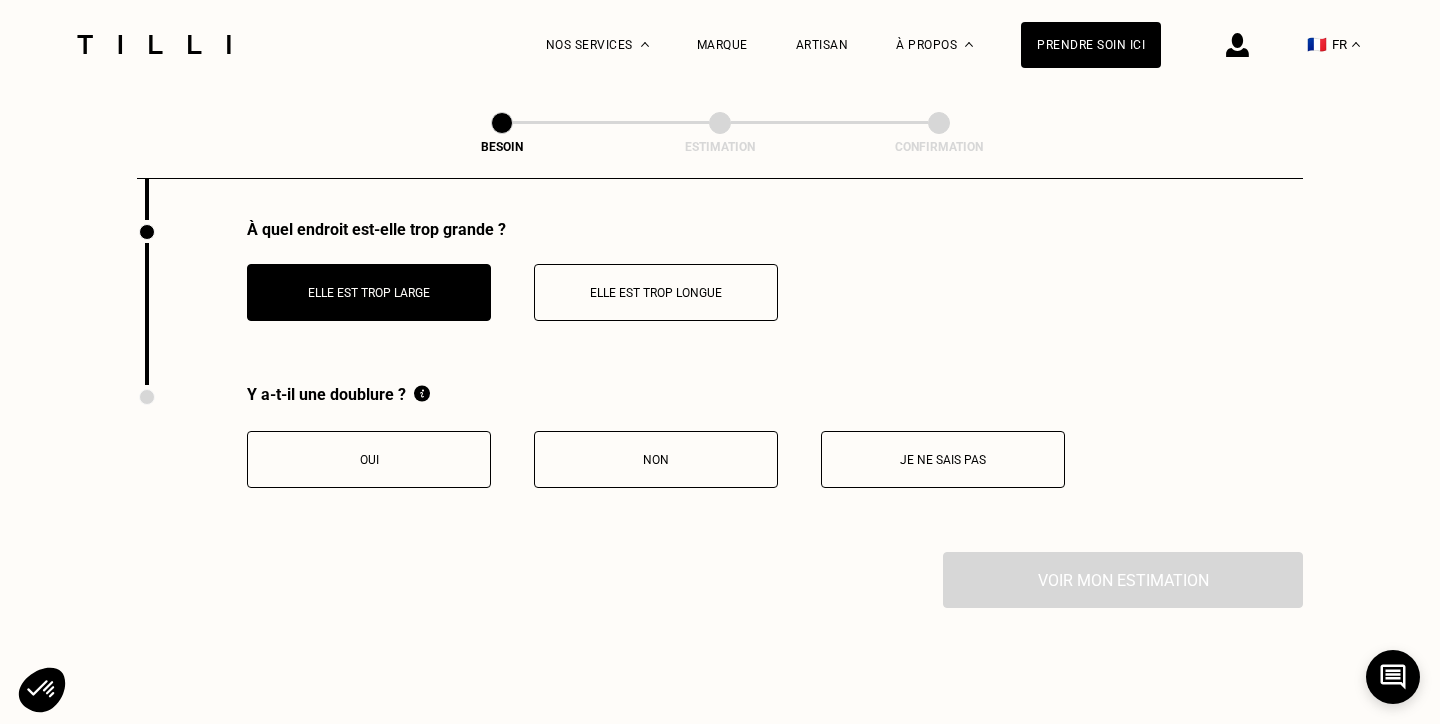 click on "Non" at bounding box center [656, 460] 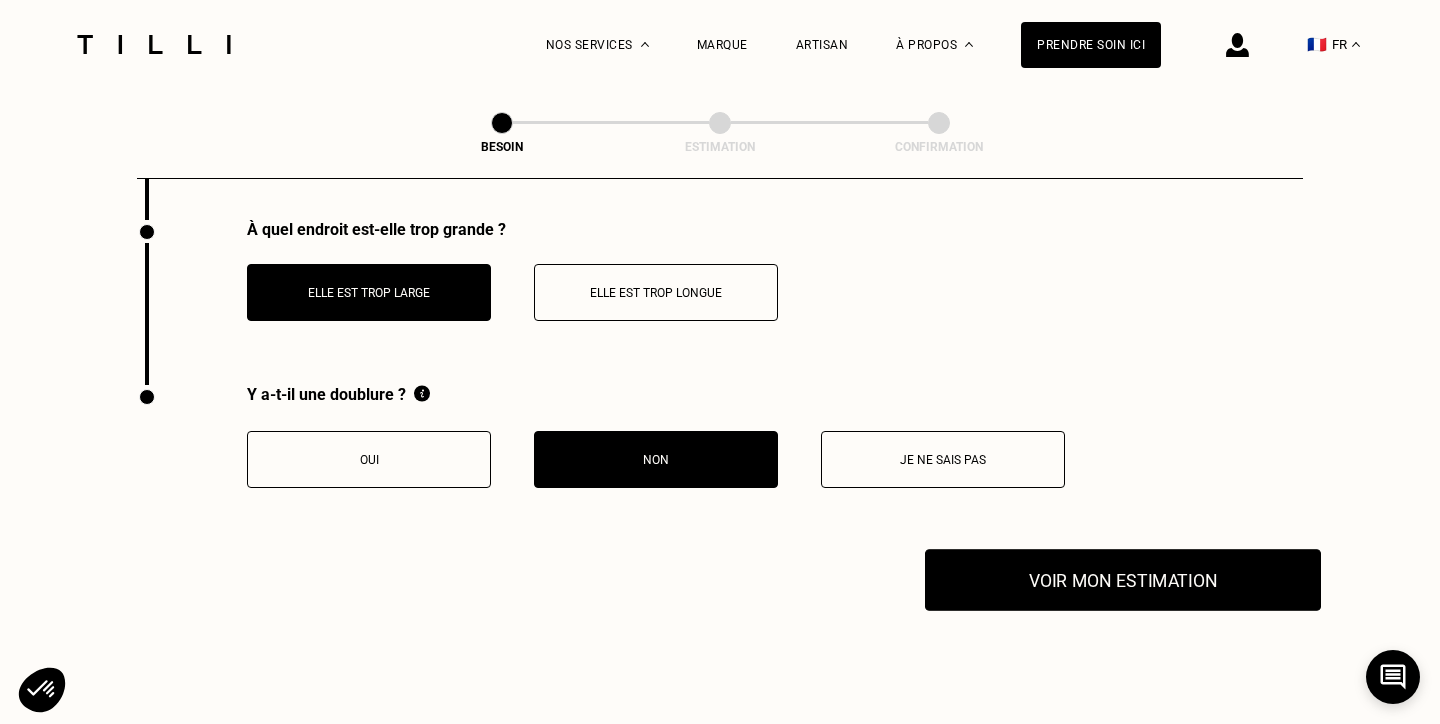 click on "Voir mon estimation" at bounding box center [1123, 580] 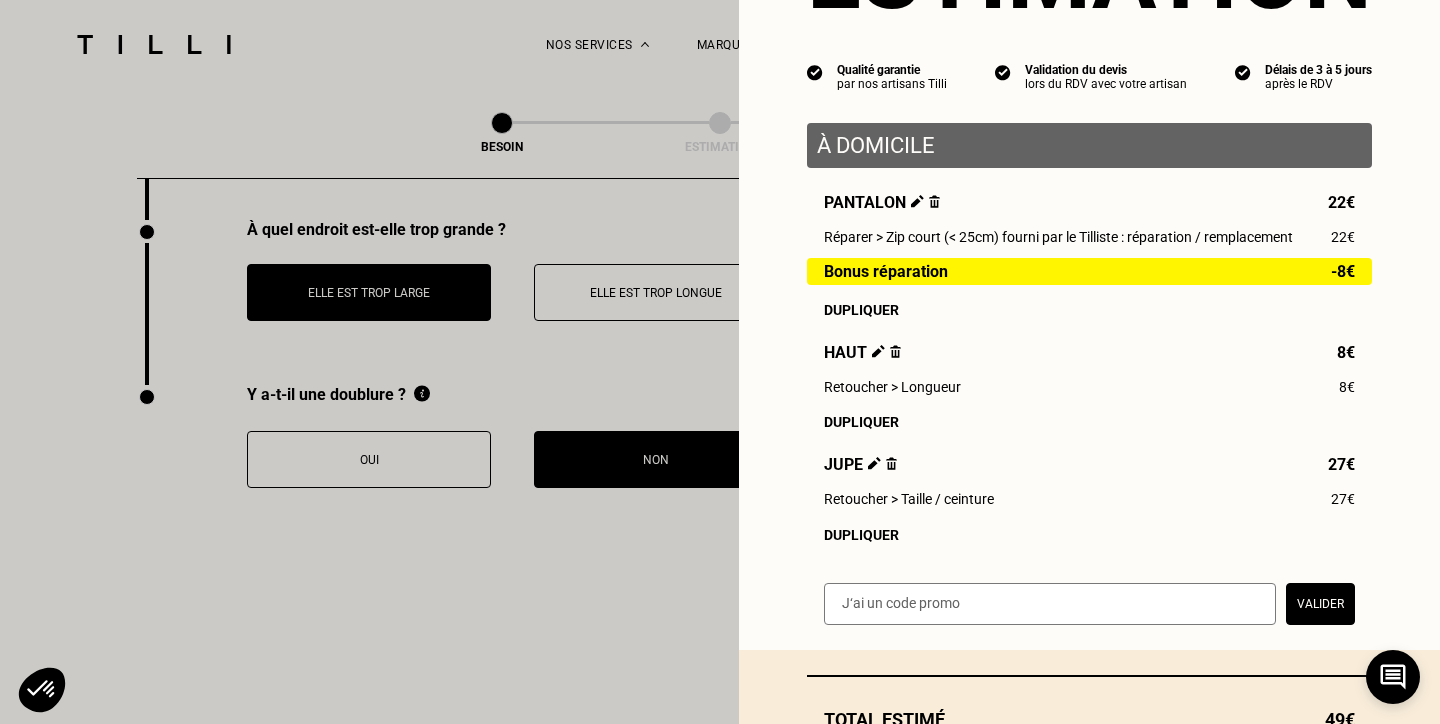 scroll, scrollTop: 292, scrollLeft: 0, axis: vertical 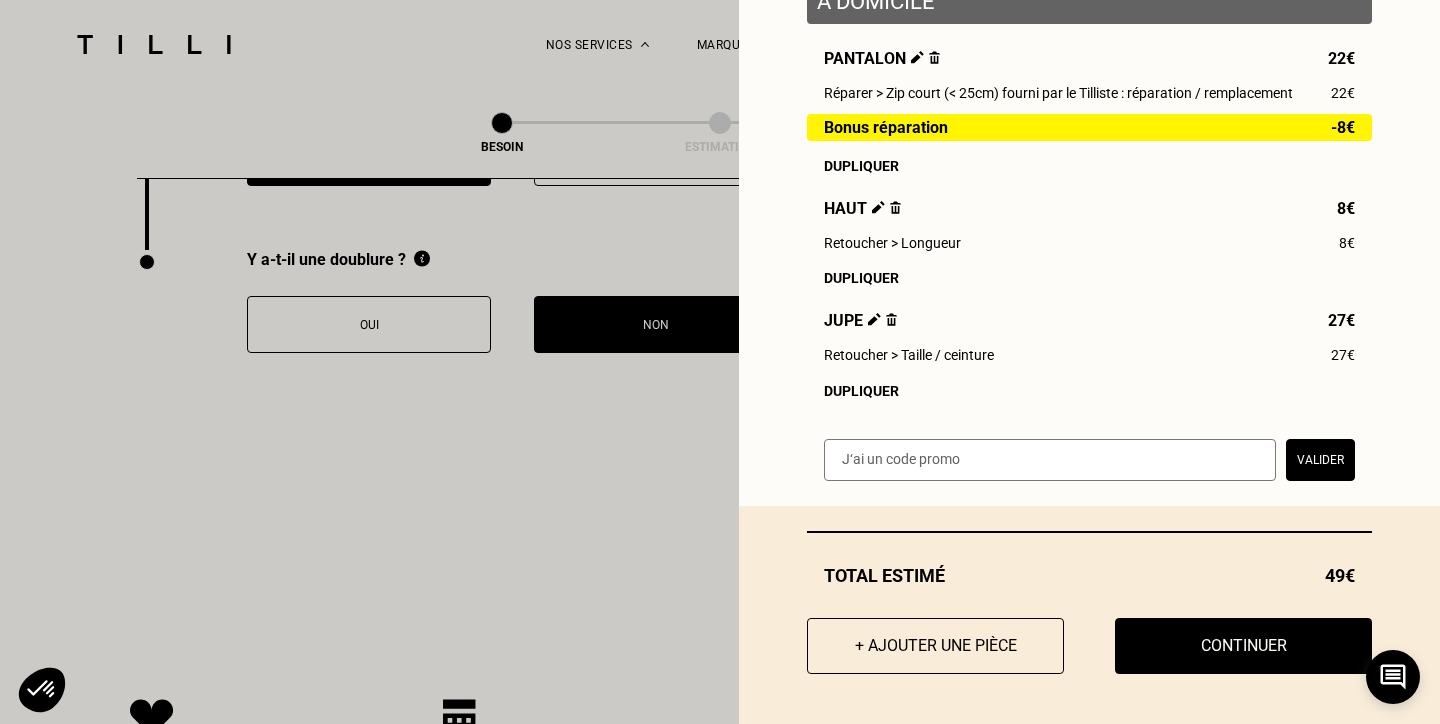 click at bounding box center [1050, 460] 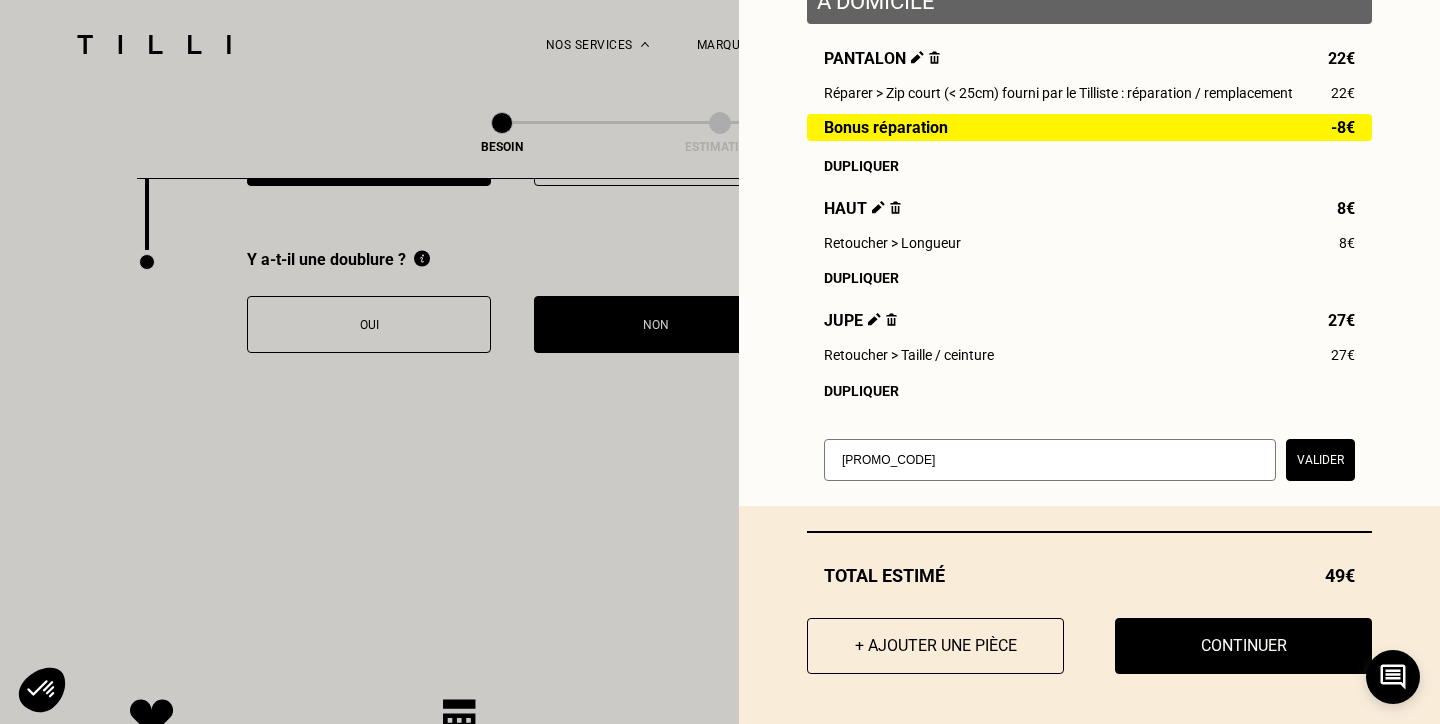 type on "[PROMO_CODE]" 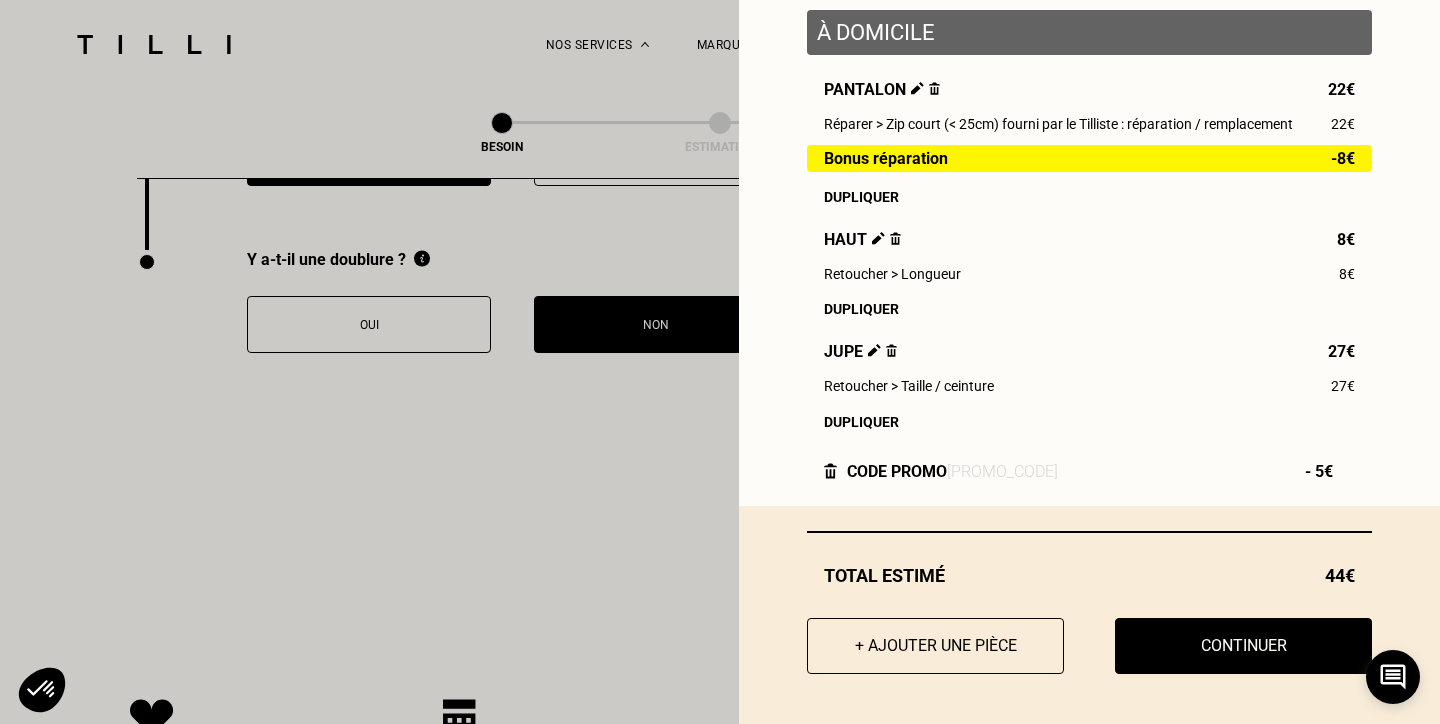 scroll, scrollTop: 261, scrollLeft: 0, axis: vertical 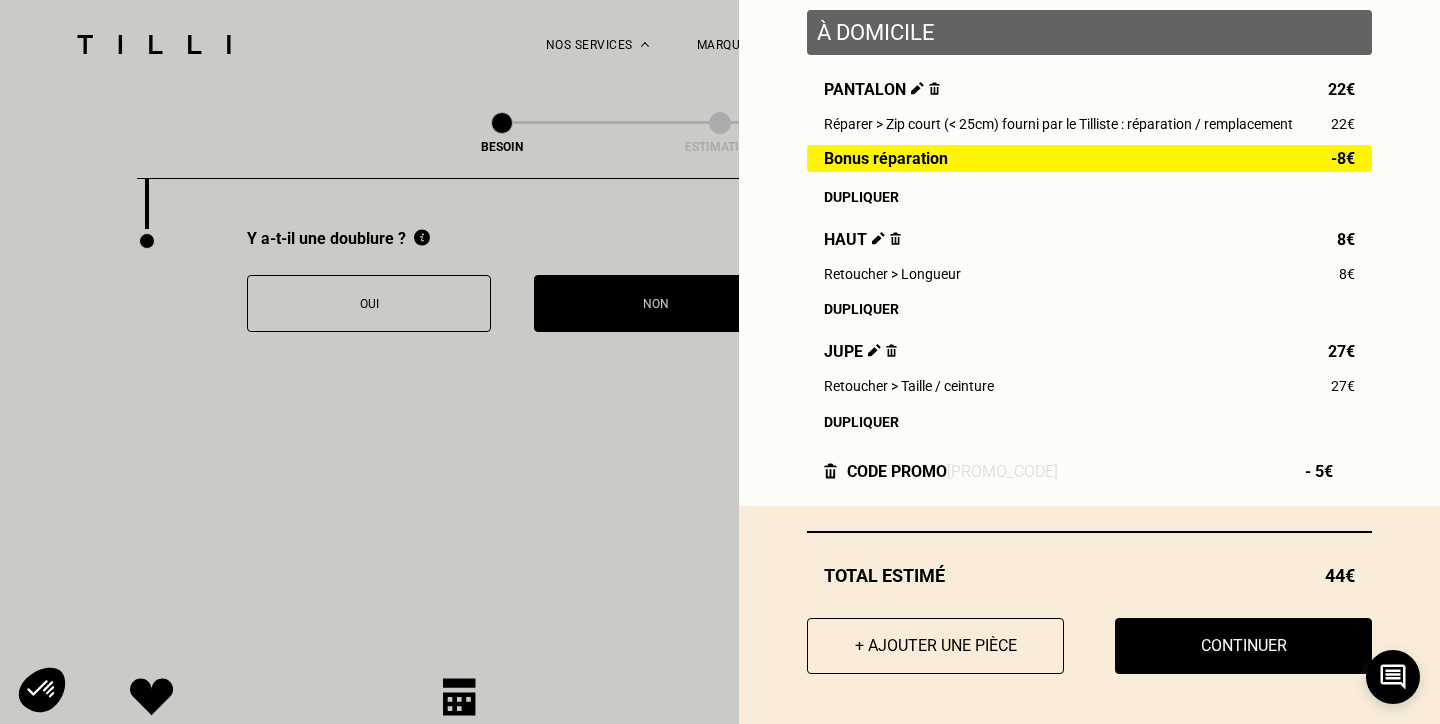 click on "[PROMO_CODE]" at bounding box center (1002, 471) 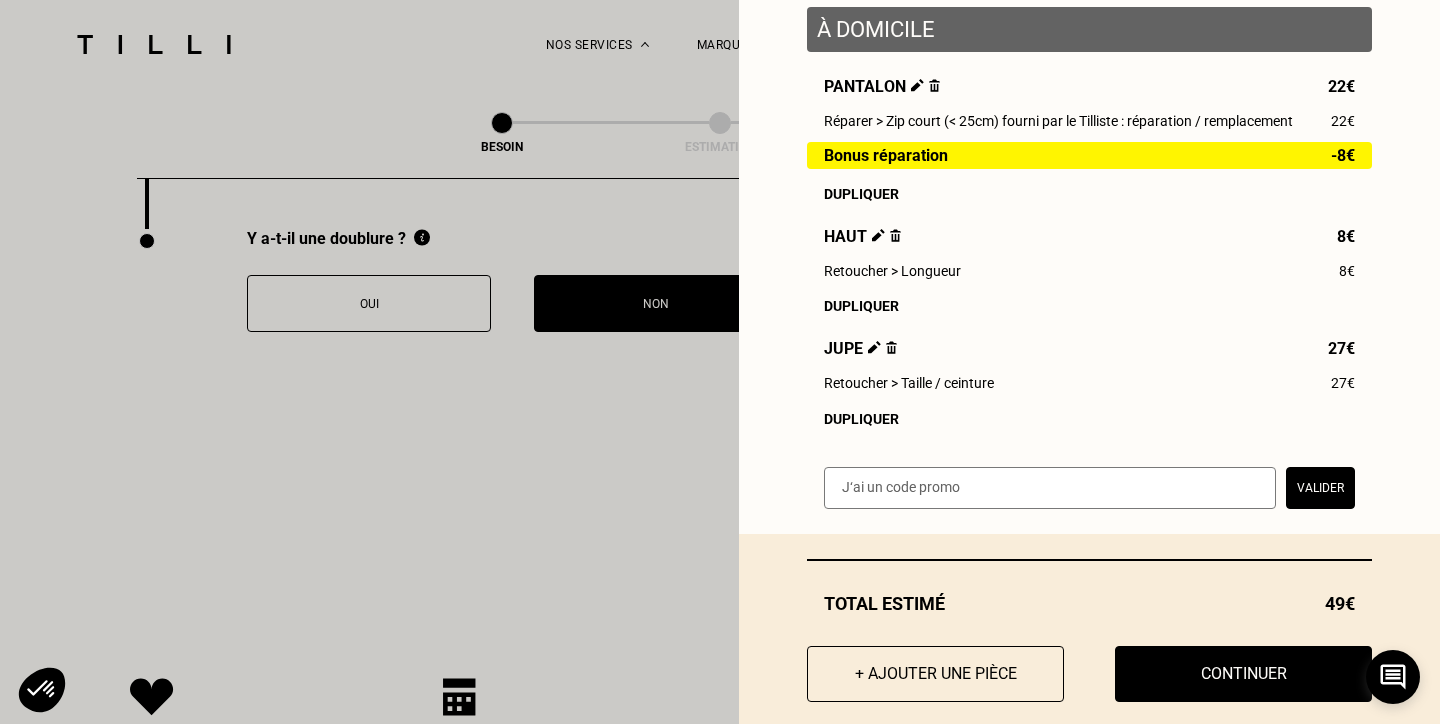 scroll, scrollTop: 292, scrollLeft: 0, axis: vertical 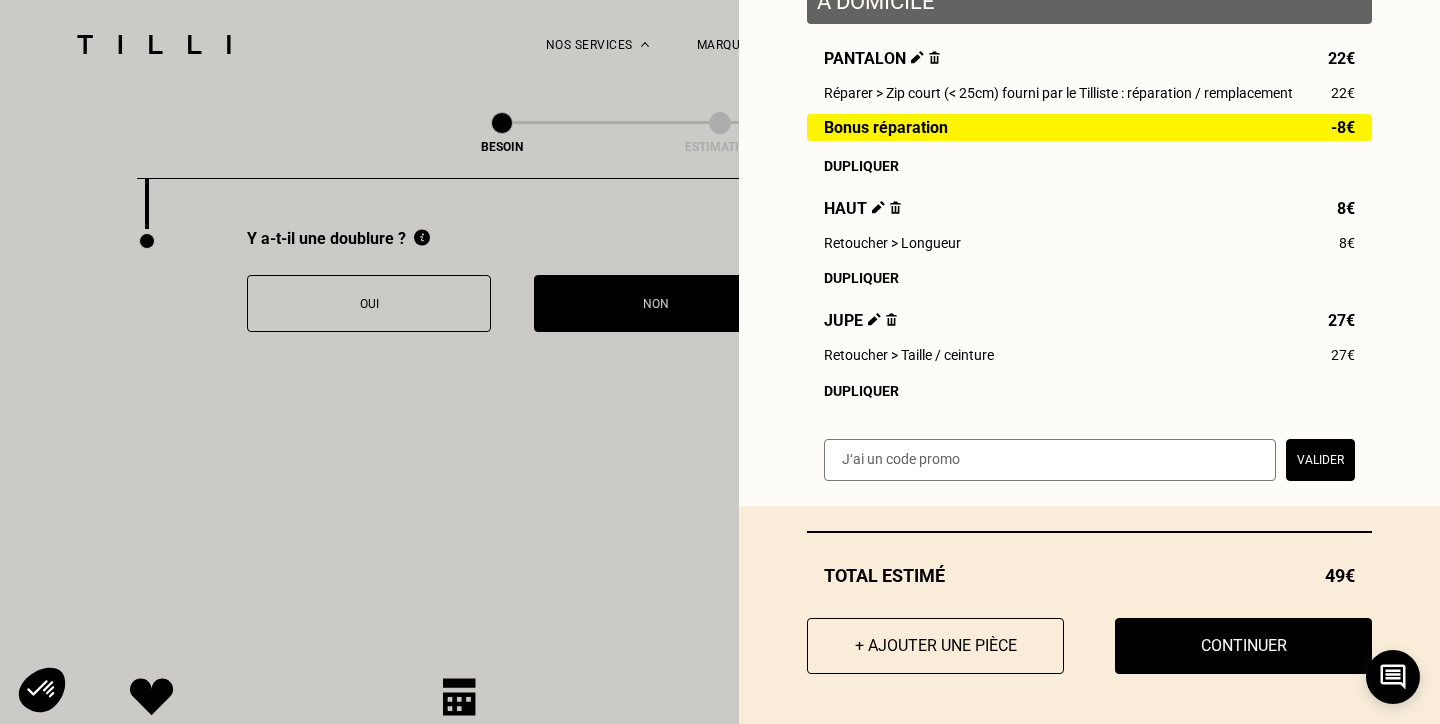 click at bounding box center (1050, 460) 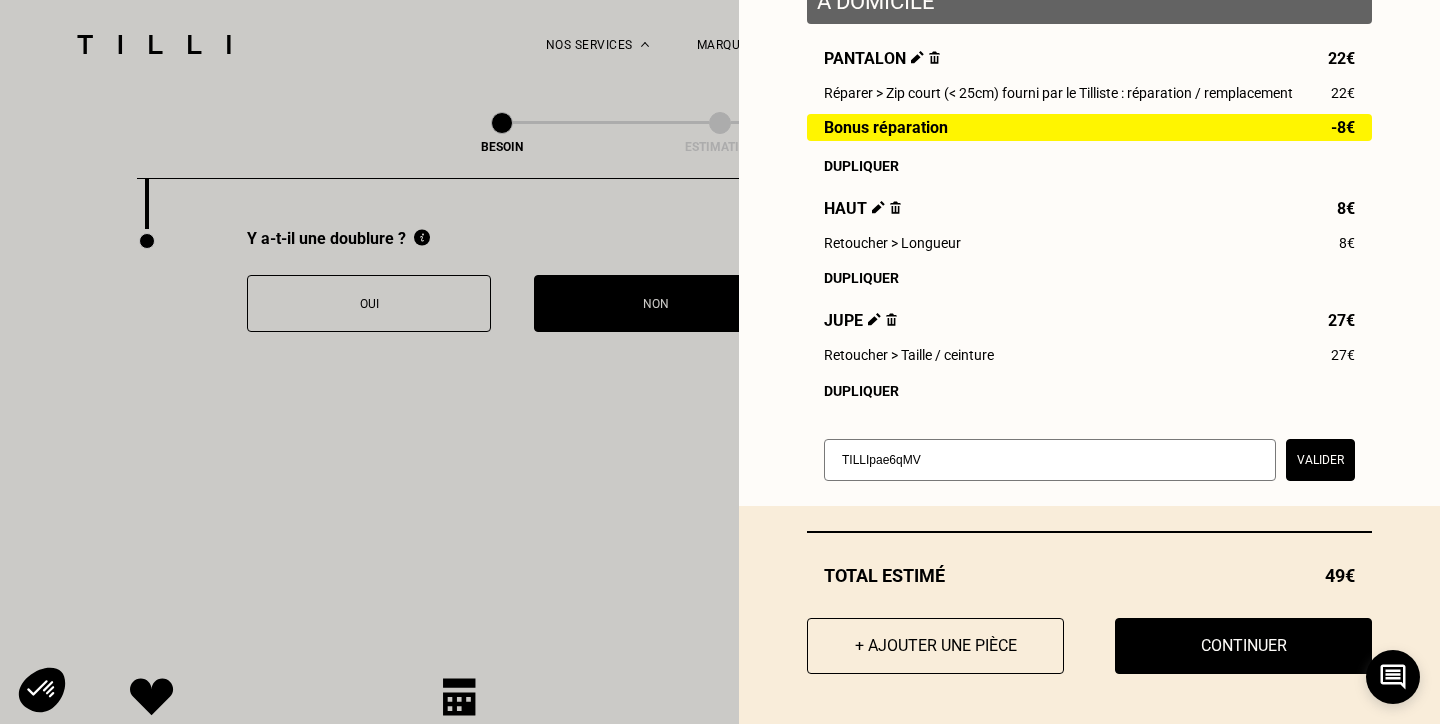 type on "TILLIpae6qMV" 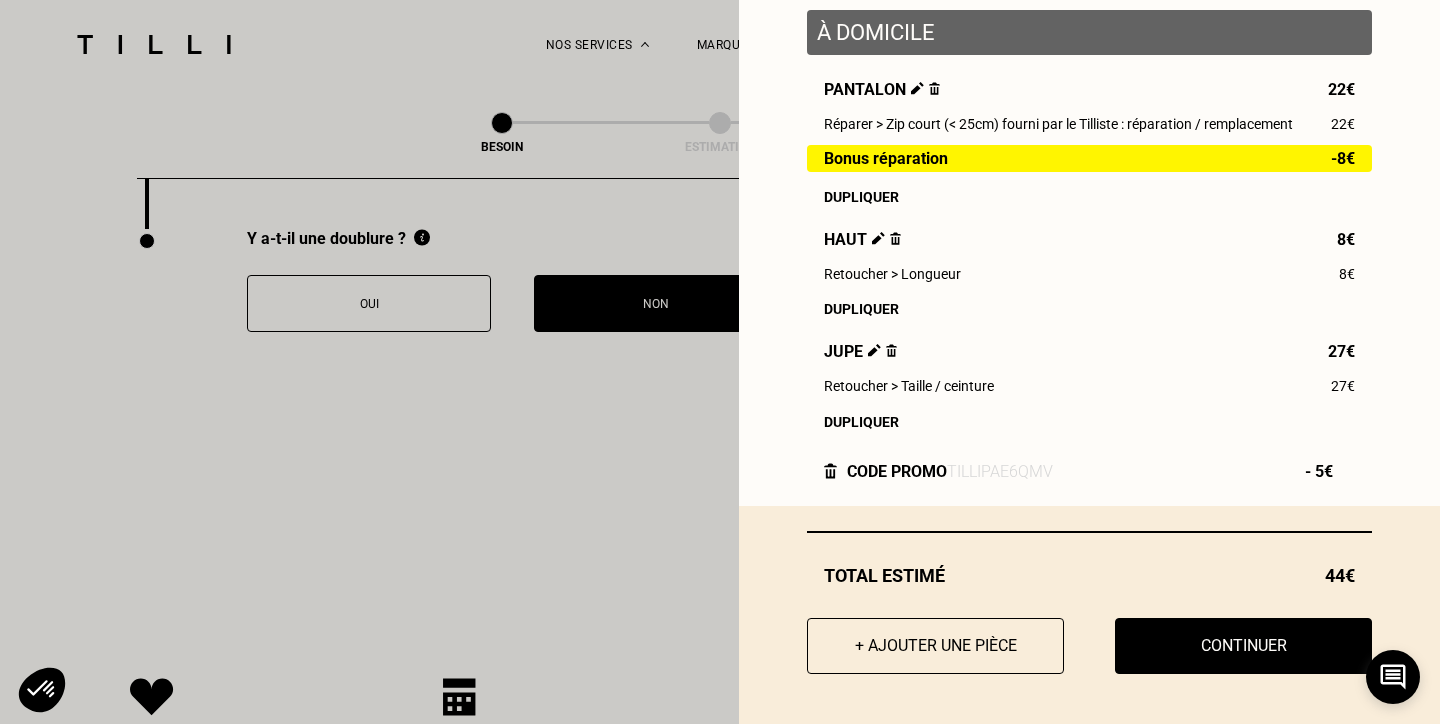 scroll, scrollTop: 261, scrollLeft: 0, axis: vertical 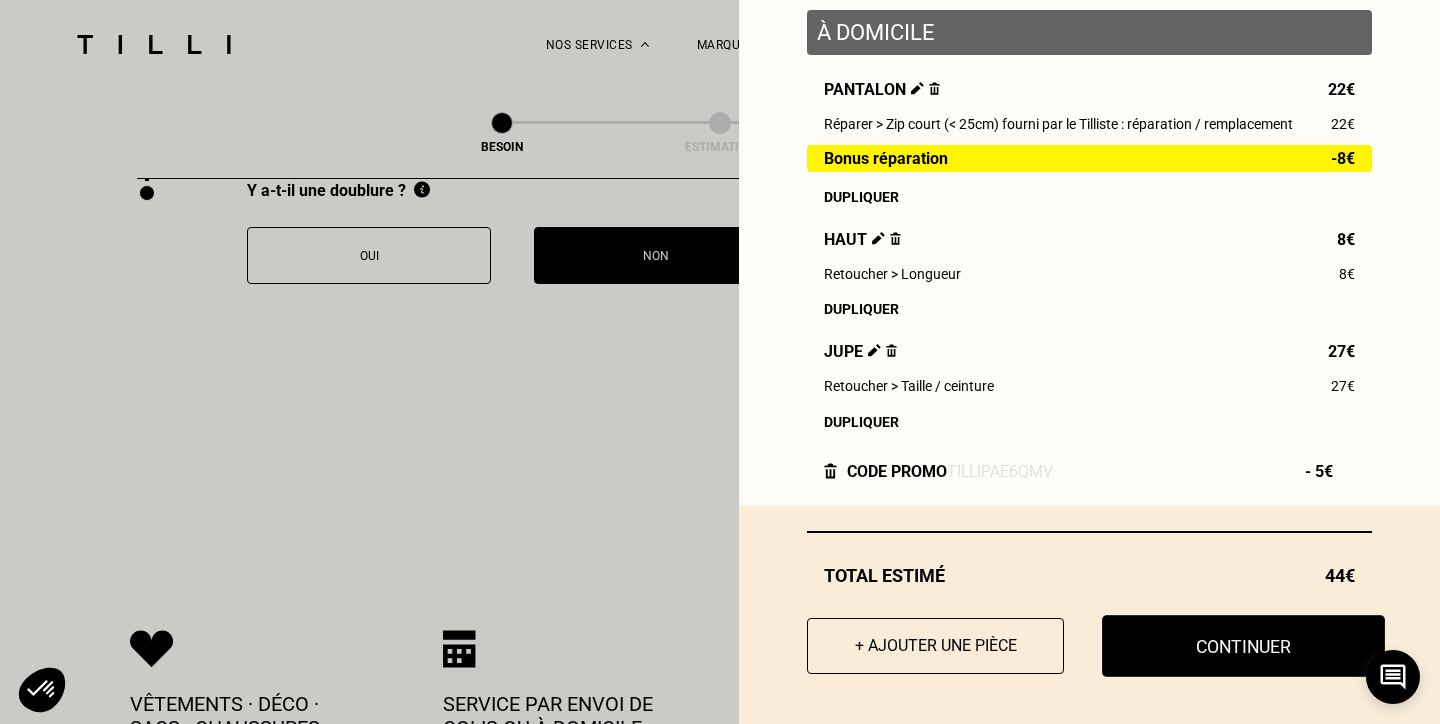 click on "Continuer" at bounding box center [1243, 646] 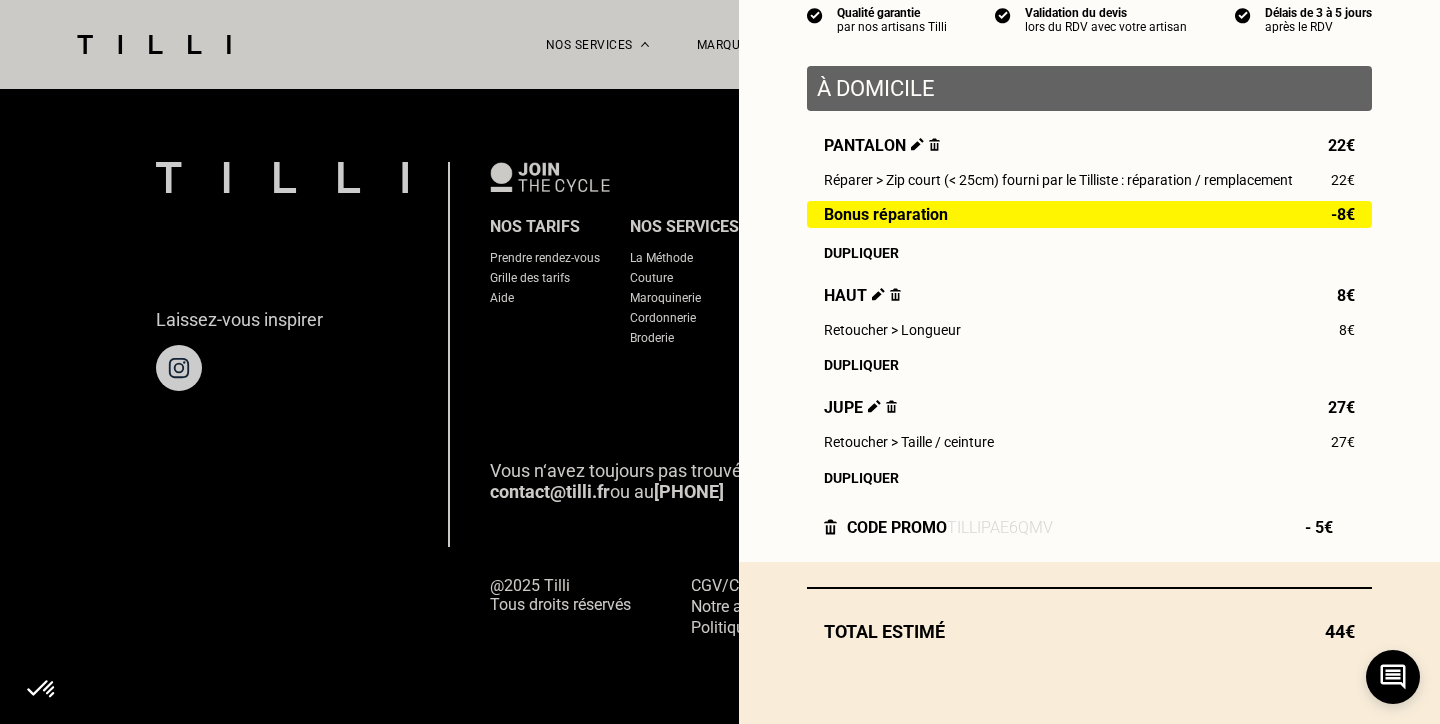scroll, scrollTop: 1297, scrollLeft: 0, axis: vertical 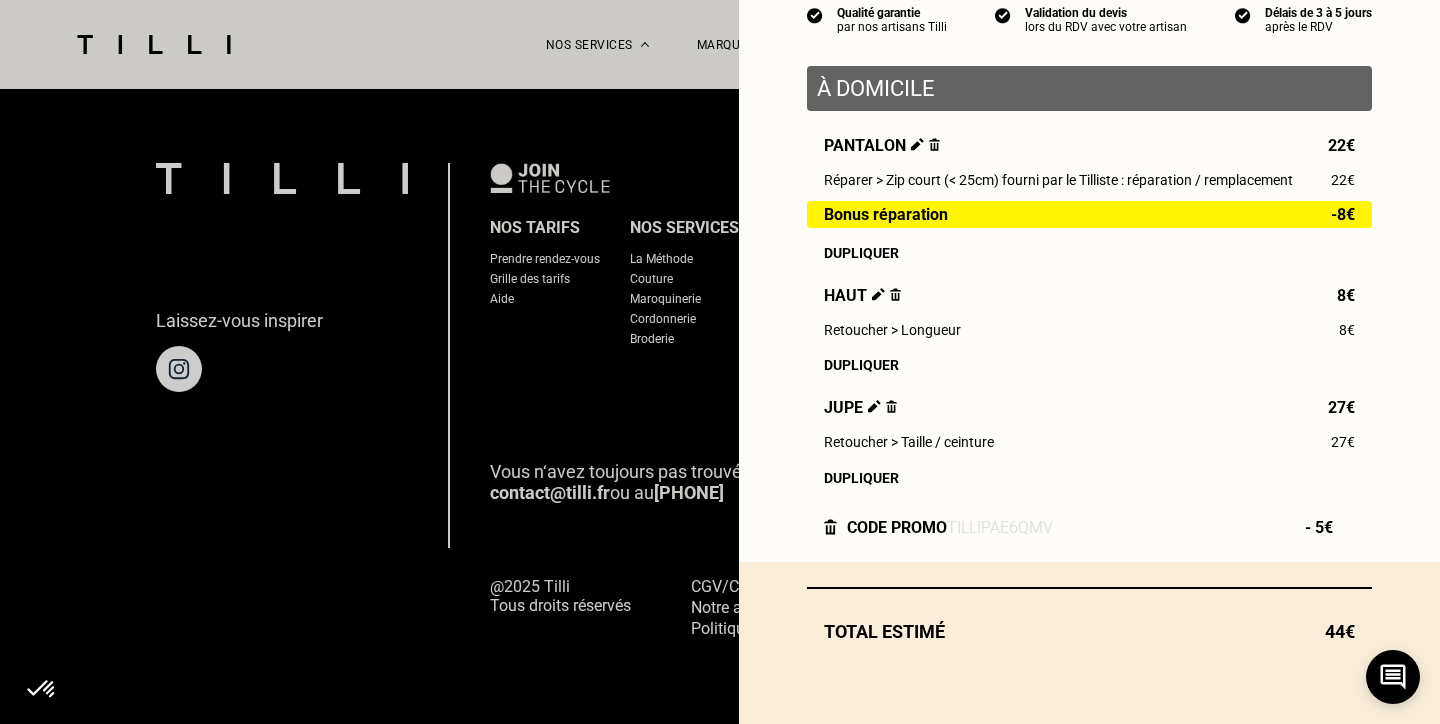select on "FR" 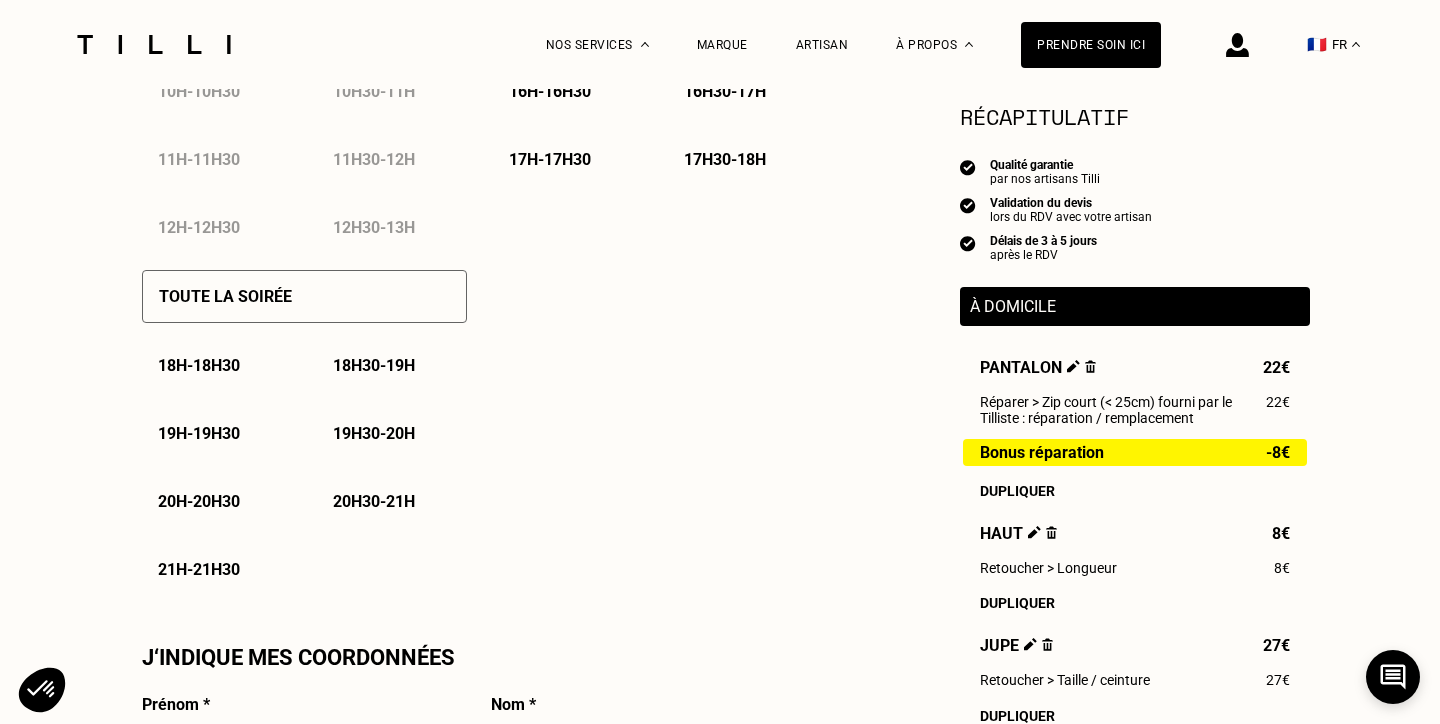scroll, scrollTop: 0, scrollLeft: 0, axis: both 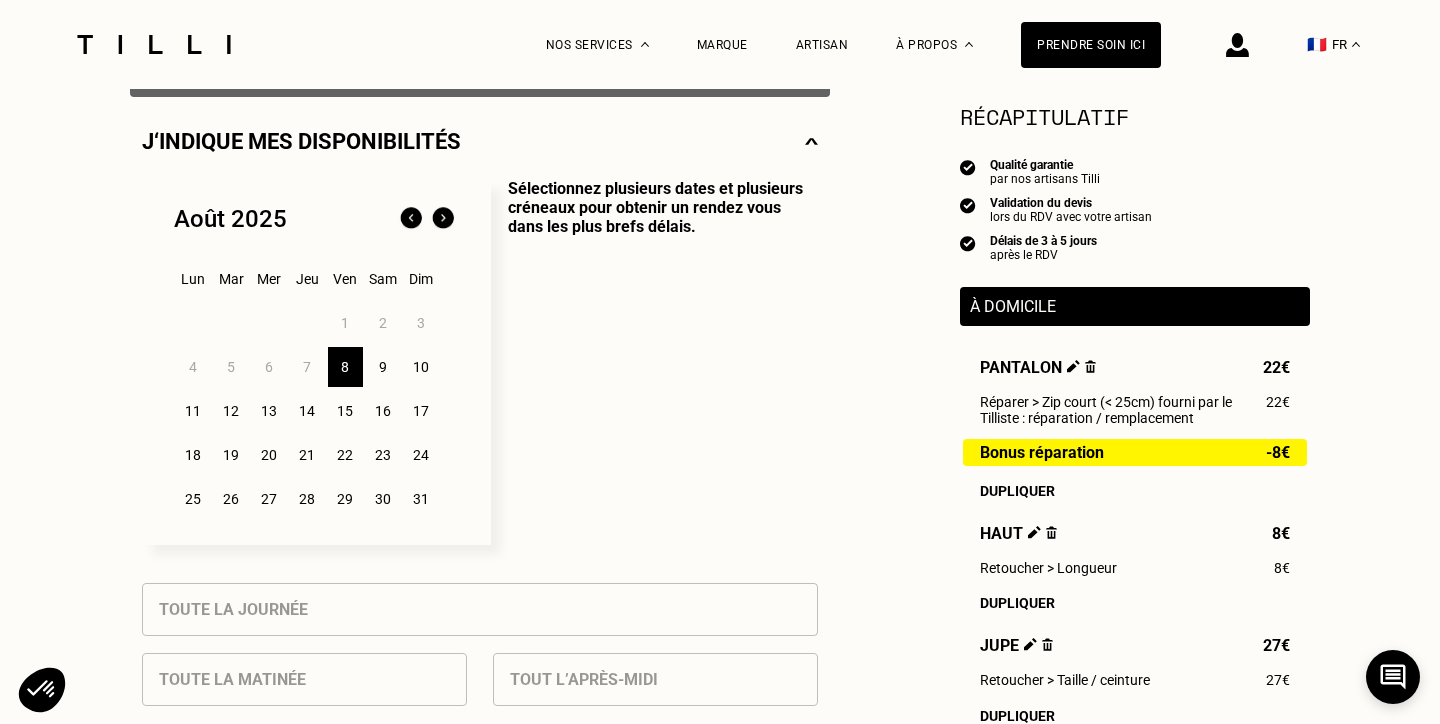 click on "10" at bounding box center [421, 367] 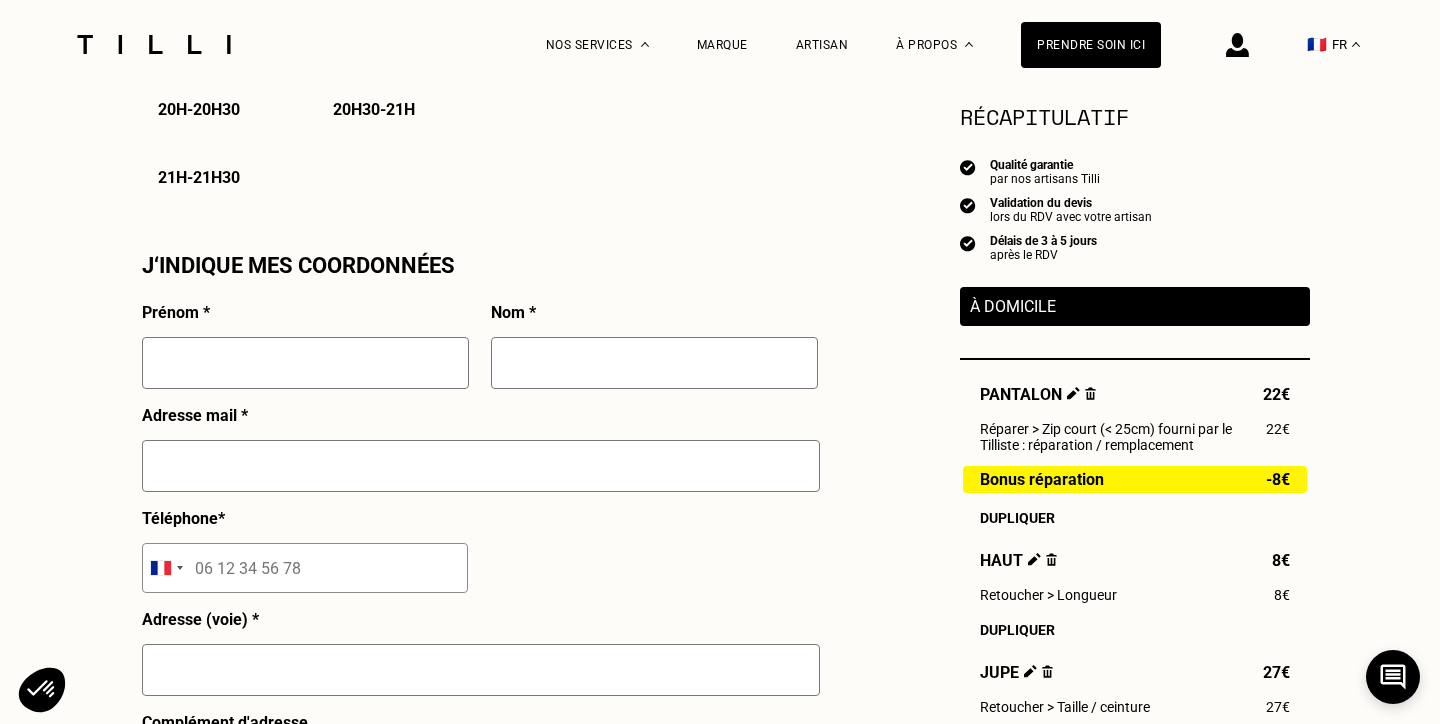 scroll, scrollTop: 1669, scrollLeft: 0, axis: vertical 